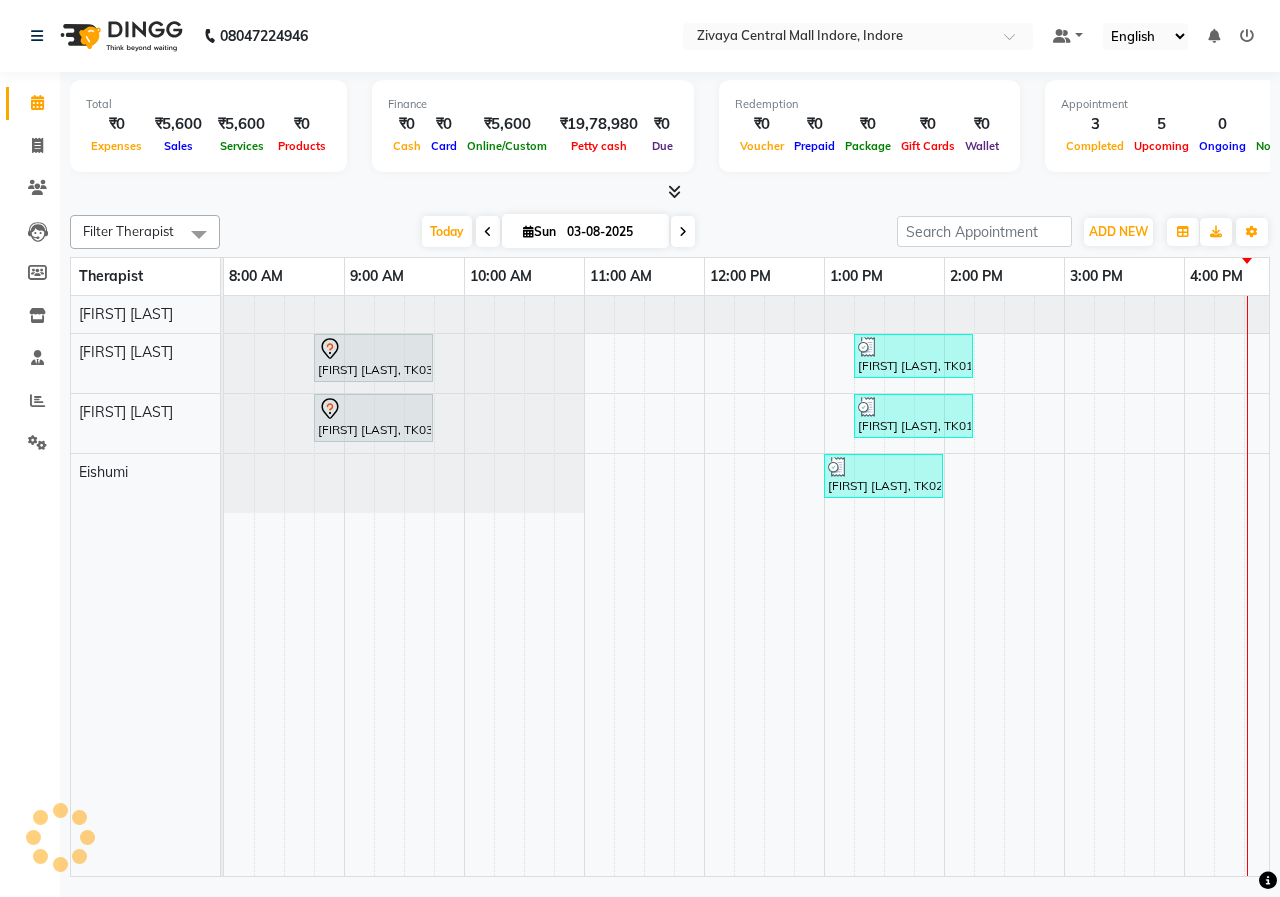 scroll, scrollTop: 0, scrollLeft: 0, axis: both 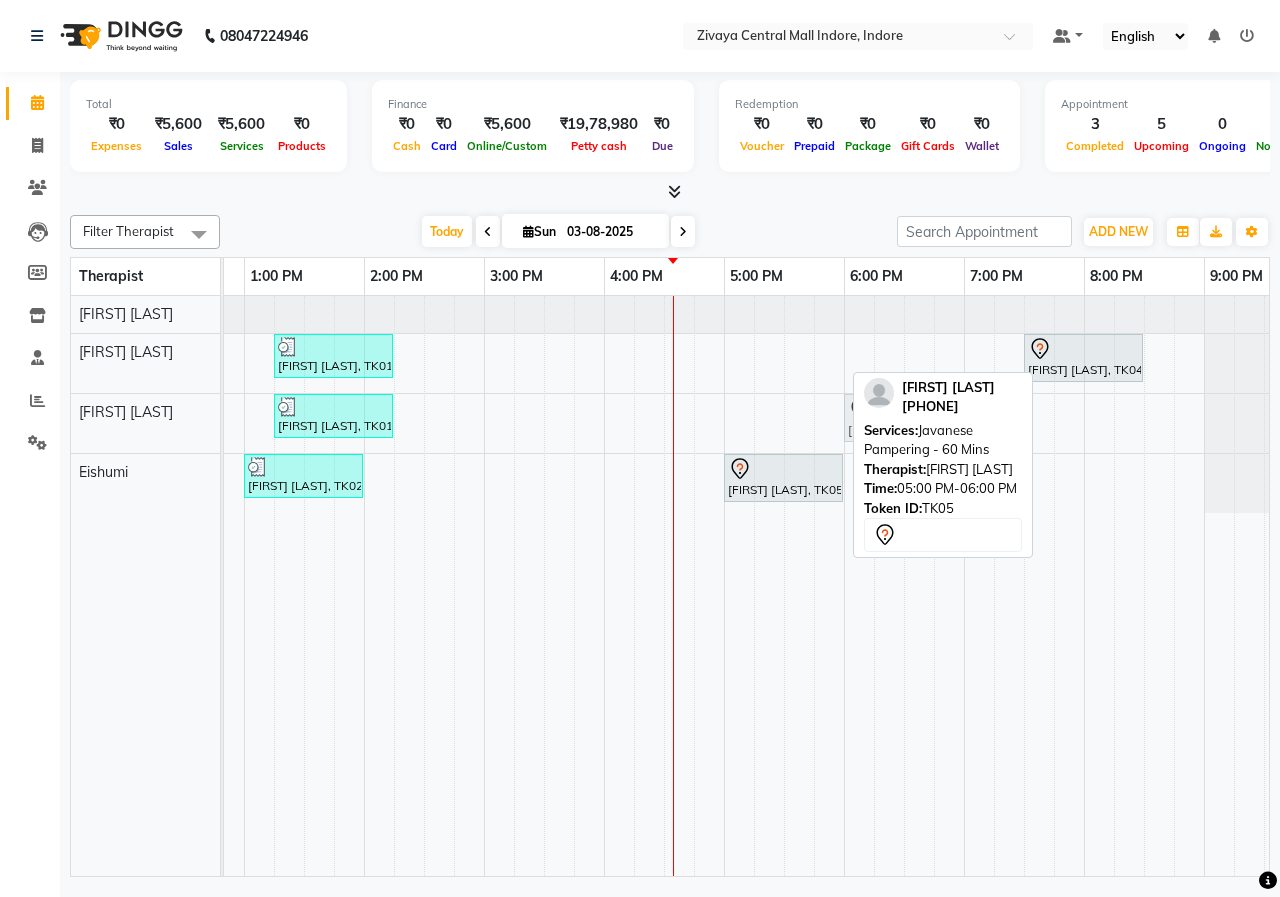 drag, startPoint x: 795, startPoint y: 363, endPoint x: 927, endPoint y: 405, distance: 138.52075 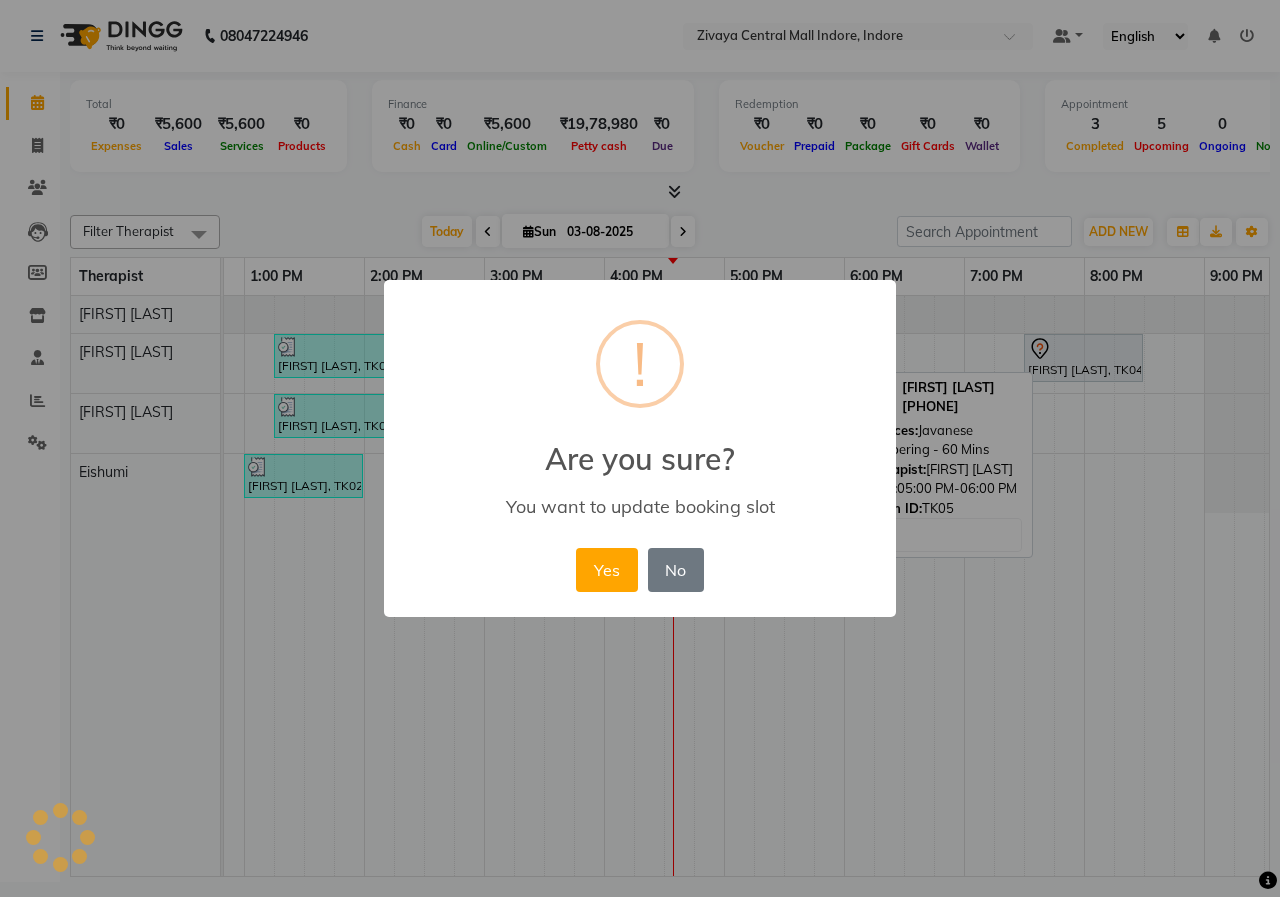 drag, startPoint x: 641, startPoint y: 523, endPoint x: 639, endPoint y: 539, distance: 16.124516 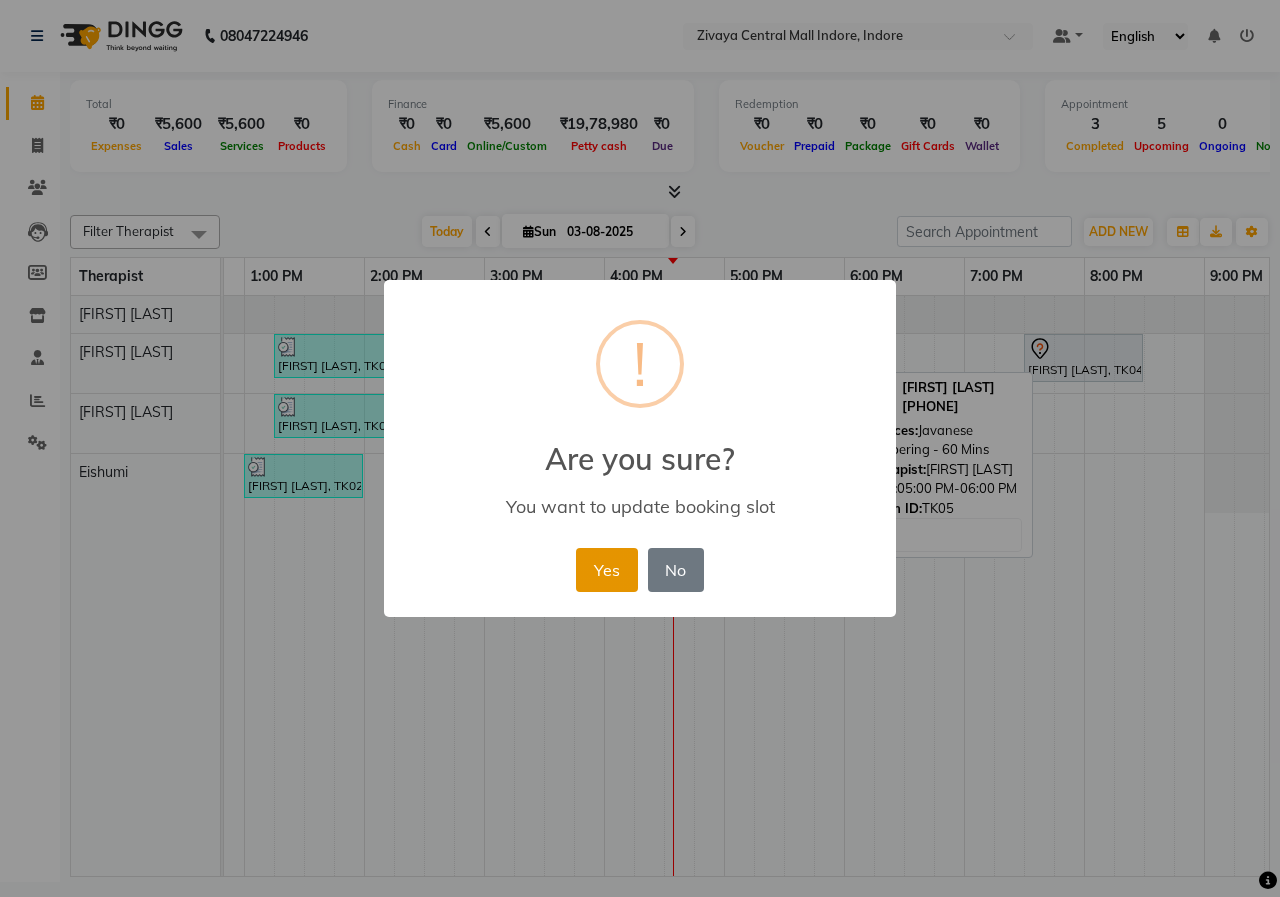 click on "Yes" at bounding box center (606, 570) 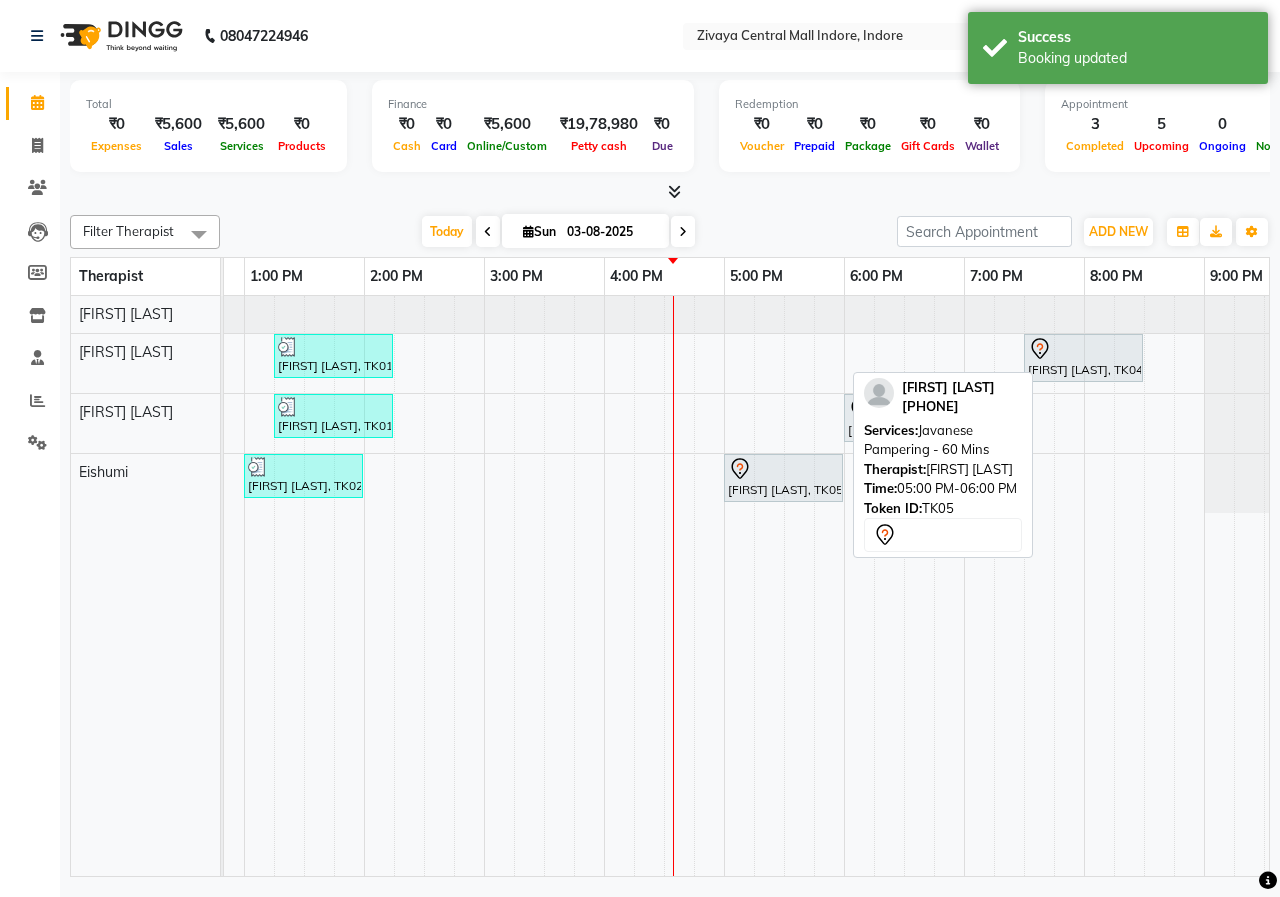 click on "Total ₹0 Expenses ₹5,600 Sales ₹5,600 Services ₹0 Products Finance ₹0 Cash ₹0 Card ₹5,600 Online/Custom ₹19,78,980 Petty cash ₹0 Due Redemption ₹0 Voucher ₹0 Prepaid ₹0 Package ₹0 Gift Cards ₹0 Wallet Appointment 3 Completed 5 Upcoming 0 Ongoing 0 No show Other sales ₹0 Packages ₹0 Memberships ₹0 Vouchers ₹0 Prepaids ₹0 Gift Cards Filter Therapist Select All Eishumi Flowrence Zonunpari(Maggie) Ibanroi lamare Lalthannguri(Nicole) Today Sun 03-08-2025 Toggle Dropdown Add Appointment Add Invoice Add Client Toggle Dropdown Add Appointment Add Invoice Add Client ADD NEW Toggle Dropdown Add Appointment Add Invoice Add Client Filter Therapist Select All Eishumi Flowrence Zonunpari(Maggie) Ibanroi lamare Lalthannguri(Nicole) Group By Staff View Room View View as Vertical Vertical - Week View Horizontal Horizontal - Week View List Toggle Dropdown Calendar Settings Manage Tags Arrange Therapists Reset Therapists Full Screen Appointment Form Zoom" 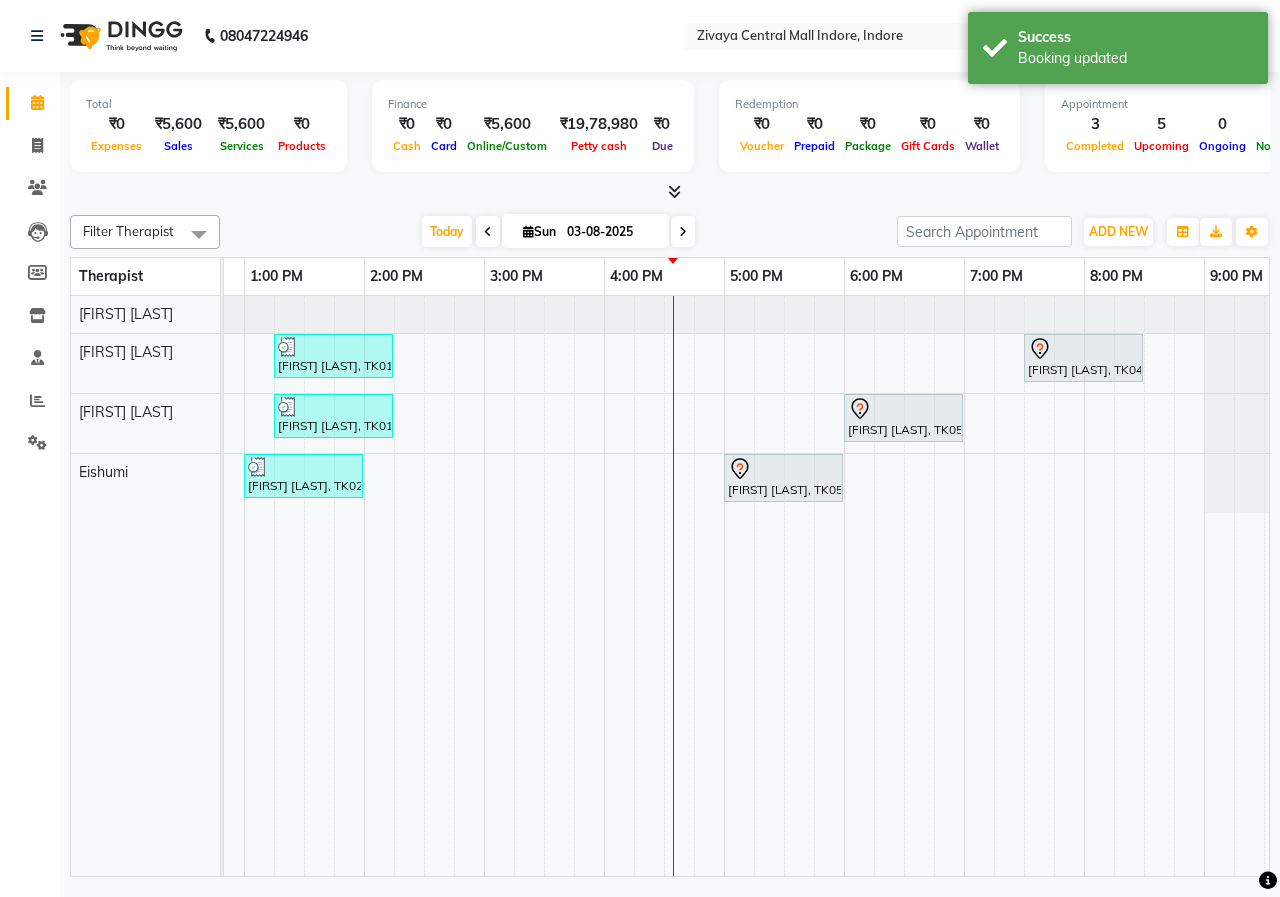 scroll, scrollTop: 0, scrollLeft: 504, axis: horizontal 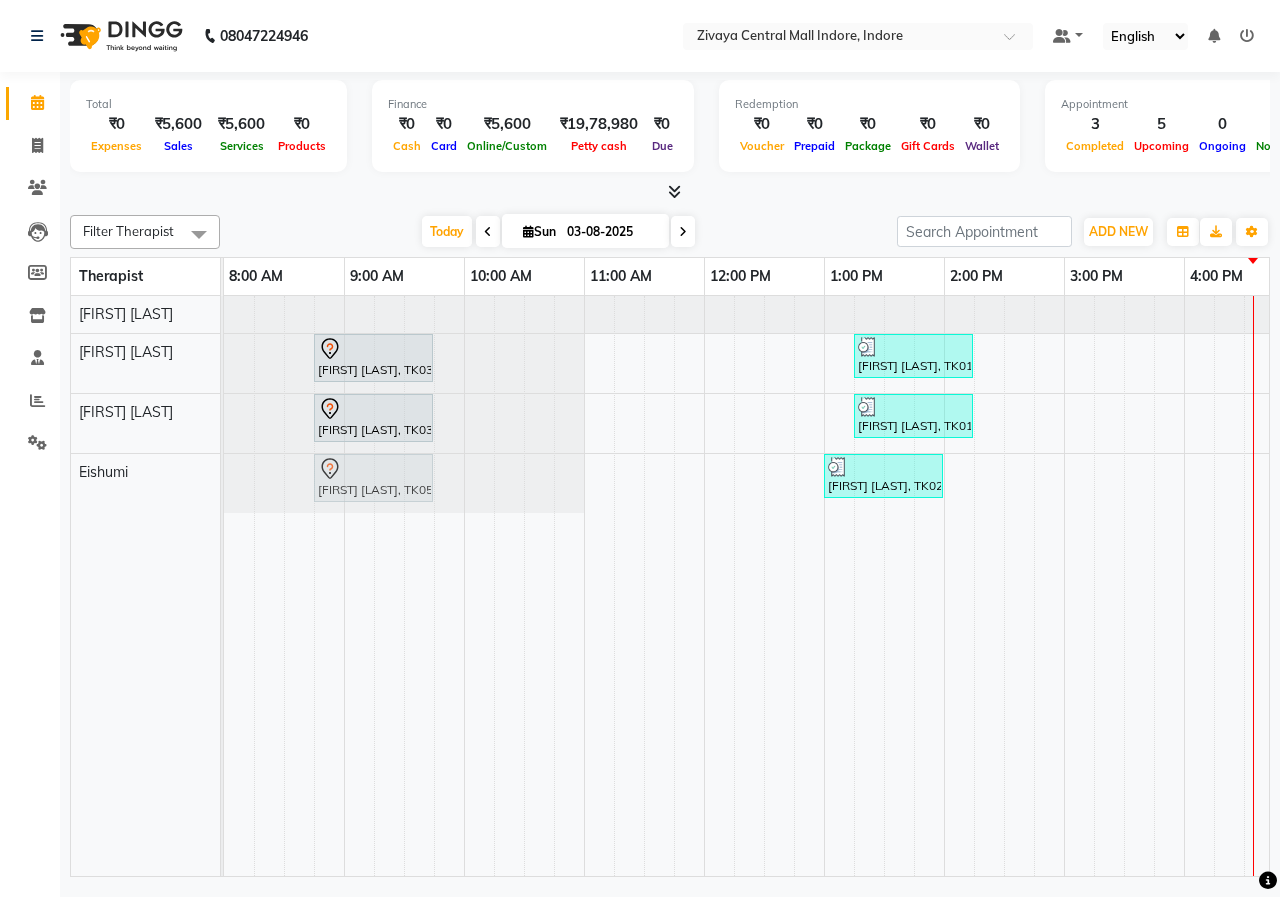 drag, startPoint x: 1212, startPoint y: 478, endPoint x: 356, endPoint y: 488, distance: 856.0584 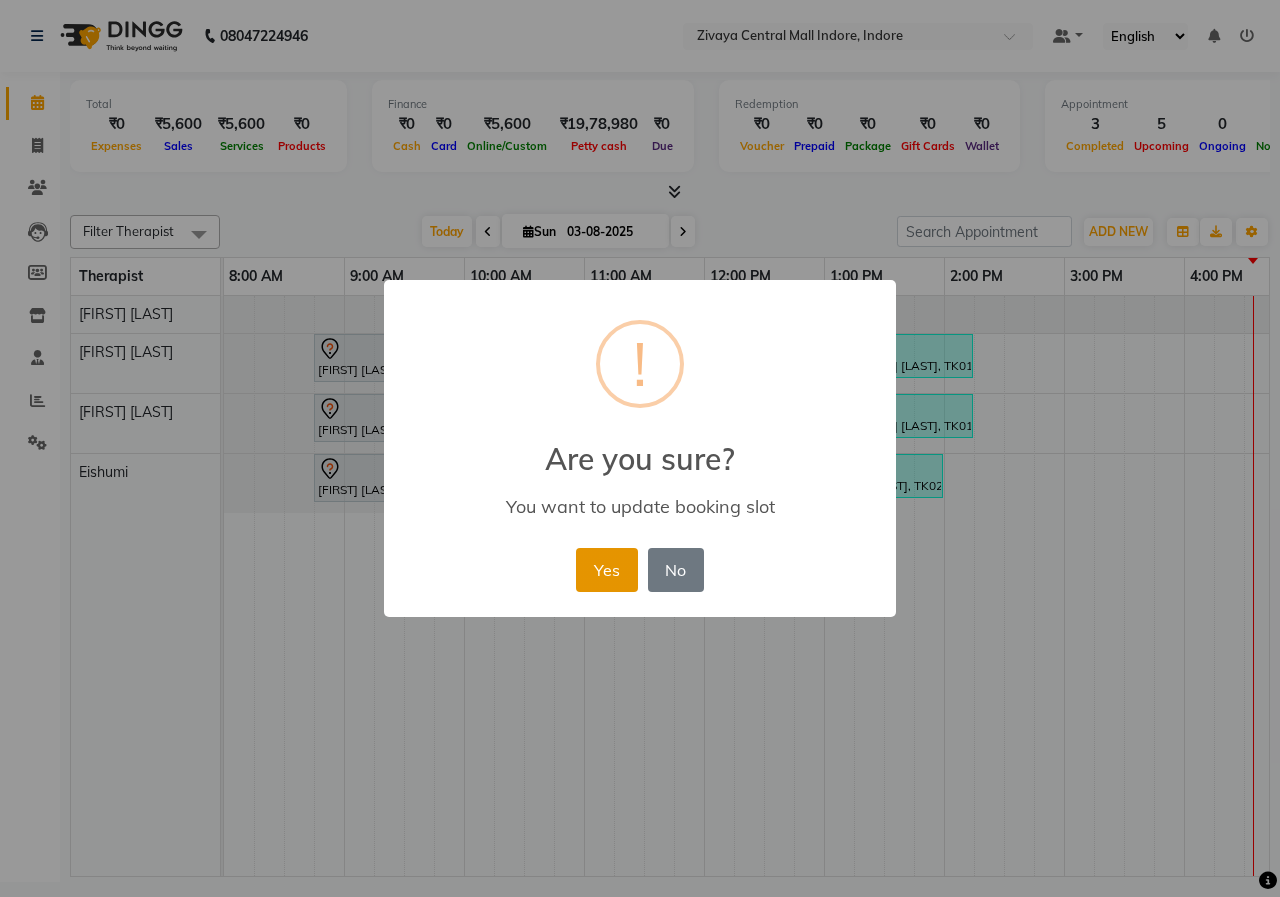 click on "Yes" at bounding box center (606, 570) 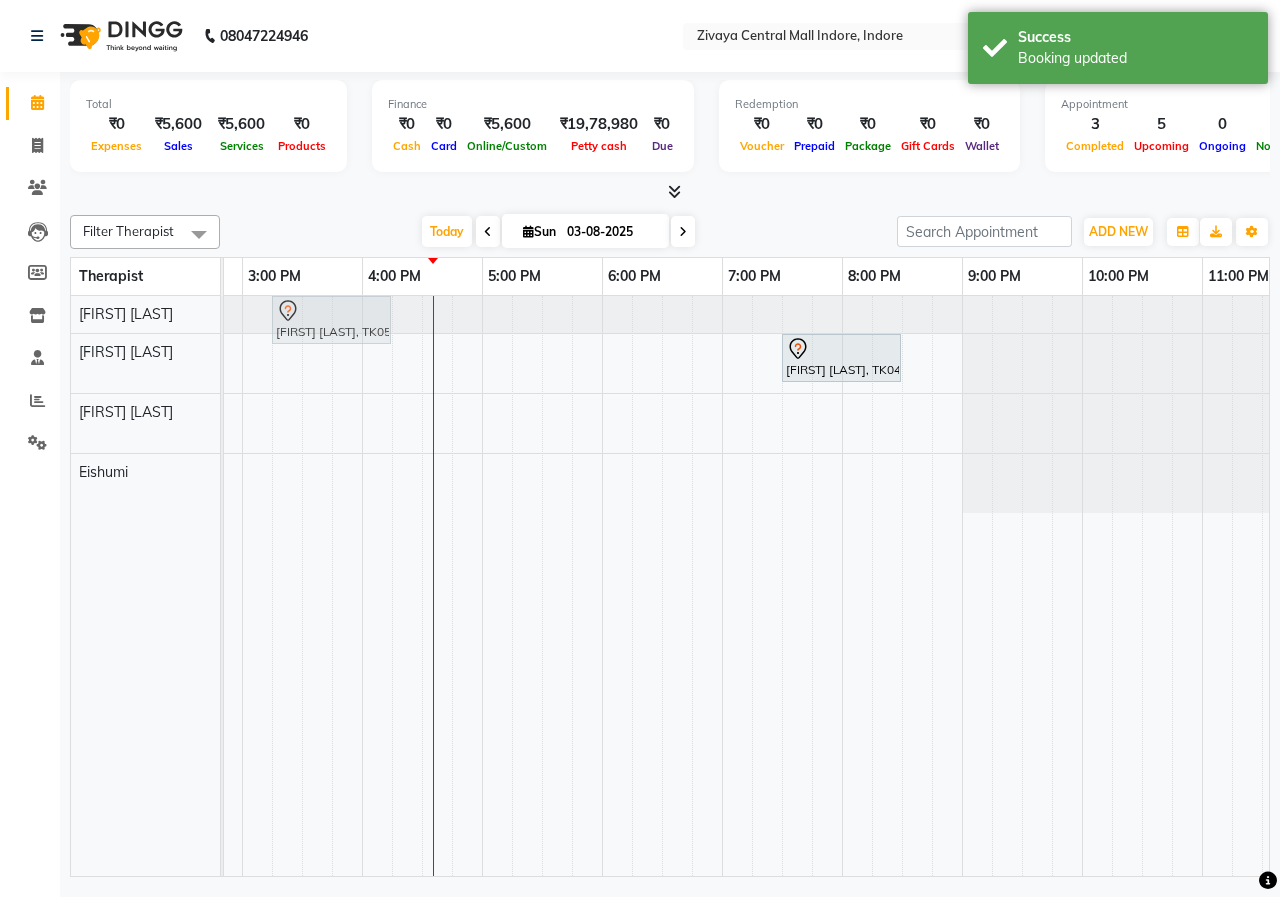 drag, startPoint x: 515, startPoint y: 386, endPoint x: 314, endPoint y: 318, distance: 212.19095 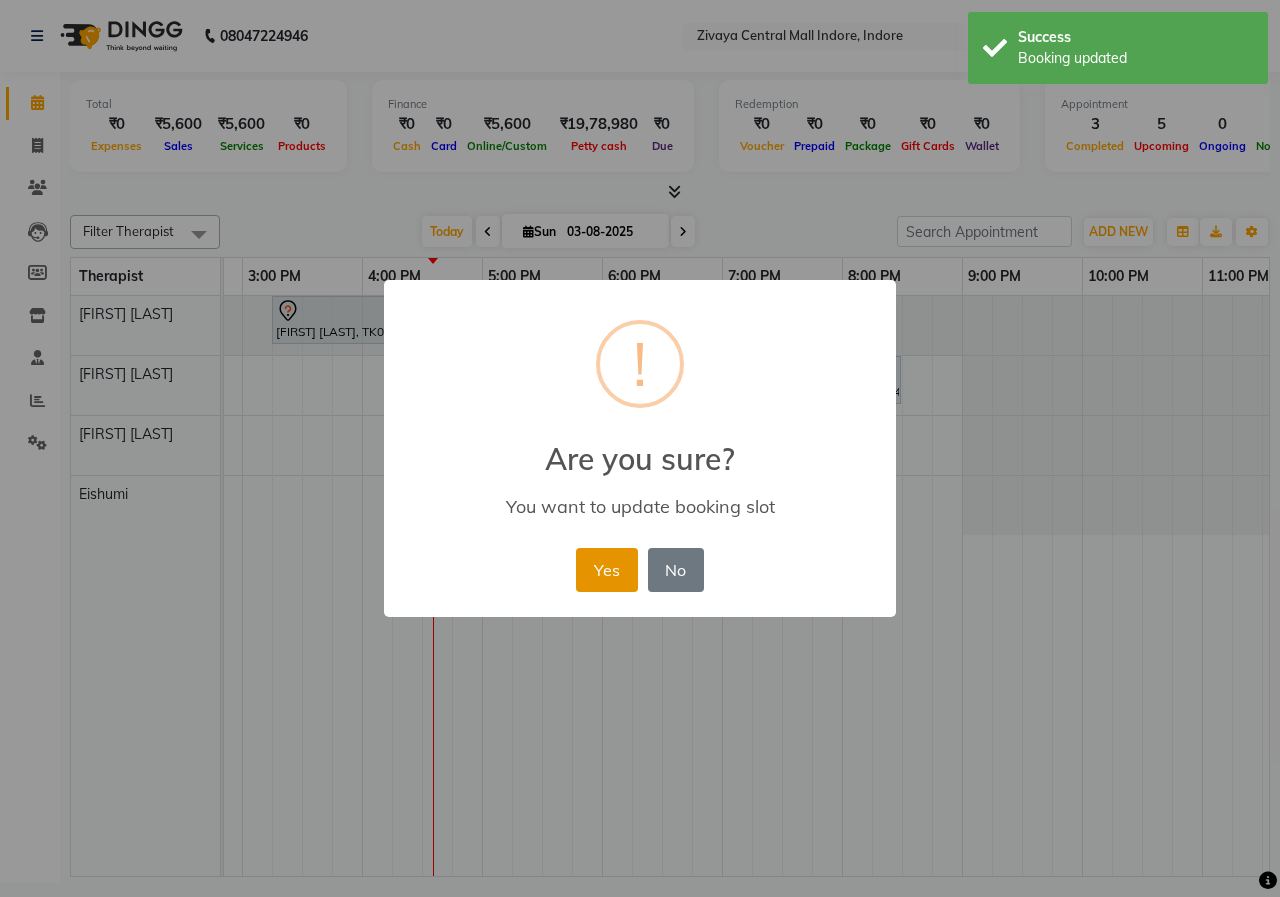 click on "Yes" at bounding box center (606, 570) 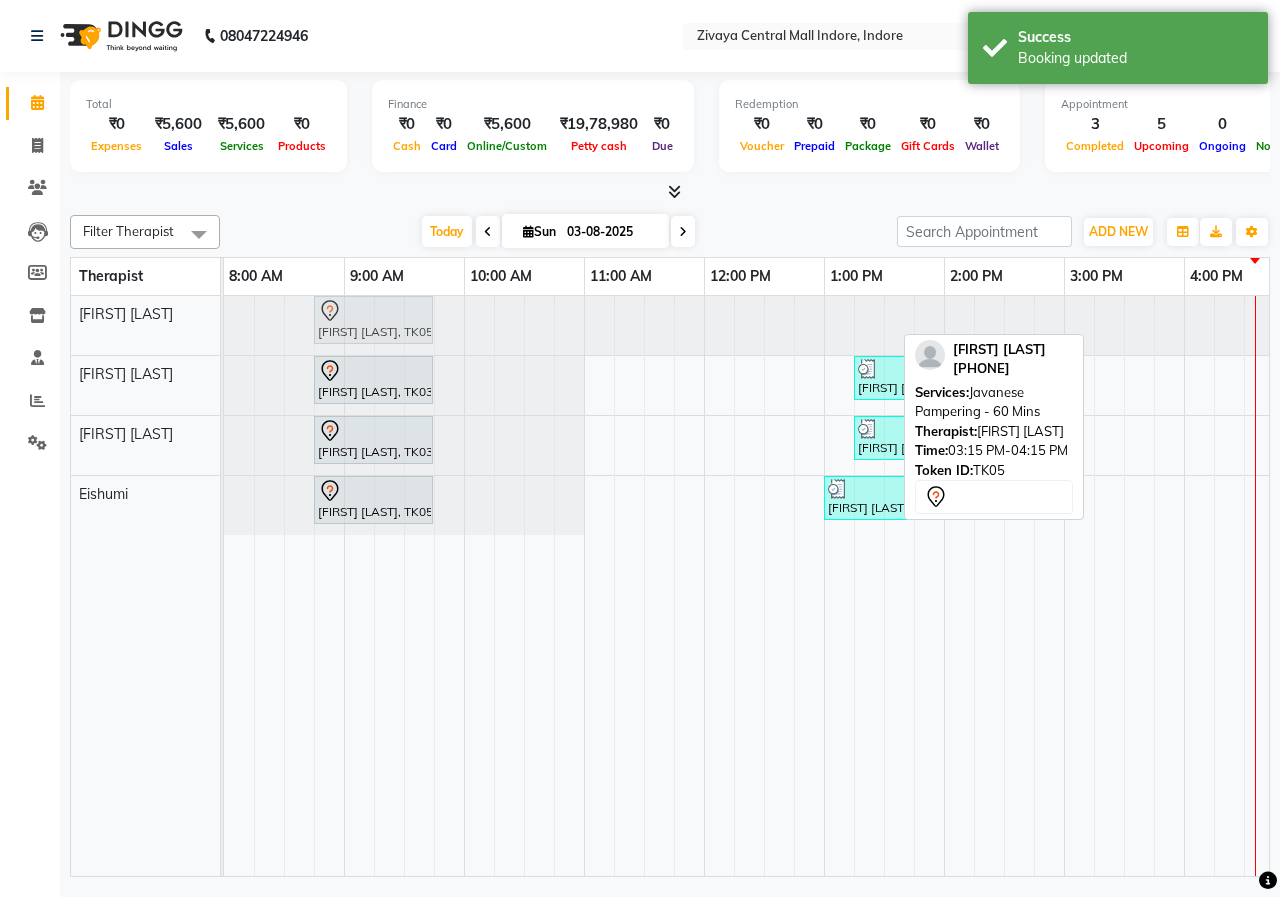 drag, startPoint x: 1167, startPoint y: 321, endPoint x: 373, endPoint y: 311, distance: 794.063 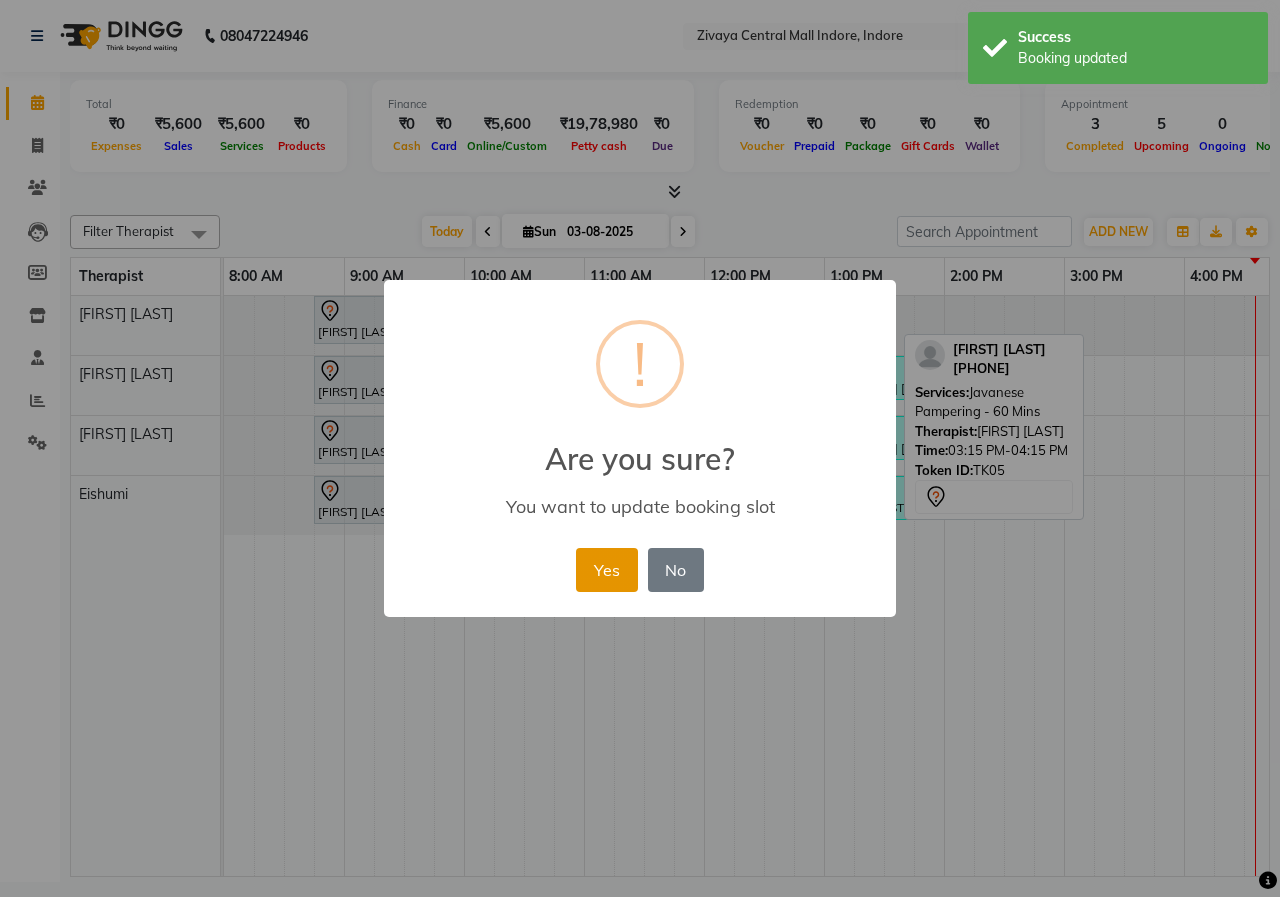 click on "Yes" at bounding box center [606, 570] 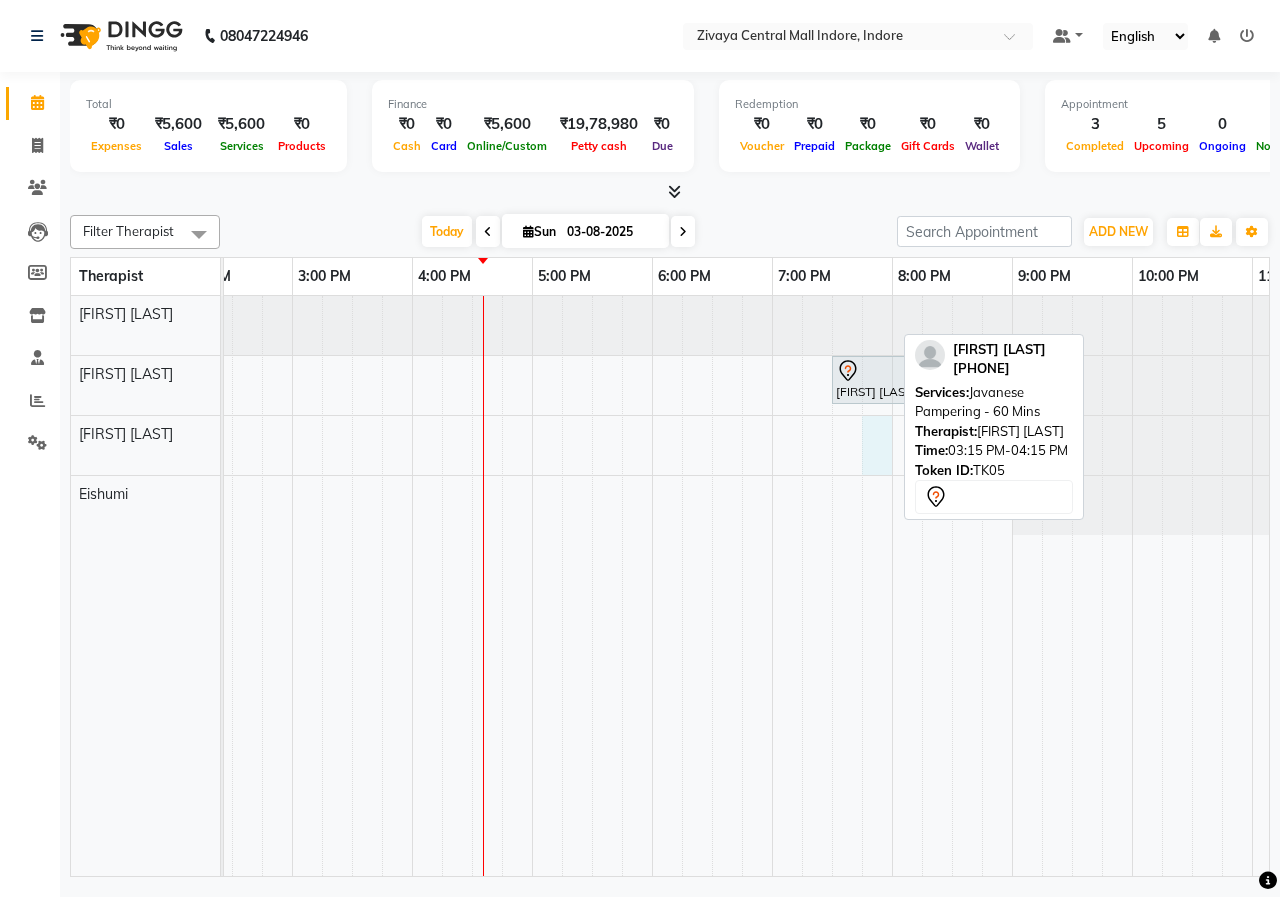 click on "[FIRST] [LAST], TK05, 08:45 AM-09:45 AM, Javanese Pampering - 60 Mins [FIRST] [LAST], TK03, 08:45 AM-09:45 AM, Javanese Pampering - 60 Mins [FIRST] [LAST], TK01, 01:15 PM-02:15 PM, Javanese Pampering - 60 Mins [FIRST] [LAST], TK04, 07:30 PM-08:30 PM, Javanese Pampering - 60 Mins [FIRST] [LAST], TK03, 08:45 AM-09:45 AM, Javanese Pampering - 60 Mins [FIRST] [LAST], TK01, 01:15 PM-02:15 PM, Javanese Pampering - 60 Mins [FIRST] [LAST], TK05, 08:45 AM-09:45 AM, Javanese Pampering - 60 Mins [FIRST] [LAST], TK02, 01:00 PM-02:00 PM, Javanese Pampering - 60 Mins" at bounding box center (412, 586) 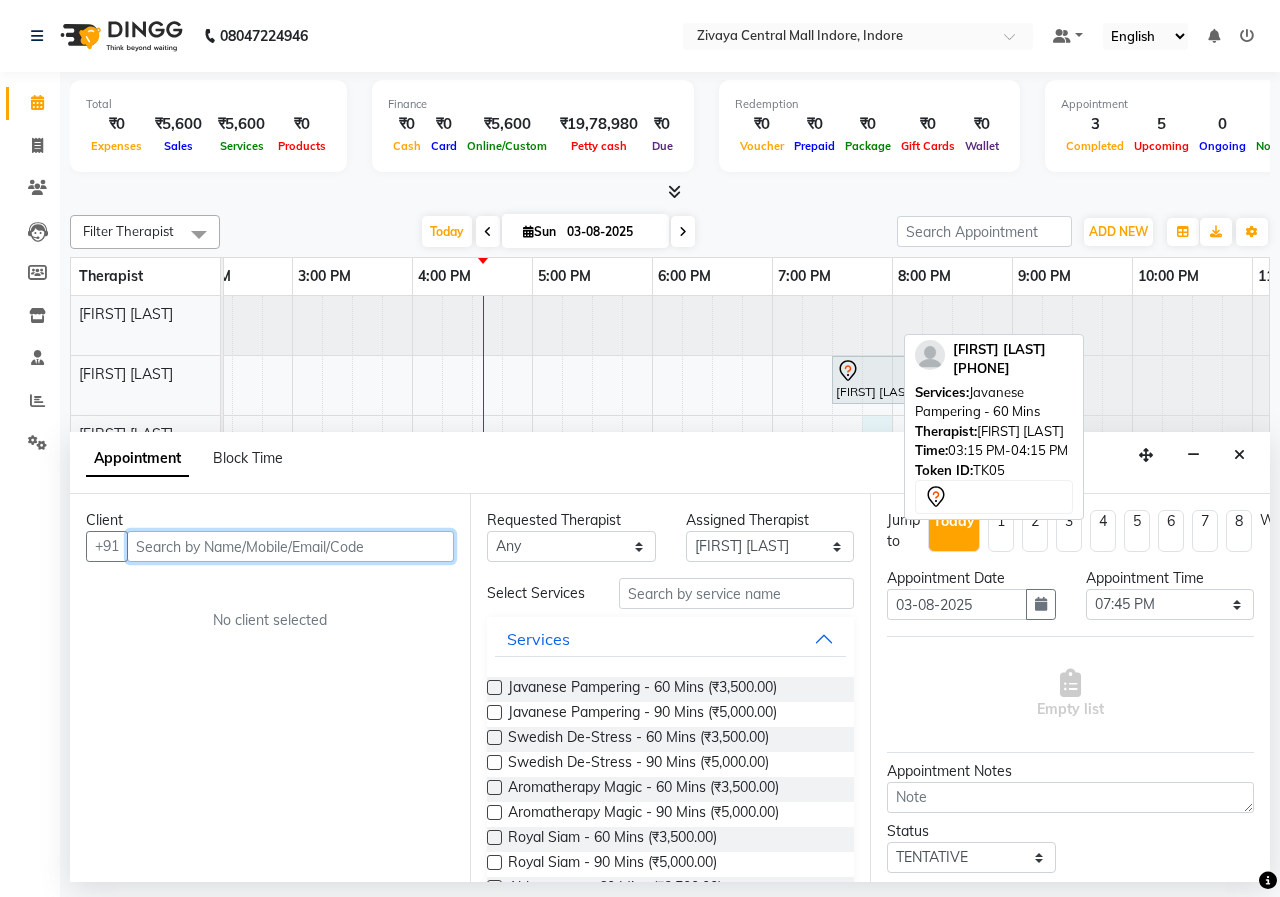 click at bounding box center [290, 546] 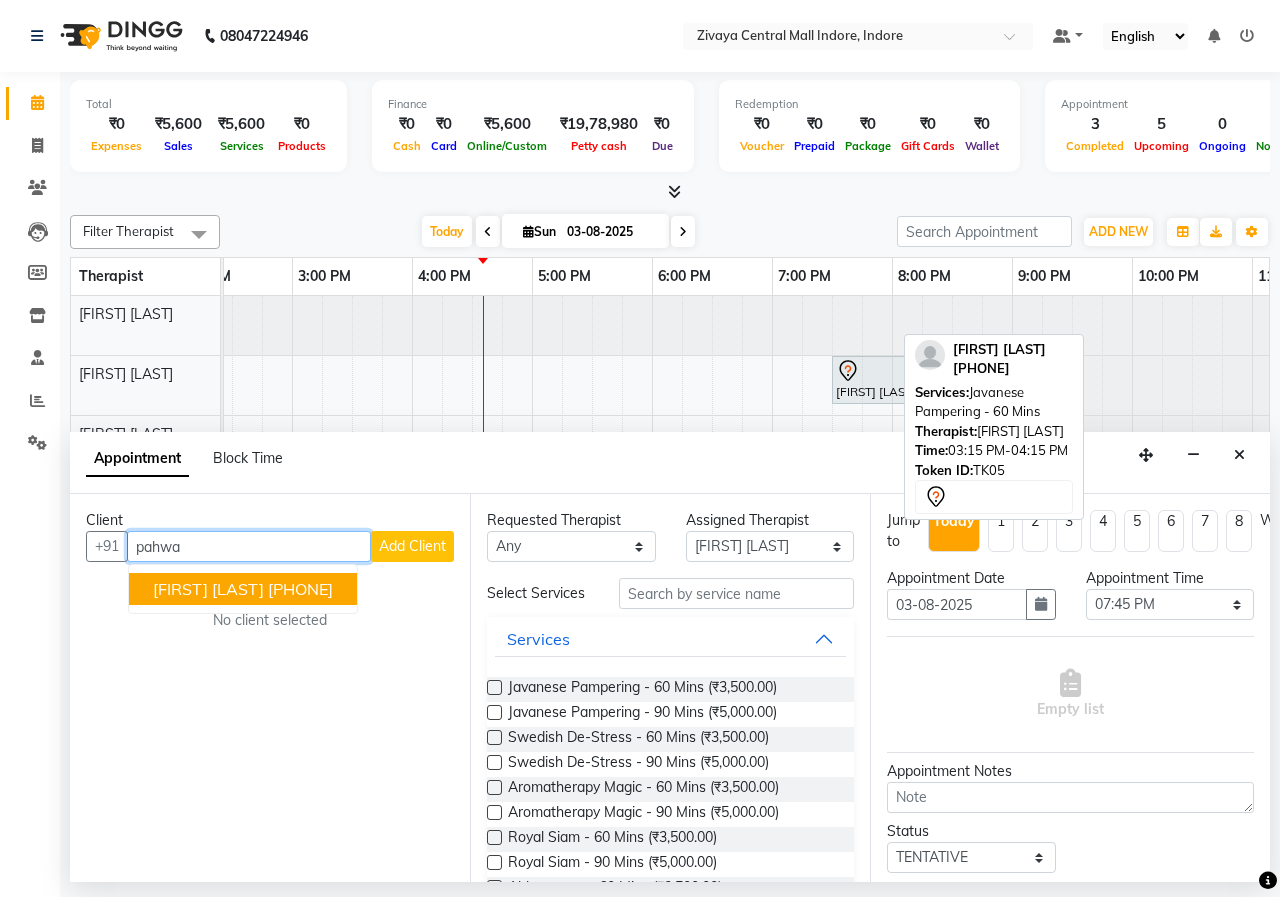 click on "[FIRST] [LAST]" at bounding box center [208, 589] 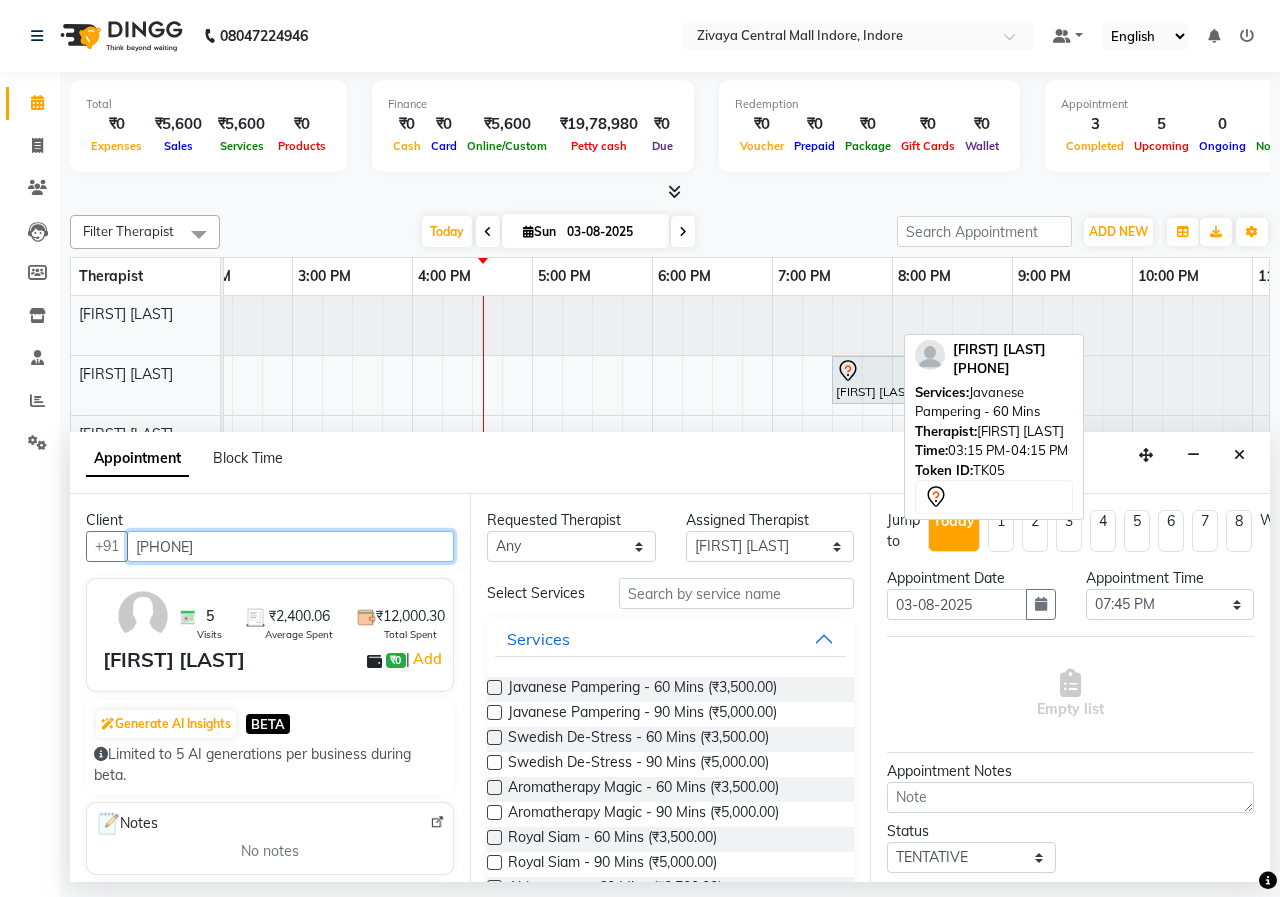 type on "[PHONE]" 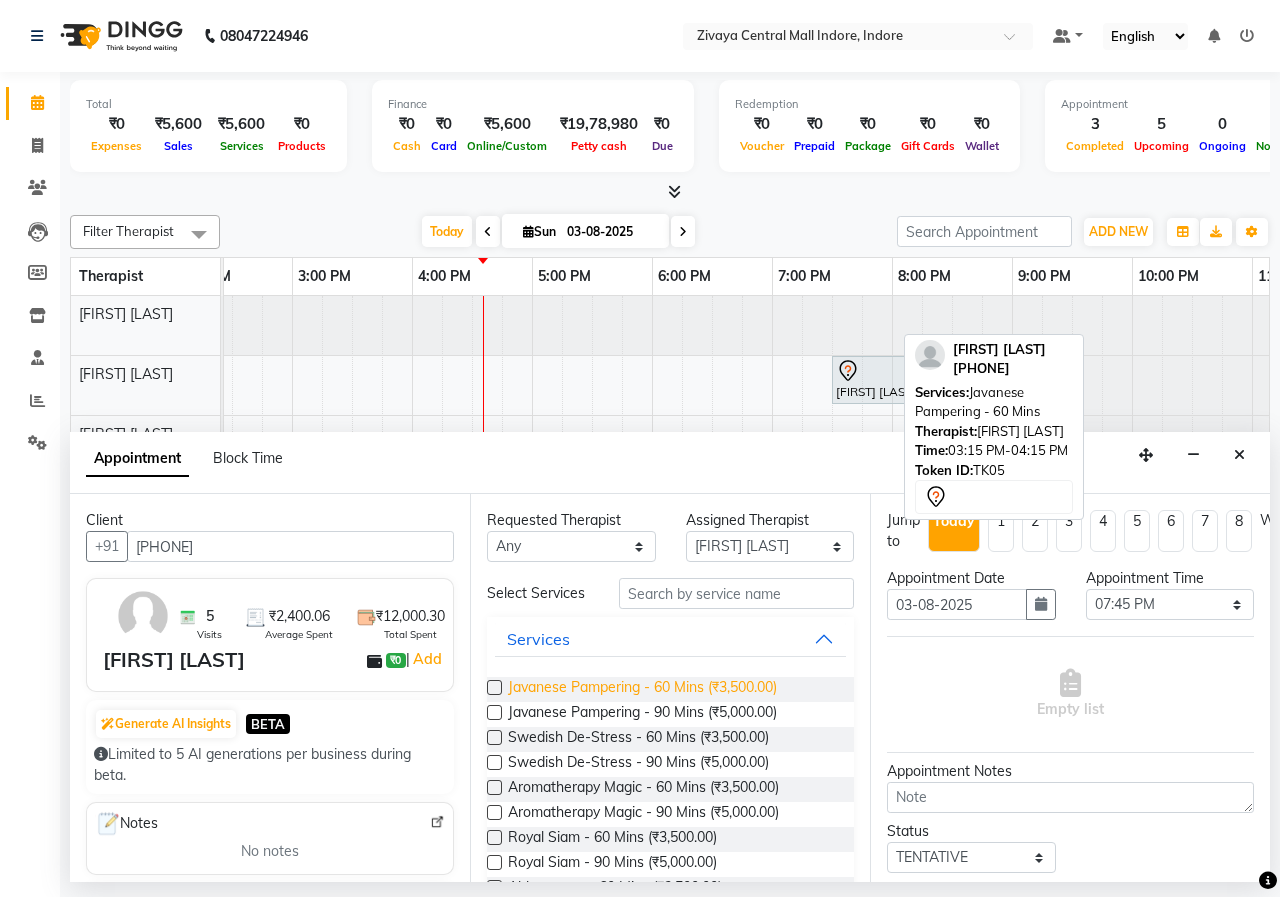 drag, startPoint x: 498, startPoint y: 687, endPoint x: 513, endPoint y: 687, distance: 15 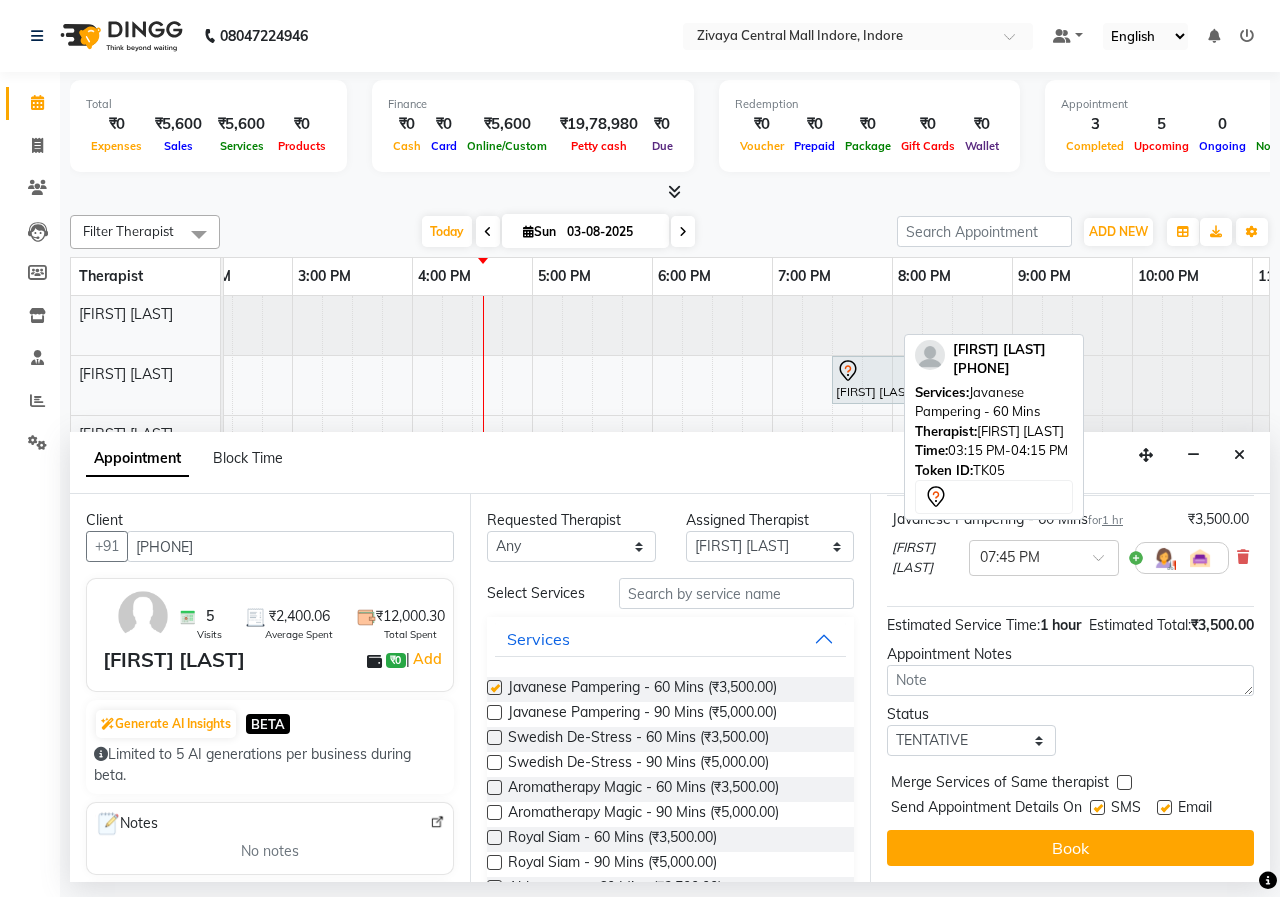 checkbox on "false" 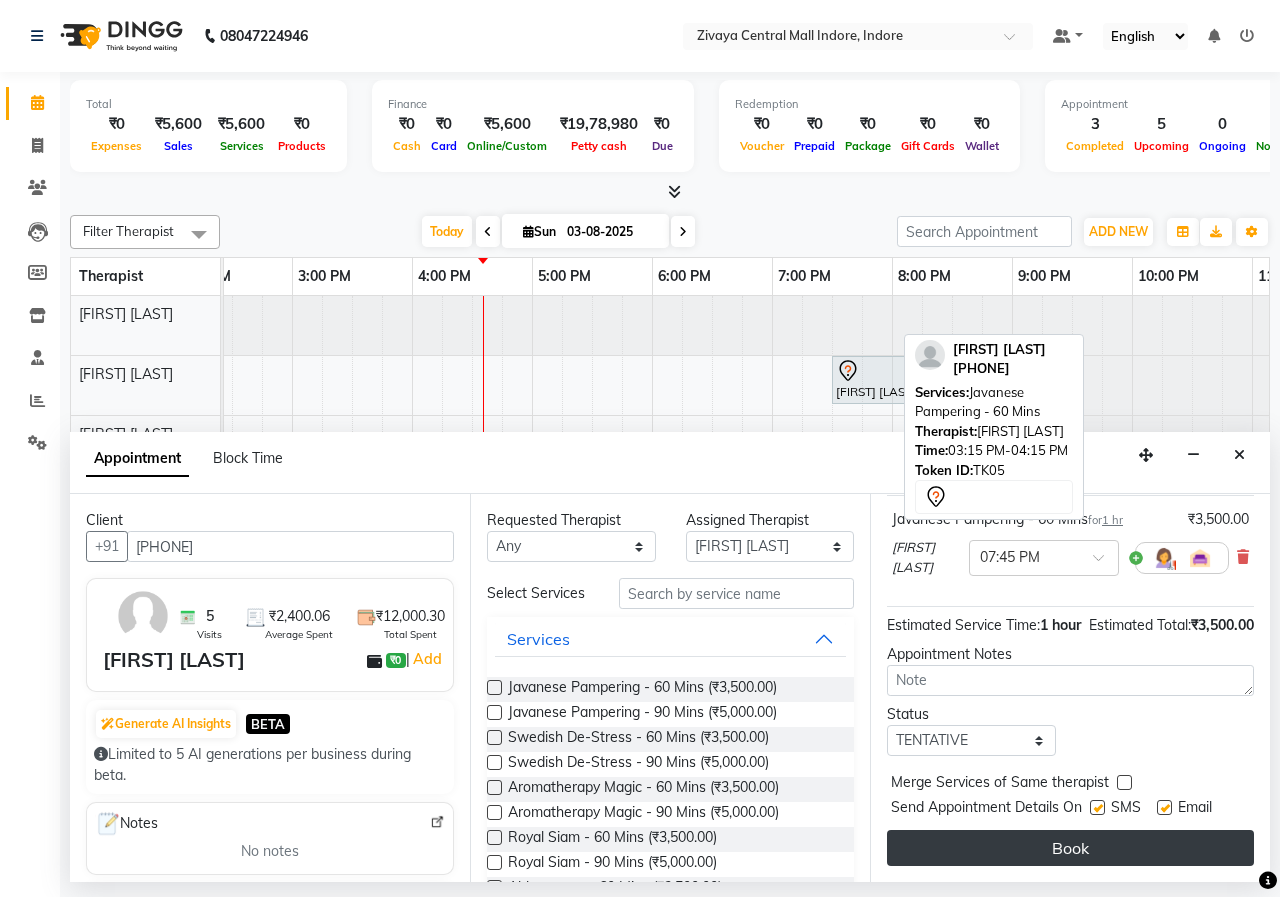 click on "Book" at bounding box center [1070, 848] 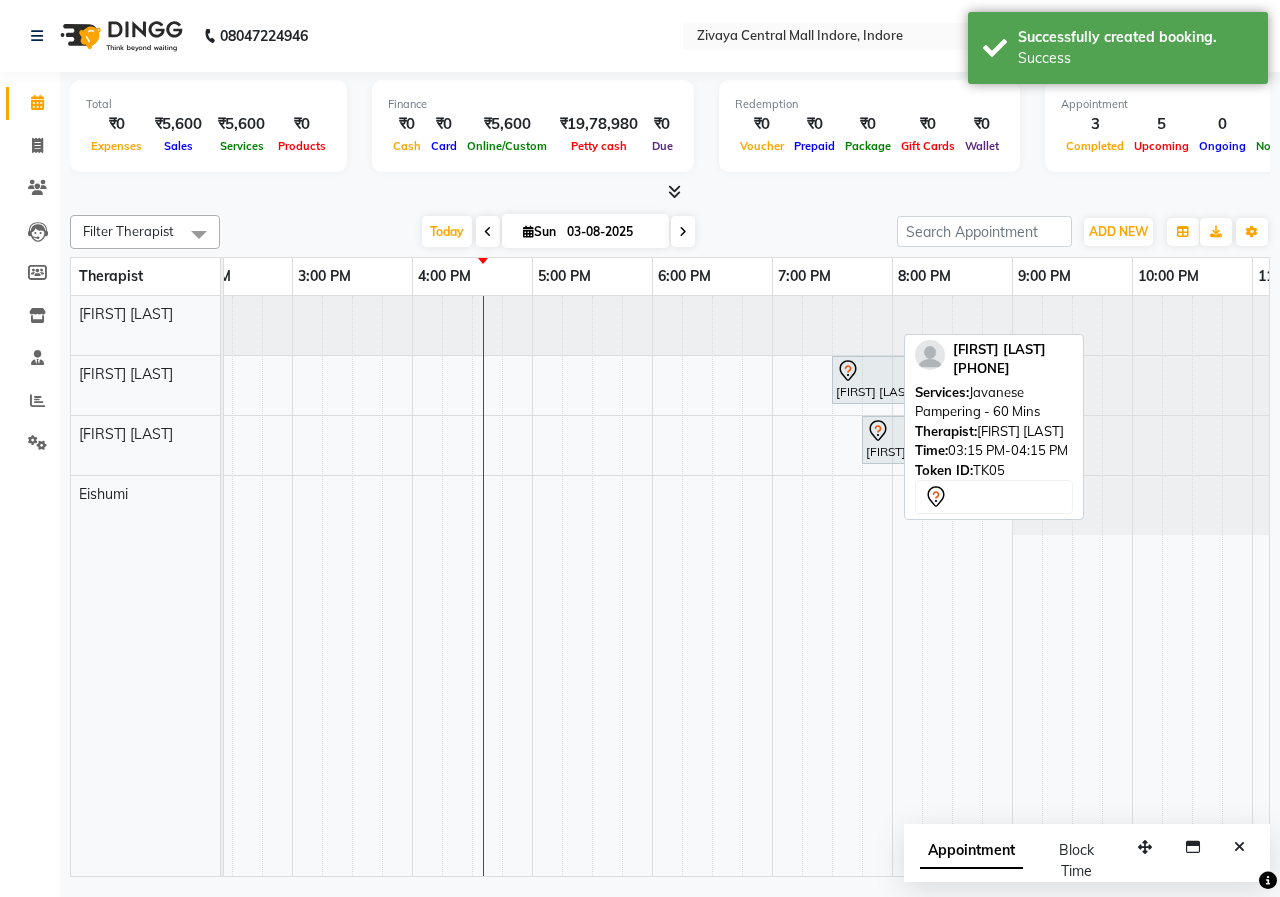 click on "Appointment" at bounding box center [971, 851] 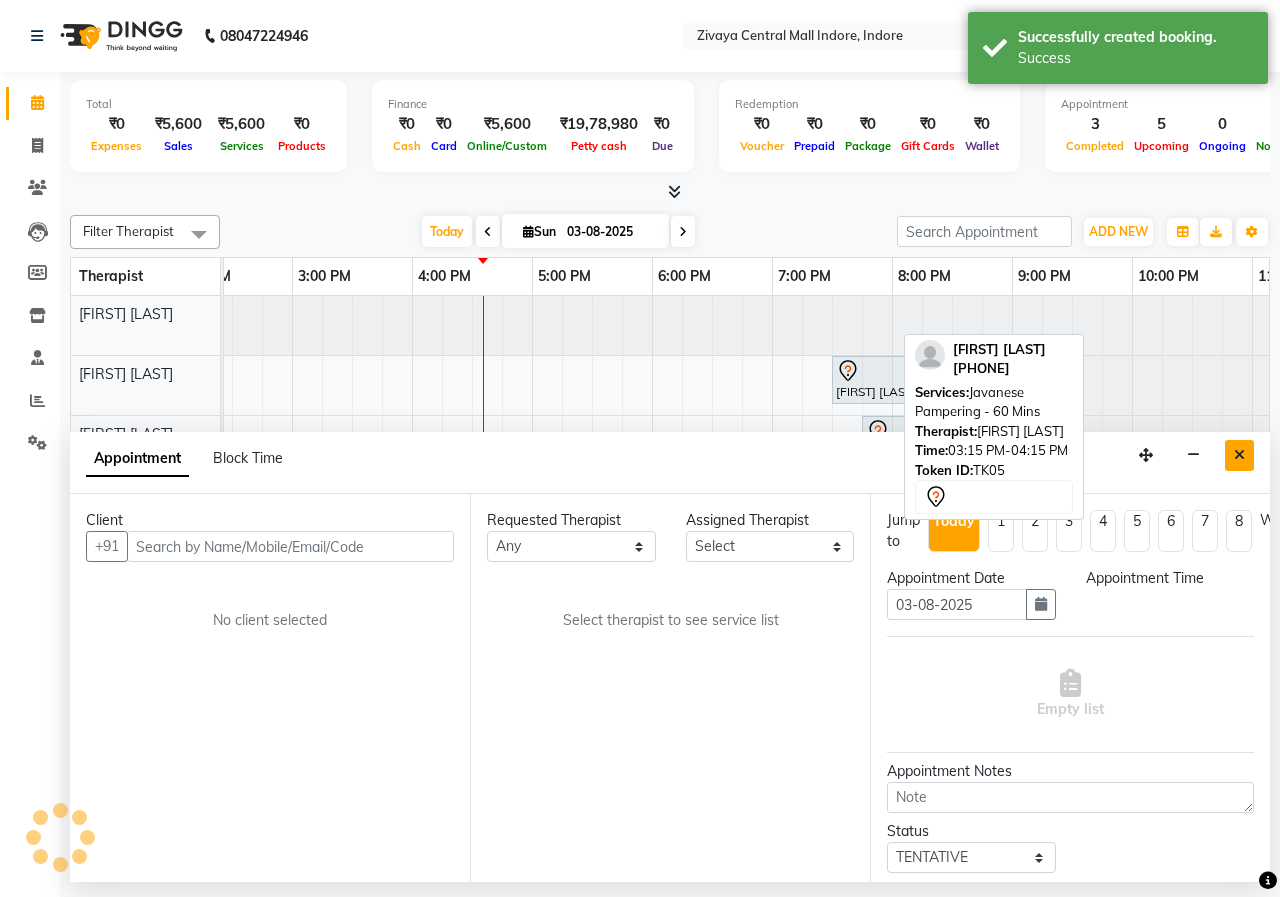 click at bounding box center (1239, 455) 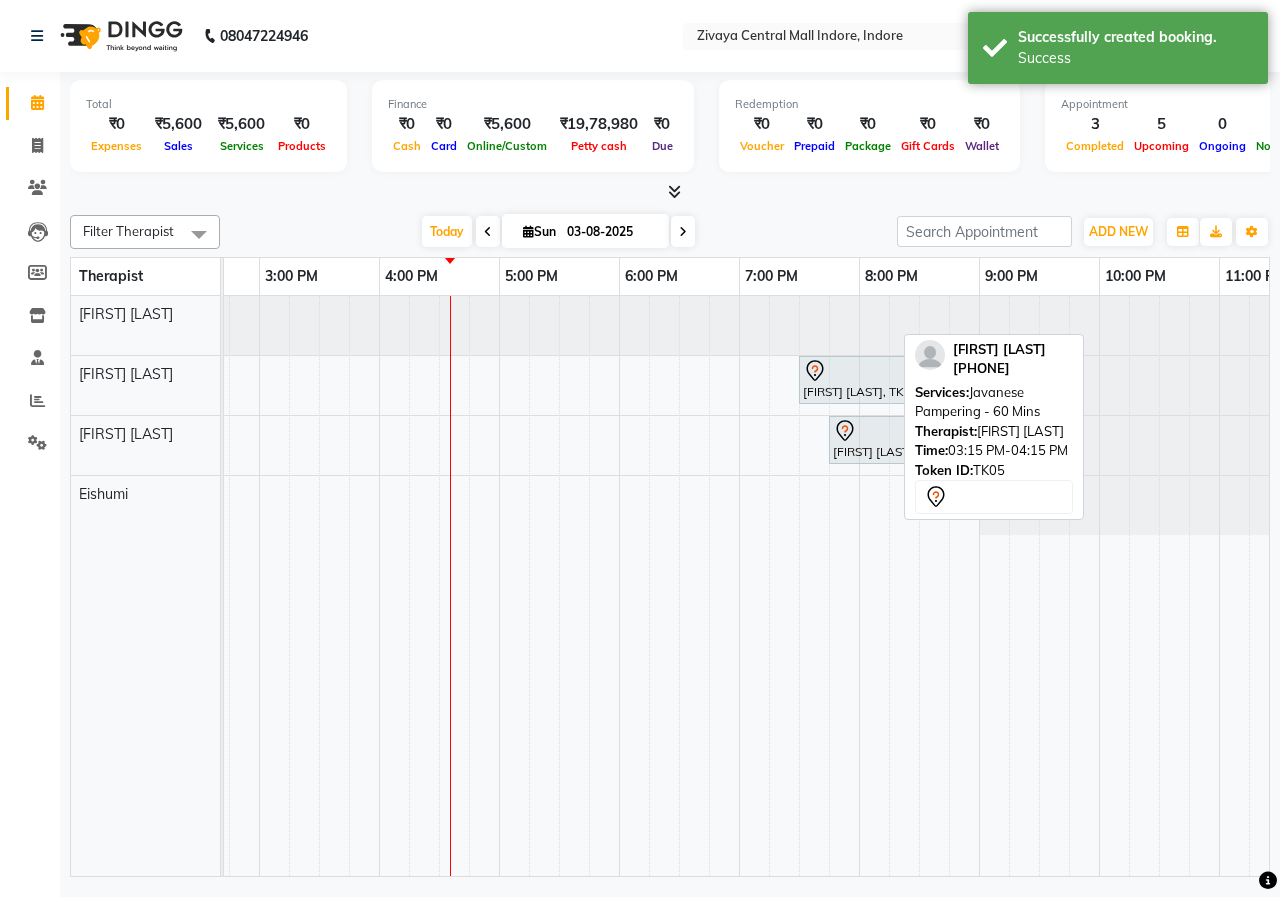 click on "Today  Sun 03-08-2025" at bounding box center [558, 232] 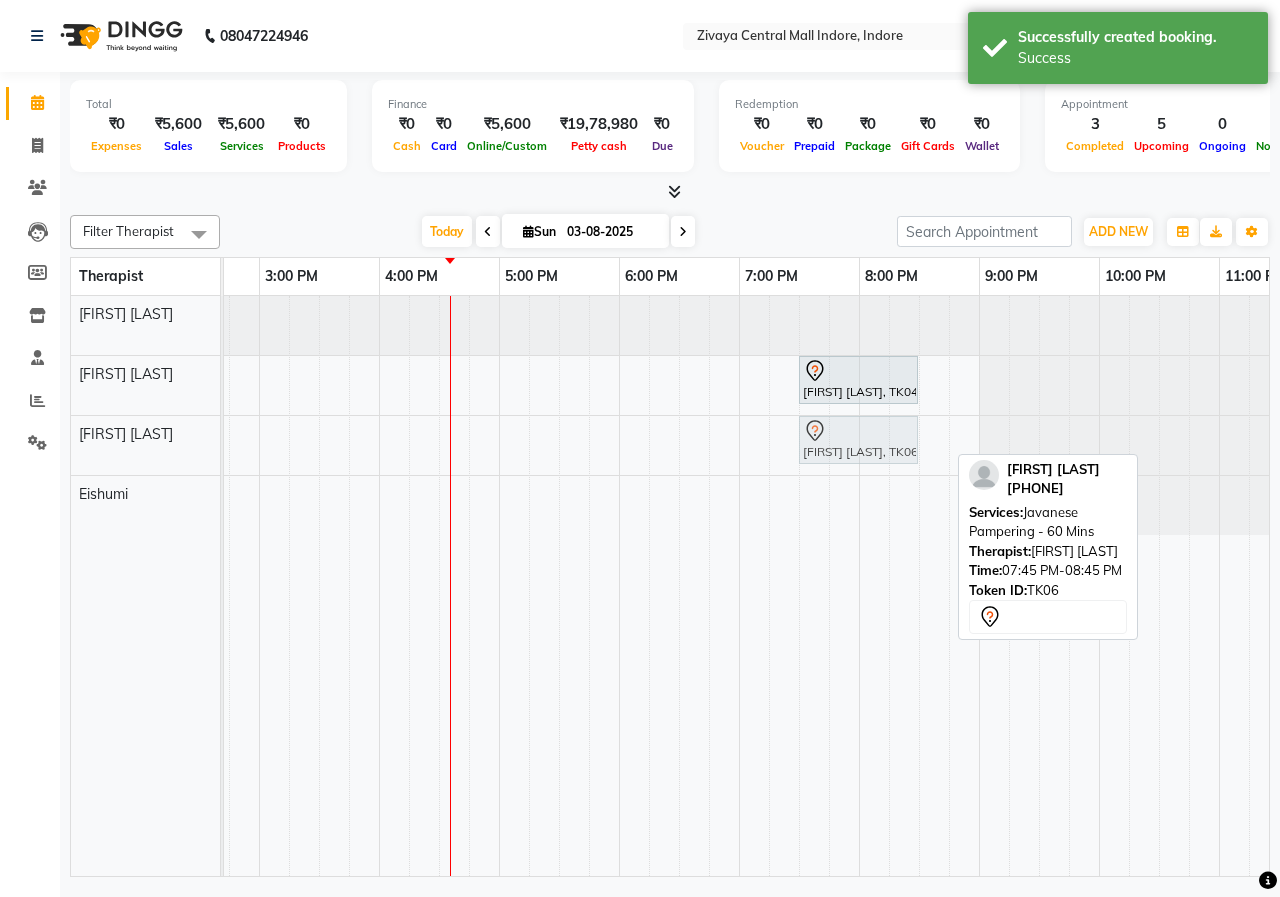 drag, startPoint x: 857, startPoint y: 446, endPoint x: 841, endPoint y: 445, distance: 16.03122 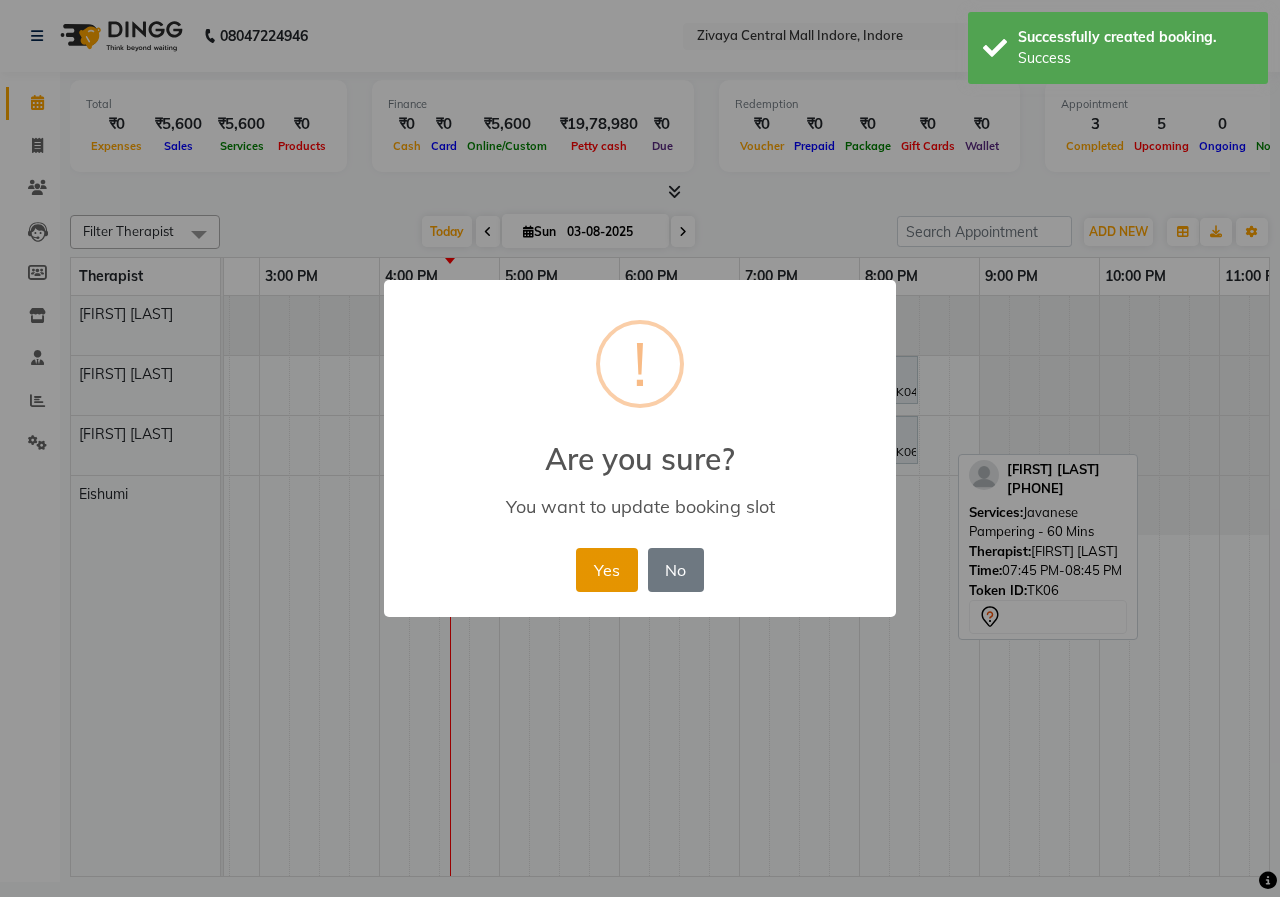click on "Yes" at bounding box center (606, 570) 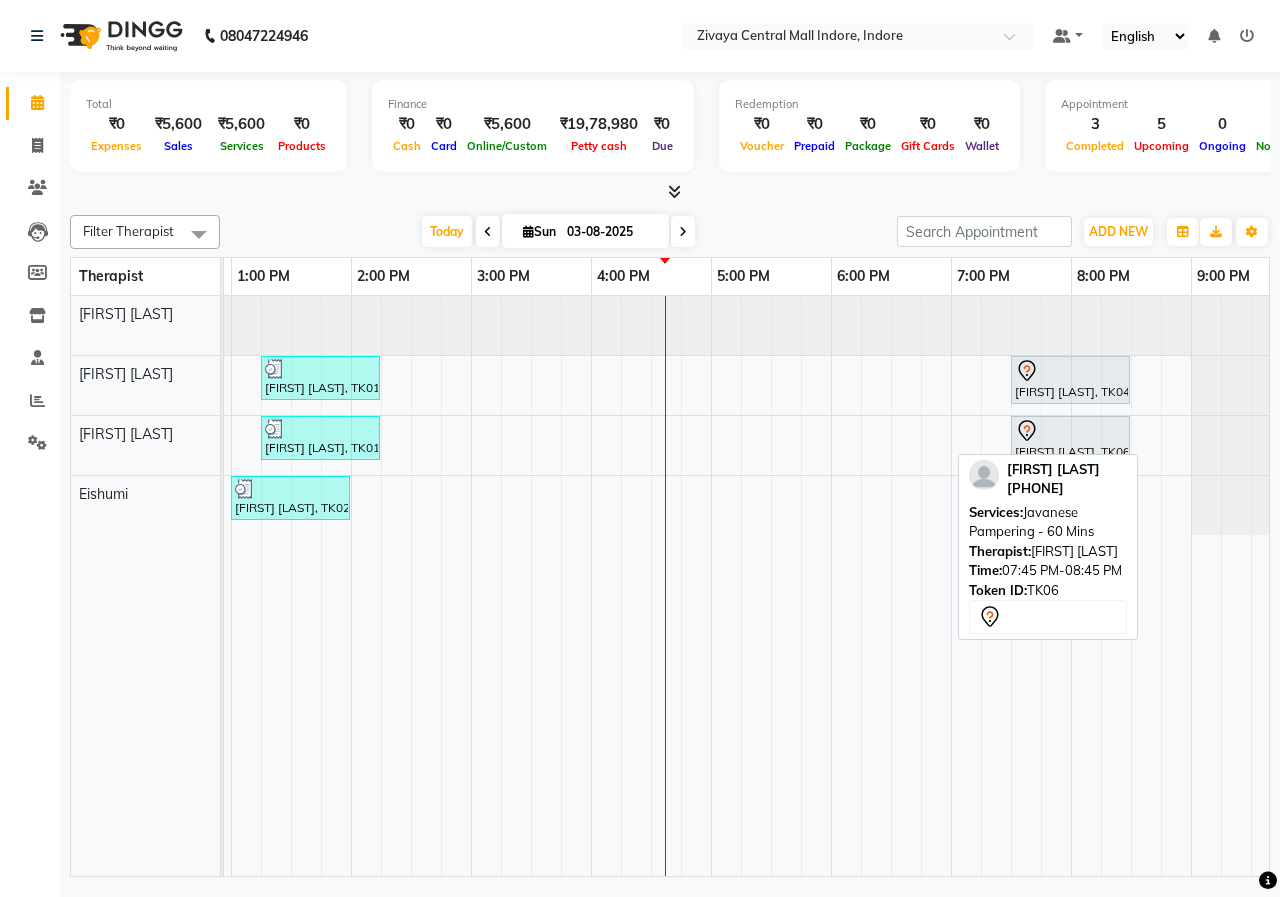 scroll, scrollTop: 0, scrollLeft: 548, axis: horizontal 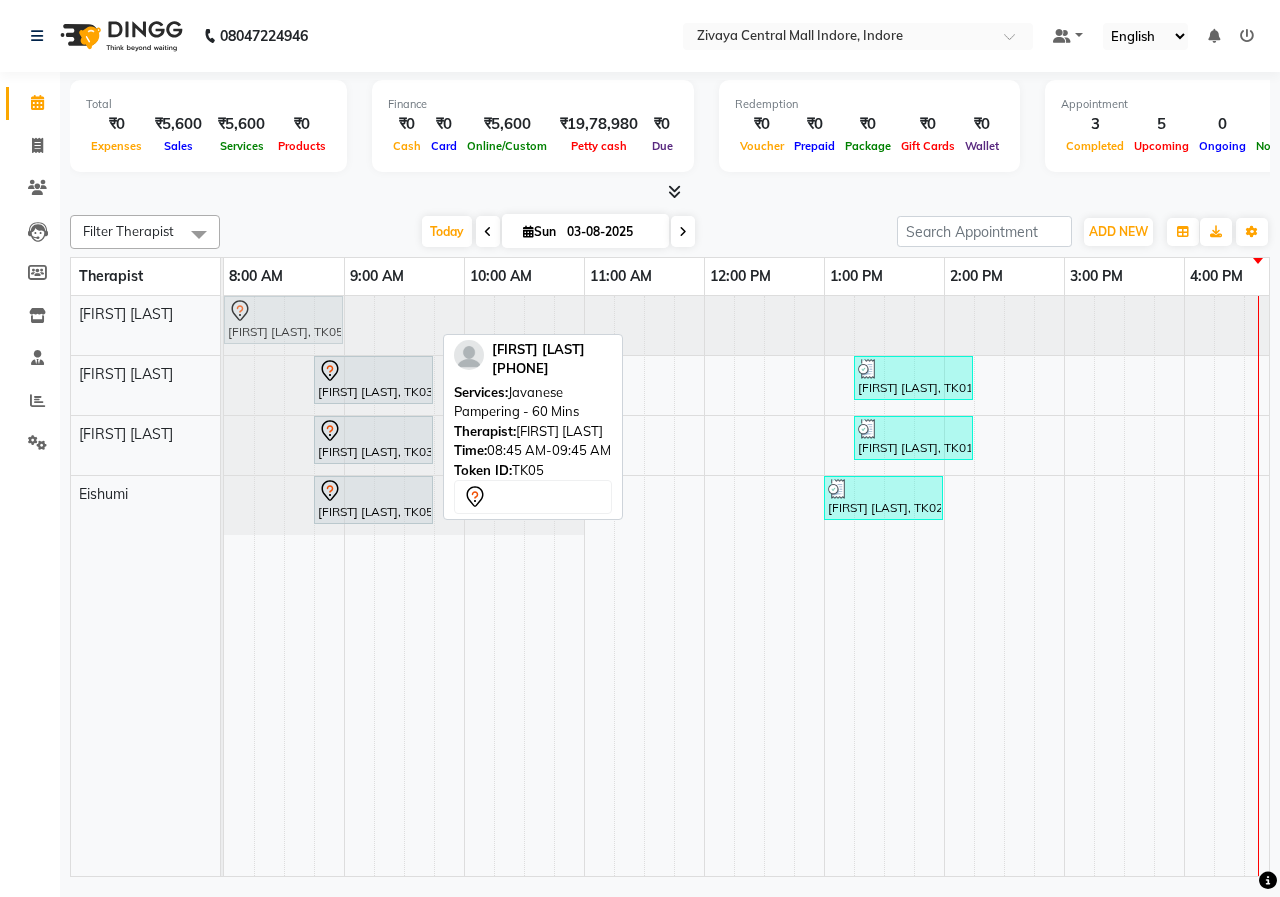 drag, startPoint x: 336, startPoint y: 322, endPoint x: 267, endPoint y: 322, distance: 69 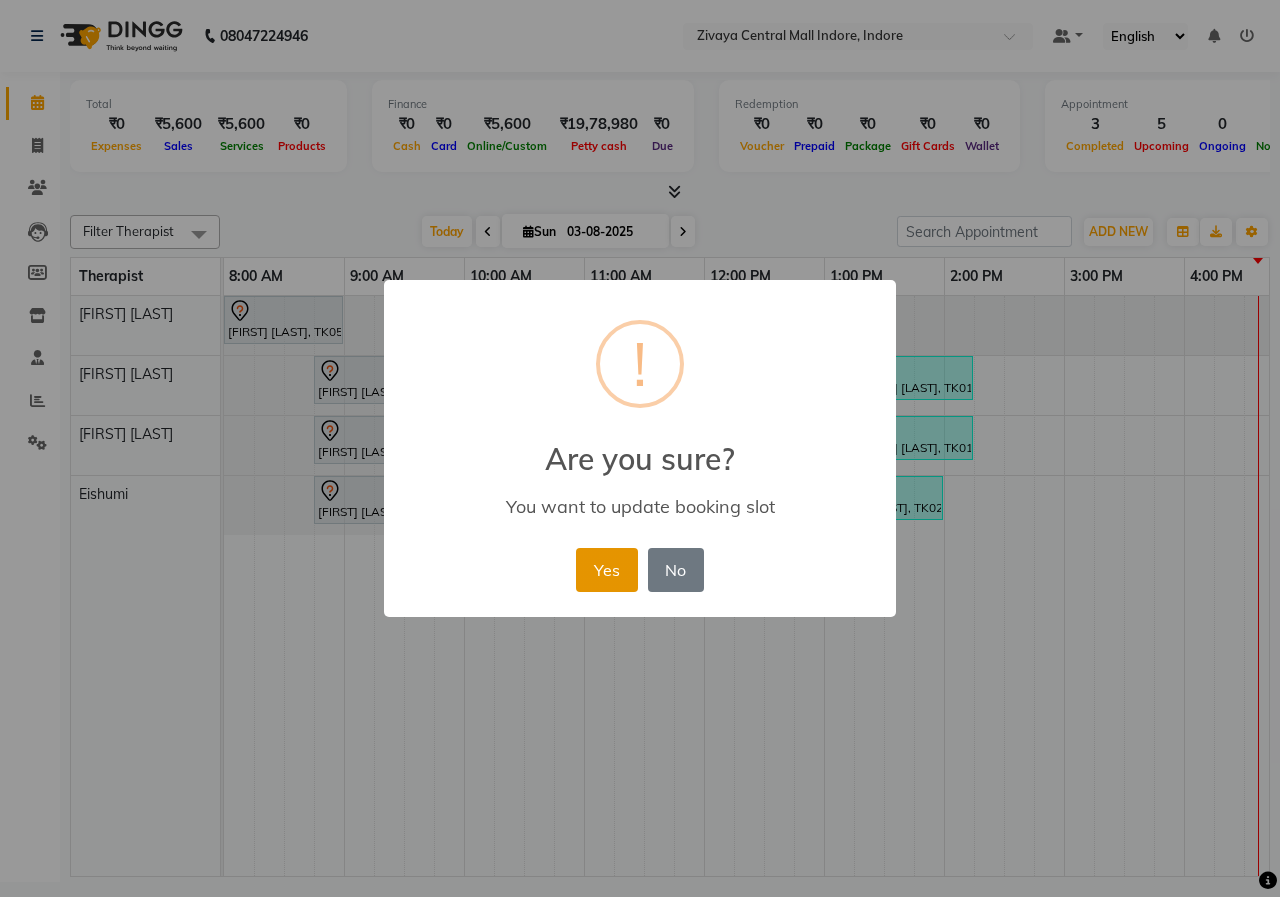 click on "Yes" at bounding box center [606, 570] 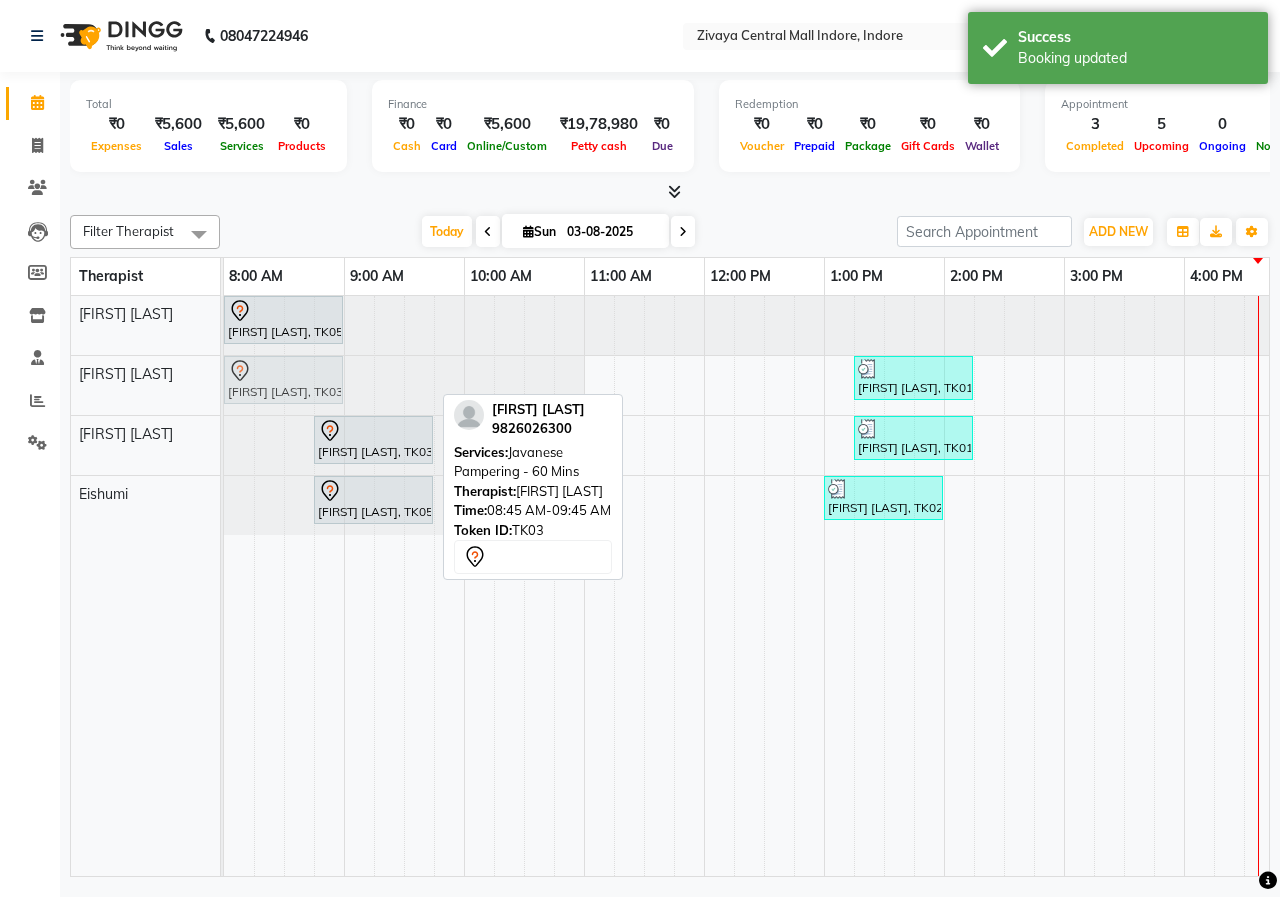 drag, startPoint x: 359, startPoint y: 375, endPoint x: 270, endPoint y: 375, distance: 89 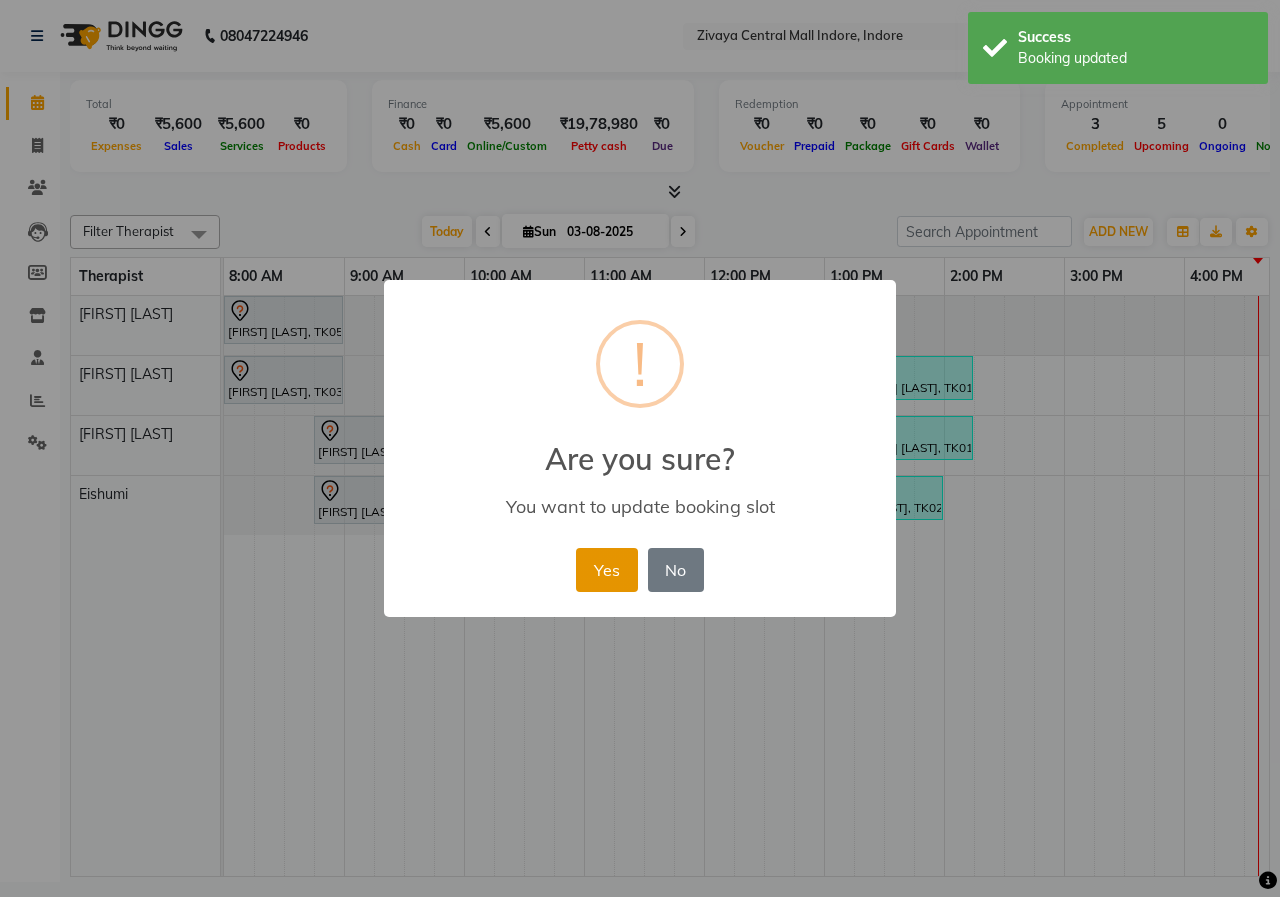 drag, startPoint x: 608, startPoint y: 557, endPoint x: 538, endPoint y: 515, distance: 81.63332 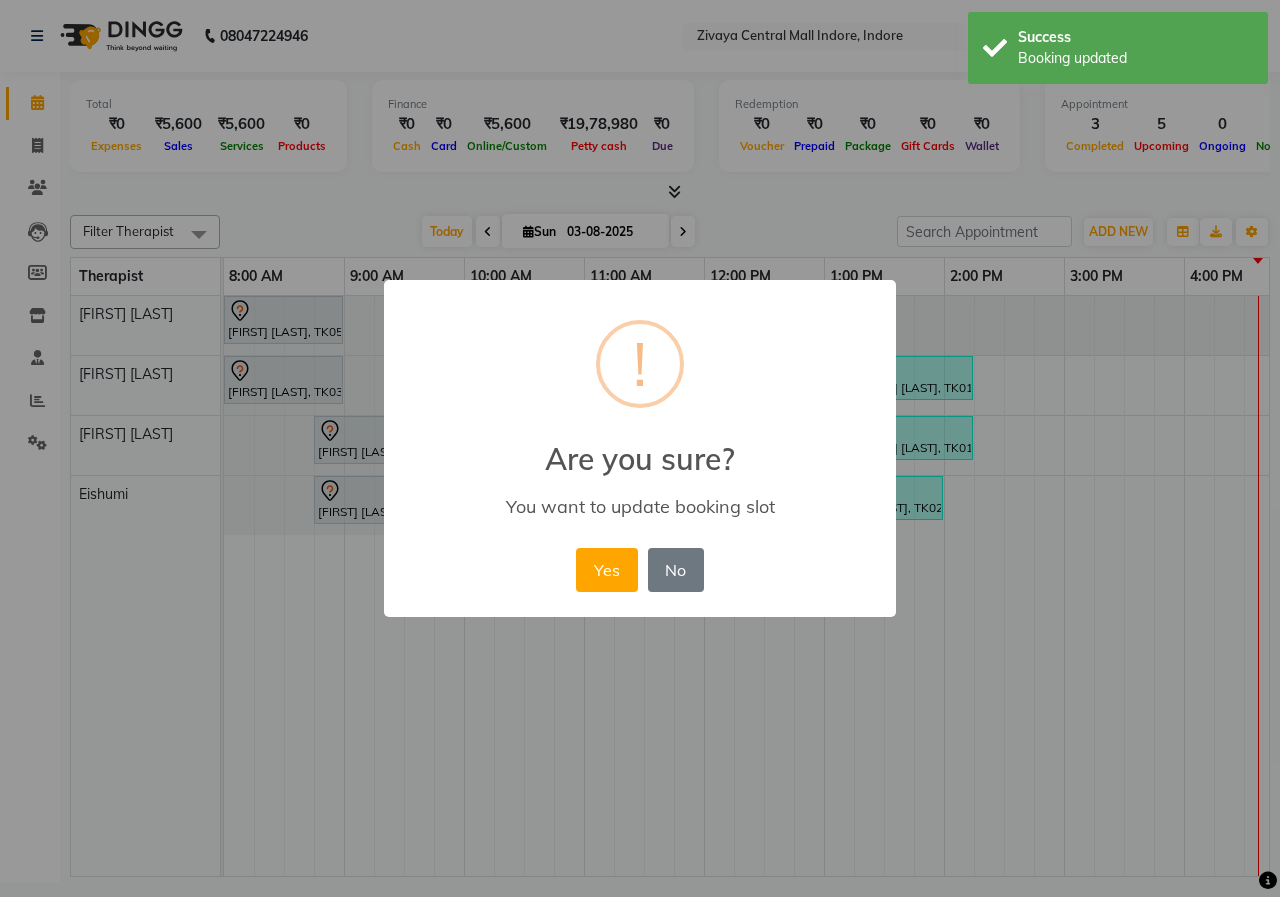 click on "Yes" at bounding box center (606, 570) 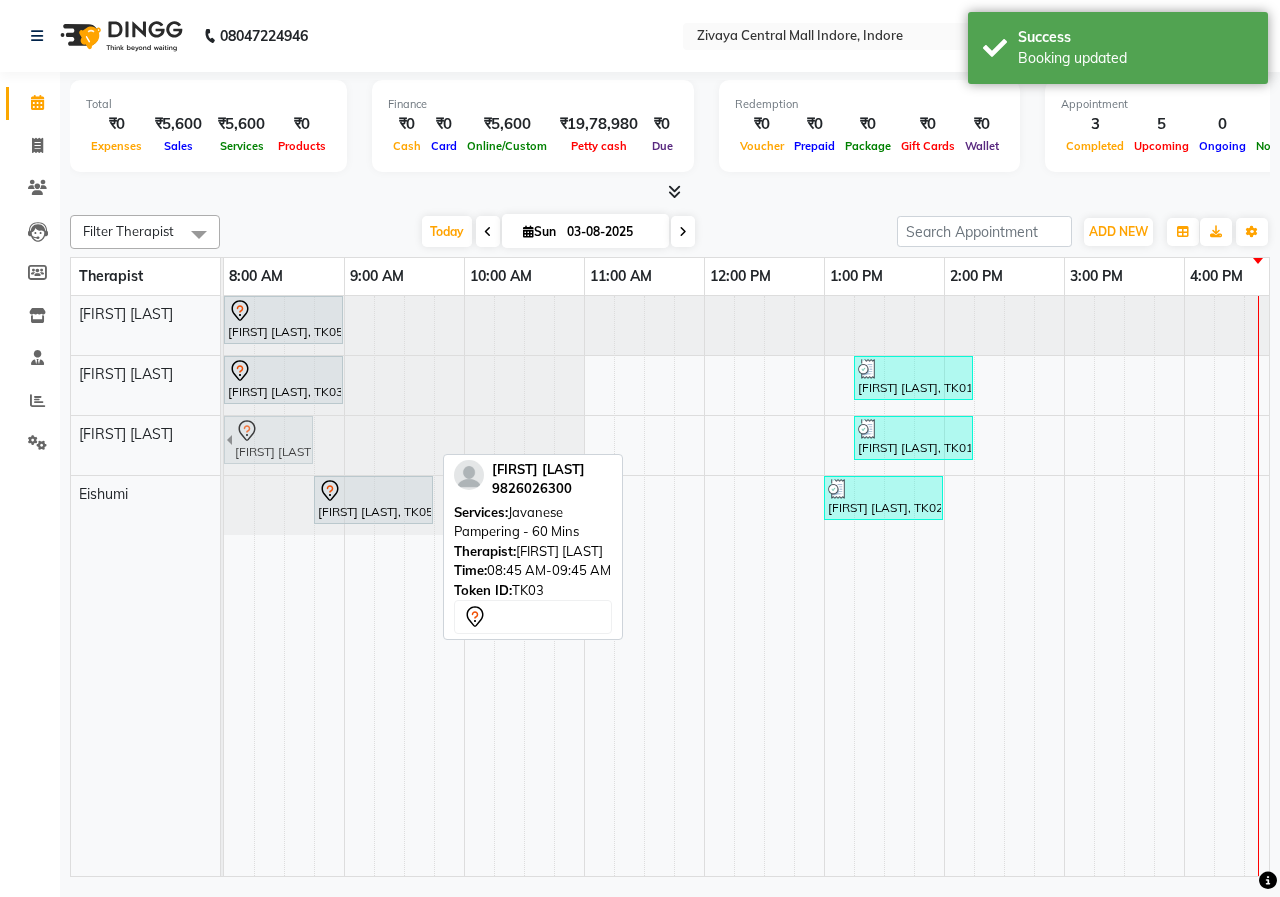 drag, startPoint x: 385, startPoint y: 431, endPoint x: 270, endPoint y: 428, distance: 115.03912 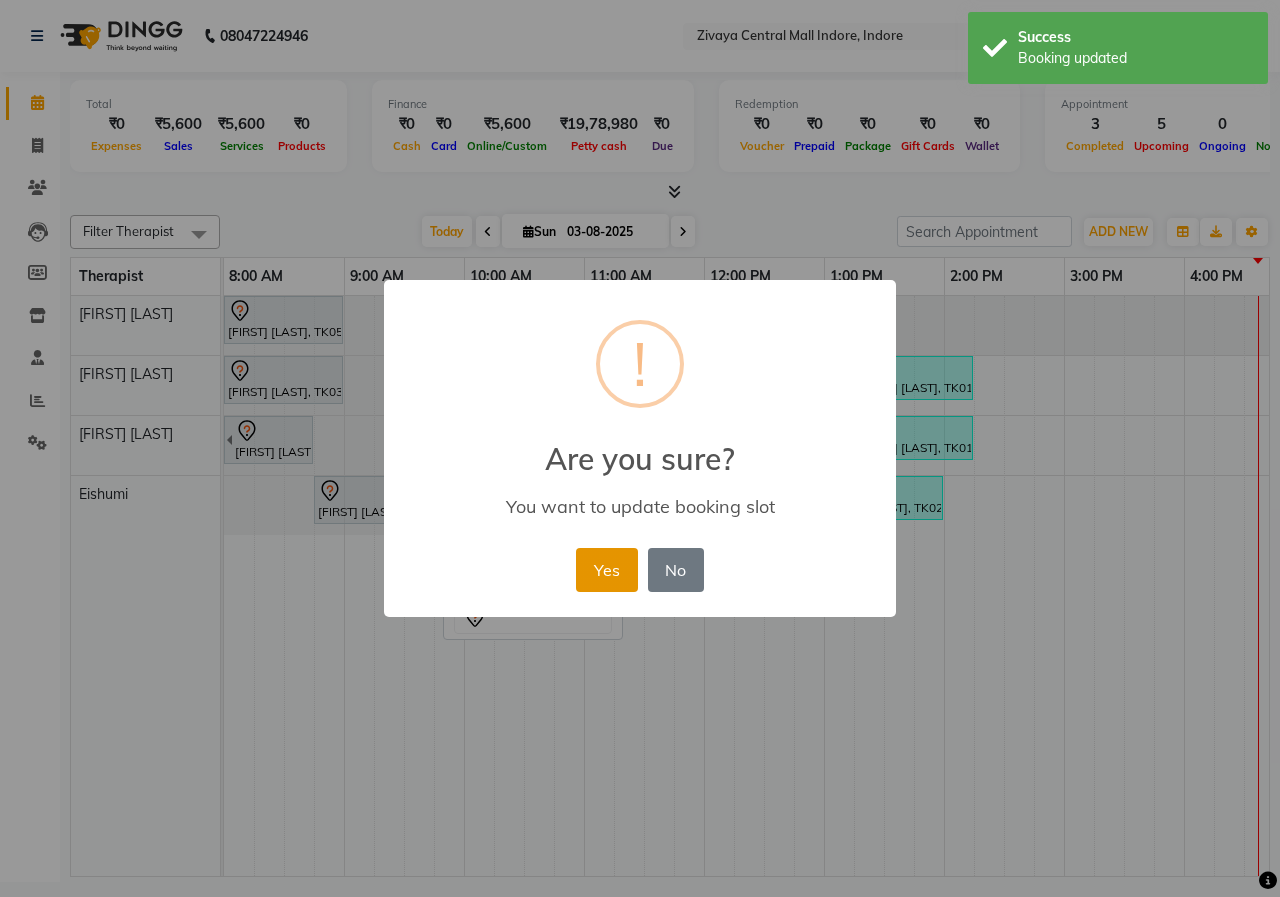 click on "Yes" at bounding box center [606, 570] 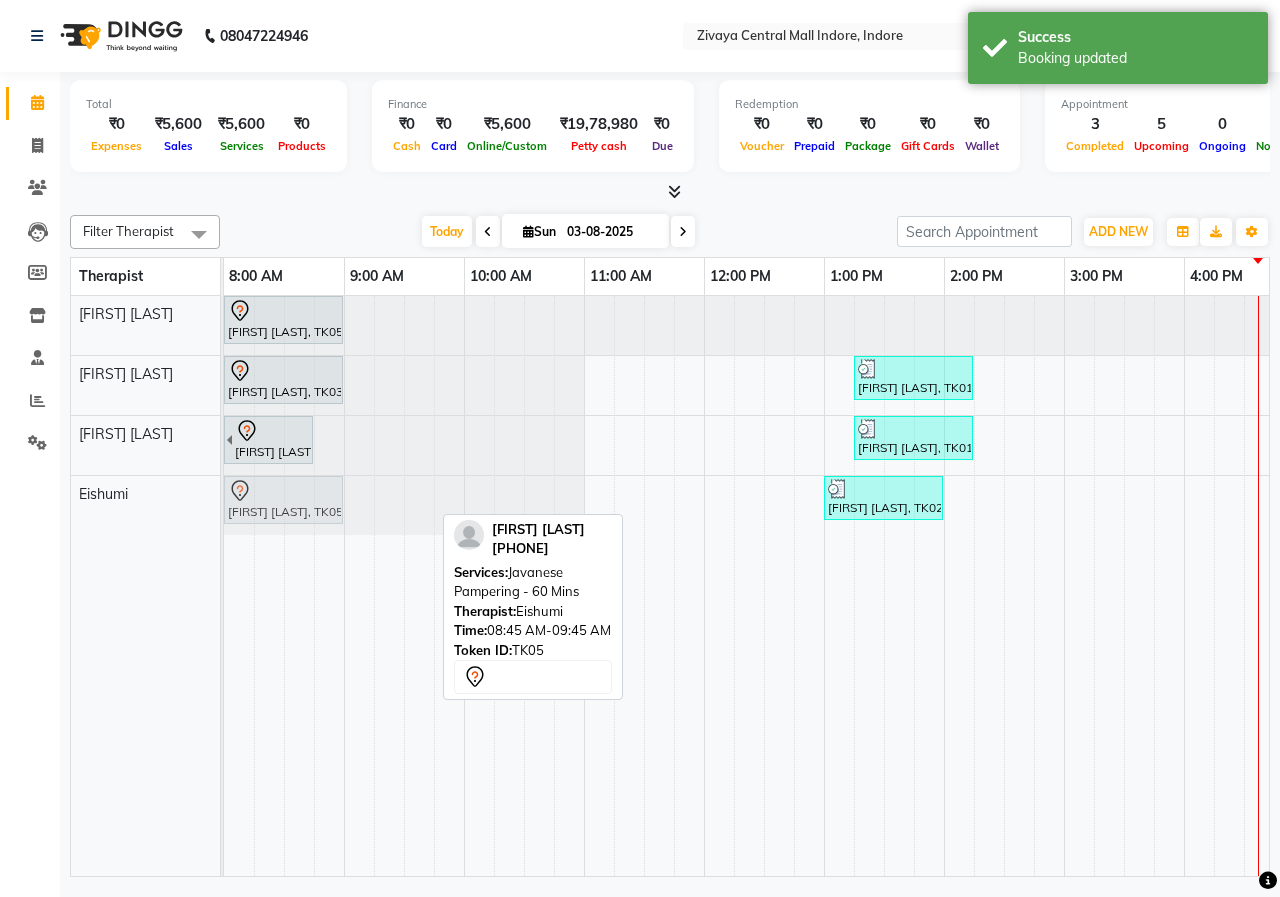 drag, startPoint x: 372, startPoint y: 485, endPoint x: 286, endPoint y: 478, distance: 86.28442 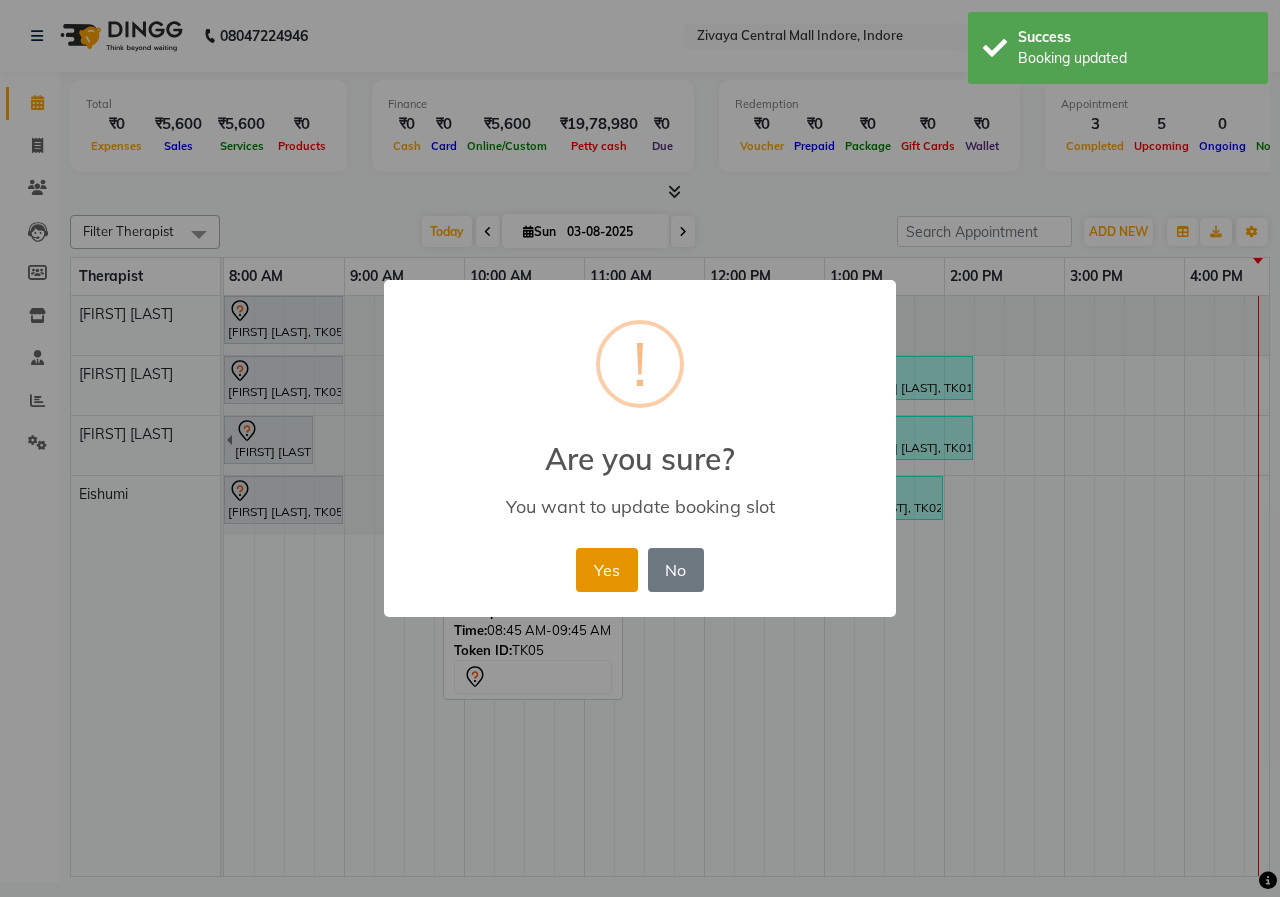 click on "Yes" at bounding box center [606, 570] 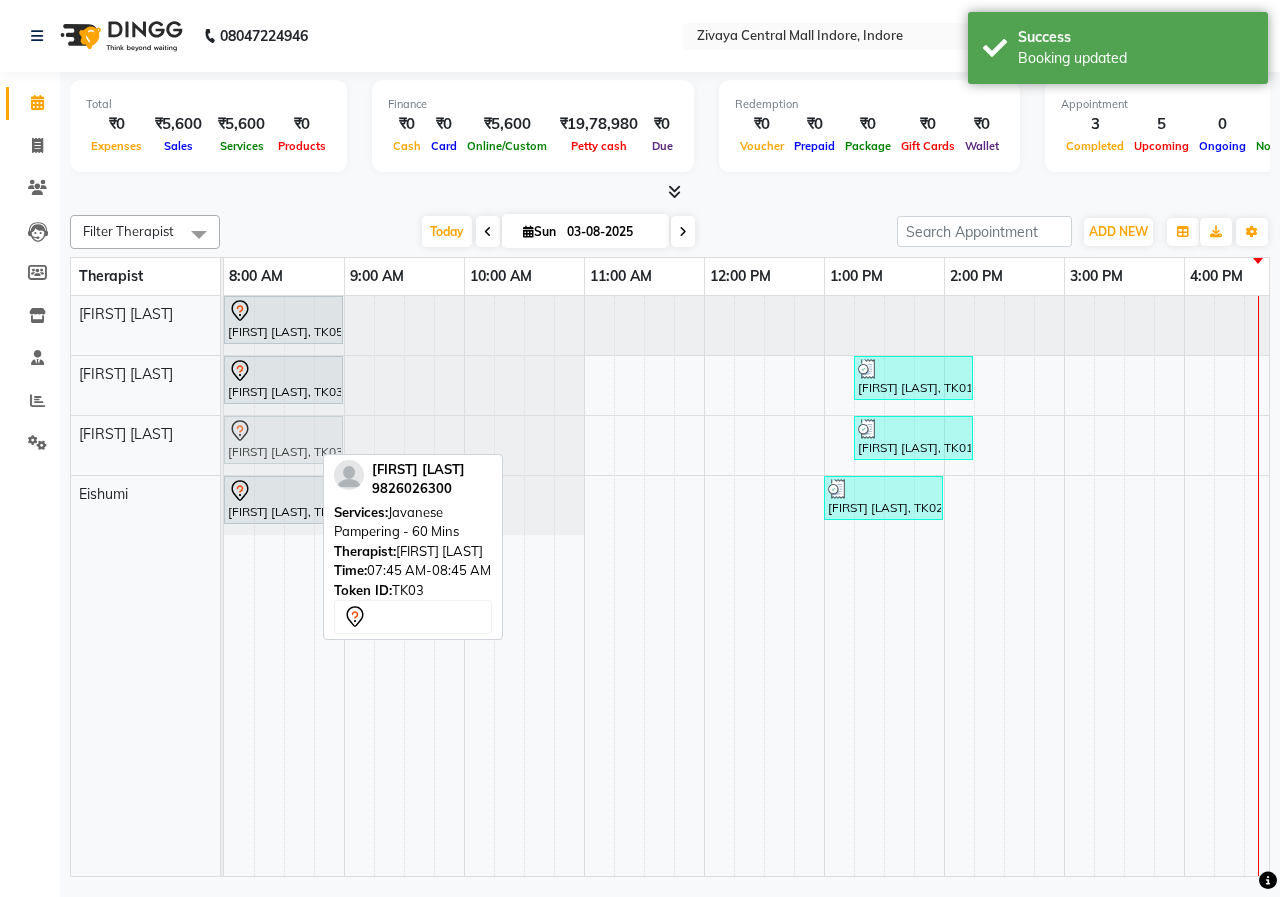 drag, startPoint x: 281, startPoint y: 446, endPoint x: 306, endPoint y: 445, distance: 25.019993 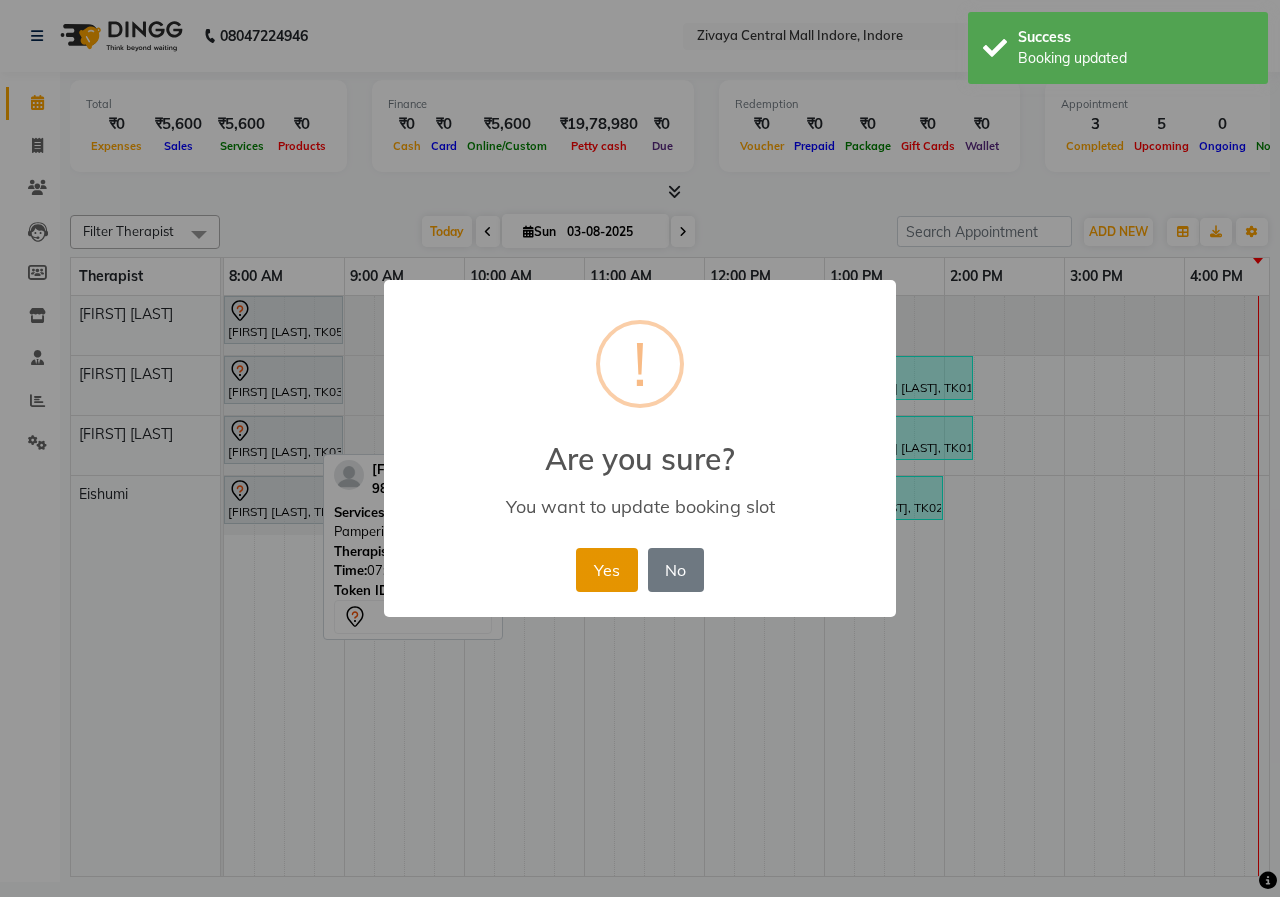 click on "Yes" at bounding box center (606, 570) 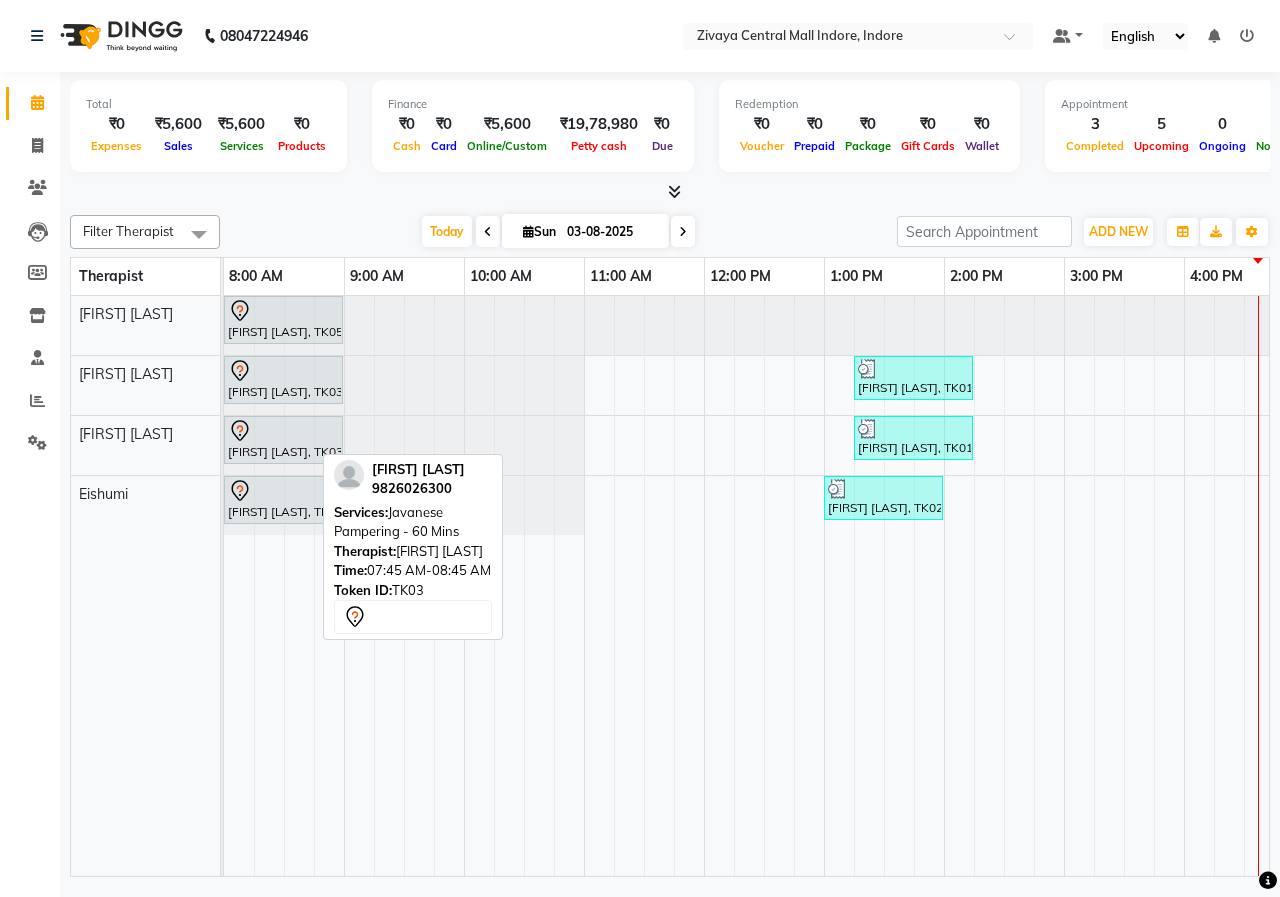 drag, startPoint x: 842, startPoint y: 183, endPoint x: 820, endPoint y: 201, distance: 28.42534 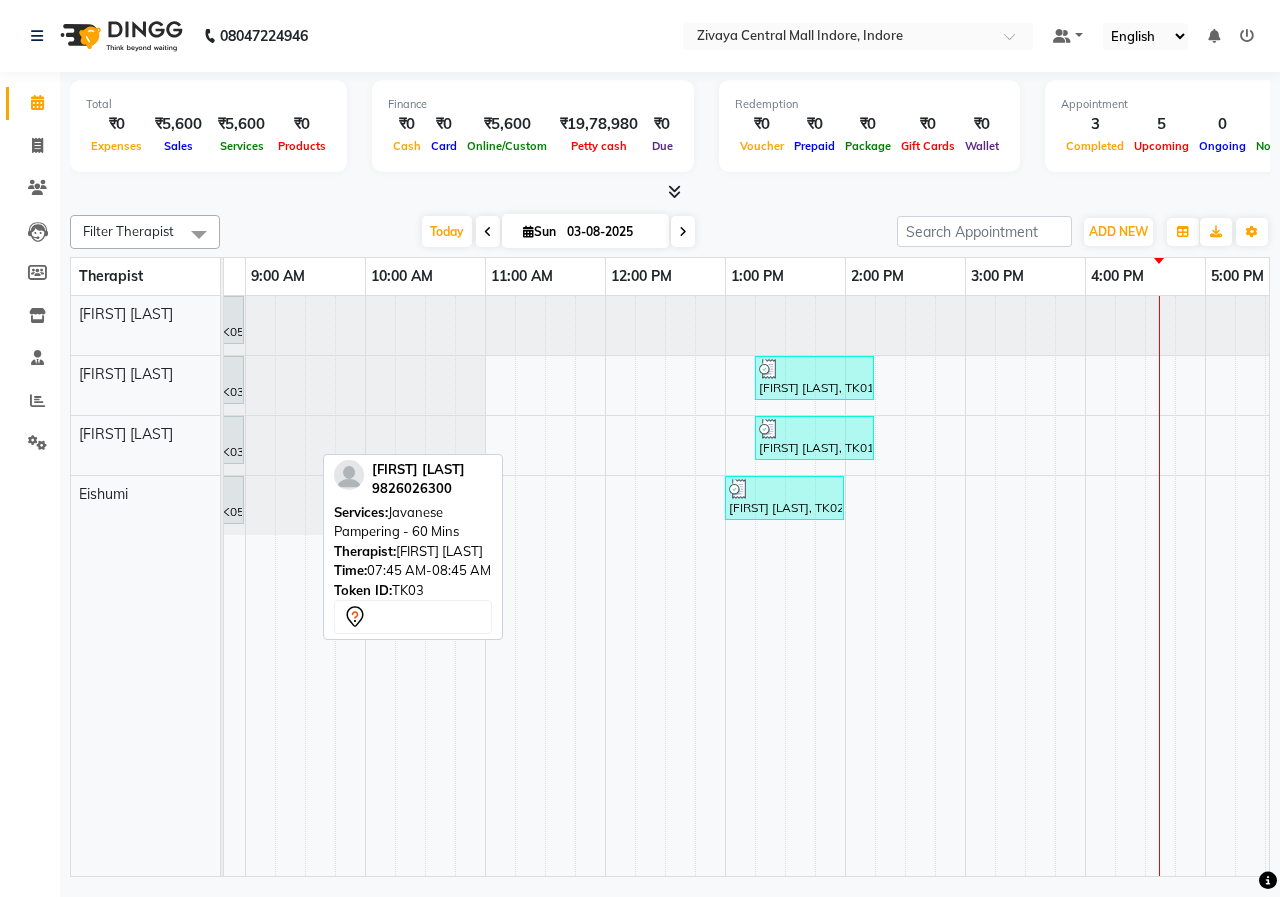 scroll, scrollTop: 0, scrollLeft: 312, axis: horizontal 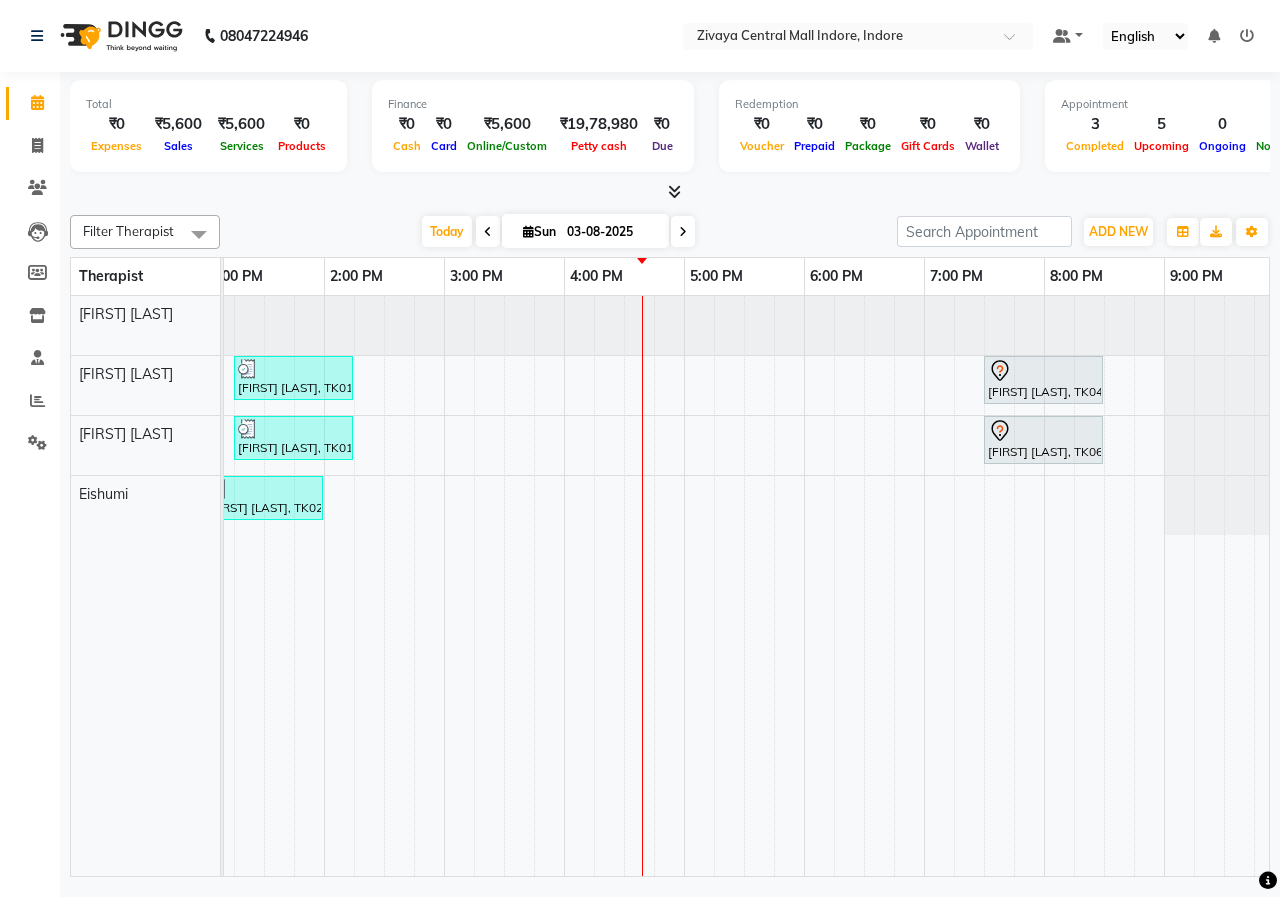 click on "[FIRST] [LAST], TK05, 08:00 AM-09:00 AM, Javanese Pampering - 60 Mins [FIRST] [LAST], TK03, 08:00 AM-09:00 AM, Javanese Pampering - 60 Mins [FIRST] [LAST], TK01, 01:15 PM-02:15 PM, Javanese Pampering - 60 Mins [FIRST] [LAST], TK04, 07:30 PM-08:30 PM, Javanese Pampering - 60 Mins [FIRST] [LAST], TK03, 08:00 AM-09:00 AM, Javanese Pampering - 60 Mins [FIRST] [LAST], TK01, 01:15 PM-02:15 PM, Javanese Pampering - 60 Mins [FIRST] [LAST], TK06, 07:30 PM-08:30 PM, Javanese Pampering - 60 Mins [FIRST] [LAST], TK05, 08:00 AM-09:00 AM, Javanese Pampering - 60 Mins [FIRST] [LAST], TK02, 01:00 PM-02:00 PM, Javanese Pampering - 60 Mins" at bounding box center (564, 586) 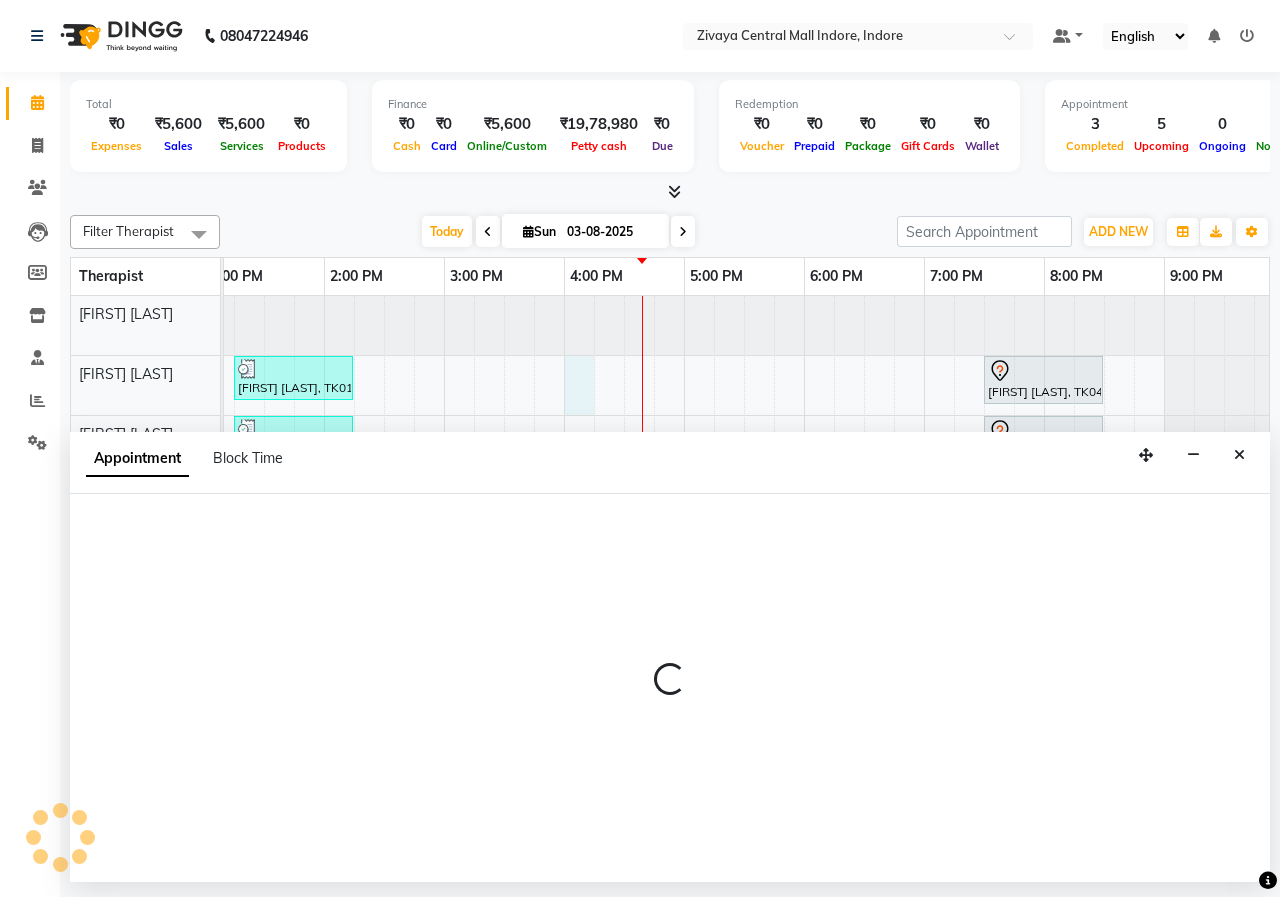select on "49517" 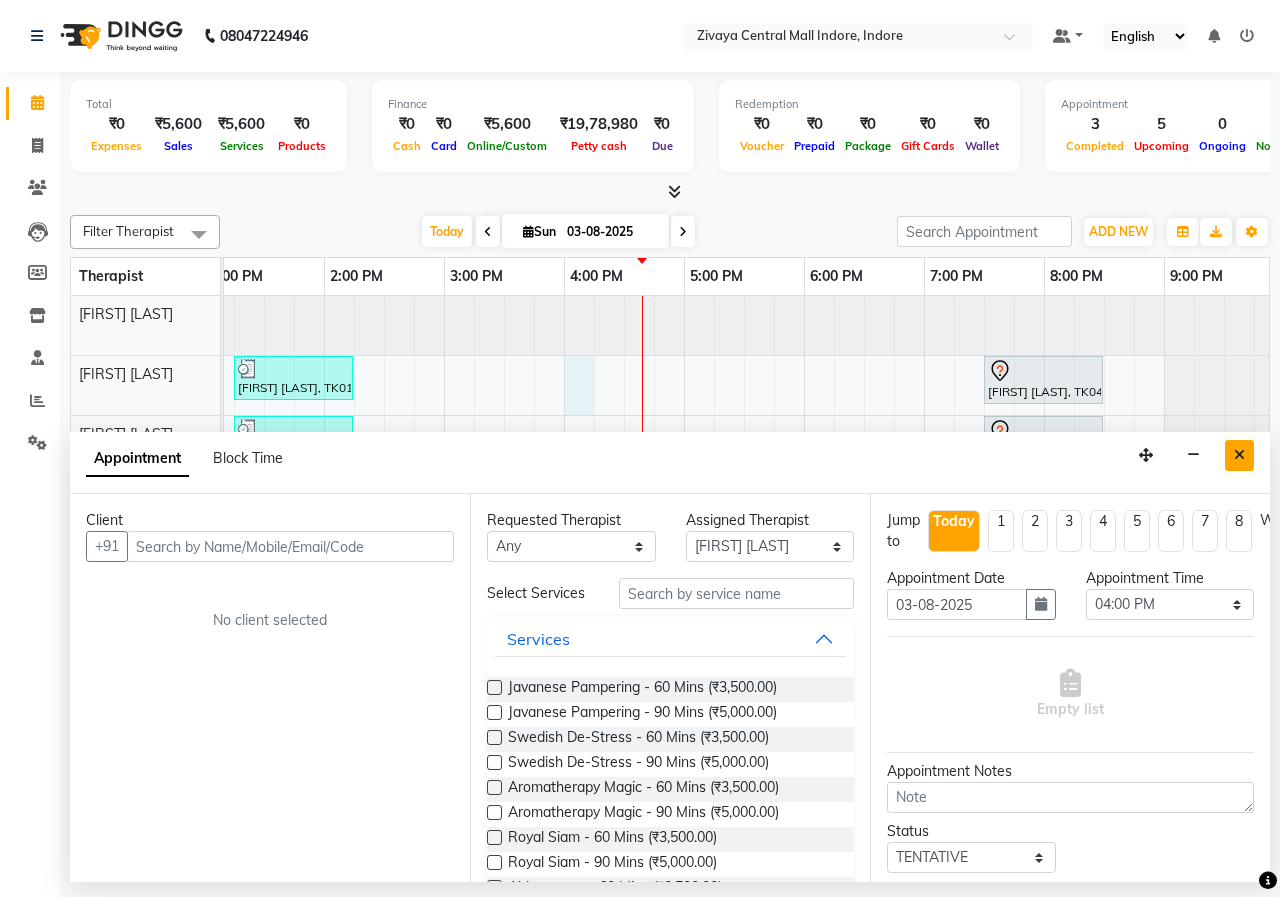 click at bounding box center [1239, 455] 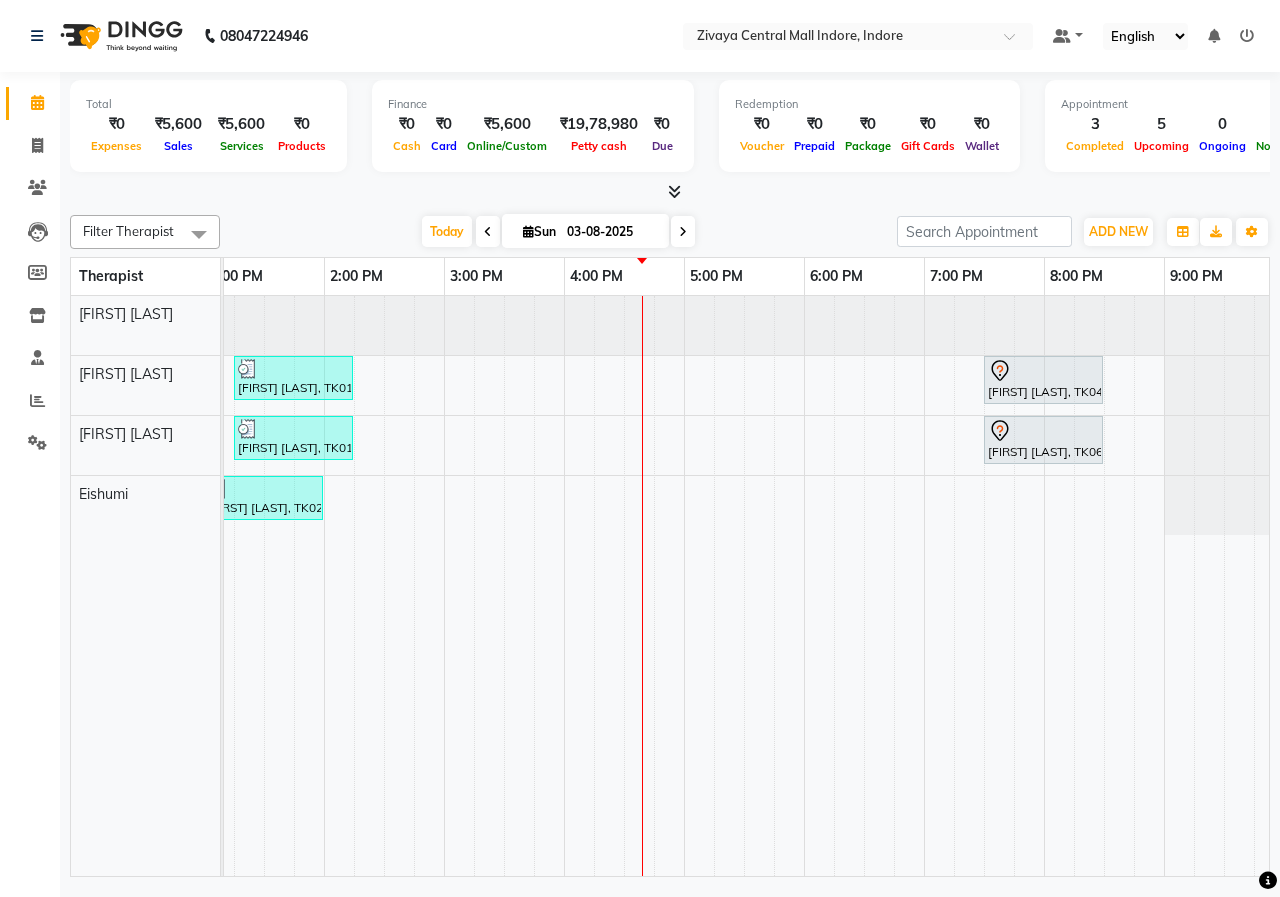 click on "[FIRST] [LAST], TK05, 08:00 AM-09:00 AM, Javanese Pampering - 60 Mins [FIRST] [LAST], TK03, 08:00 AM-09:00 AM, Javanese Pampering - 60 Mins [FIRST] [LAST], TK01, 01:15 PM-02:15 PM, Javanese Pampering - 60 Mins [FIRST] [LAST], TK04, 07:30 PM-08:30 PM, Javanese Pampering - 60 Mins [FIRST] [LAST], TK03, 08:00 AM-09:00 AM, Javanese Pampering - 60 Mins [FIRST] [LAST], TK01, 01:15 PM-02:15 PM, Javanese Pampering - 60 Mins [FIRST] [LAST], TK06, 07:30 PM-08:30 PM, Javanese Pampering - 60 Mins [FIRST] [LAST], TK05, 08:00 AM-09:00 AM, Javanese Pampering - 60 Mins [FIRST] [LAST], TK02, 01:00 PM-02:00 PM, Javanese Pampering - 60 Mins" at bounding box center (564, 586) 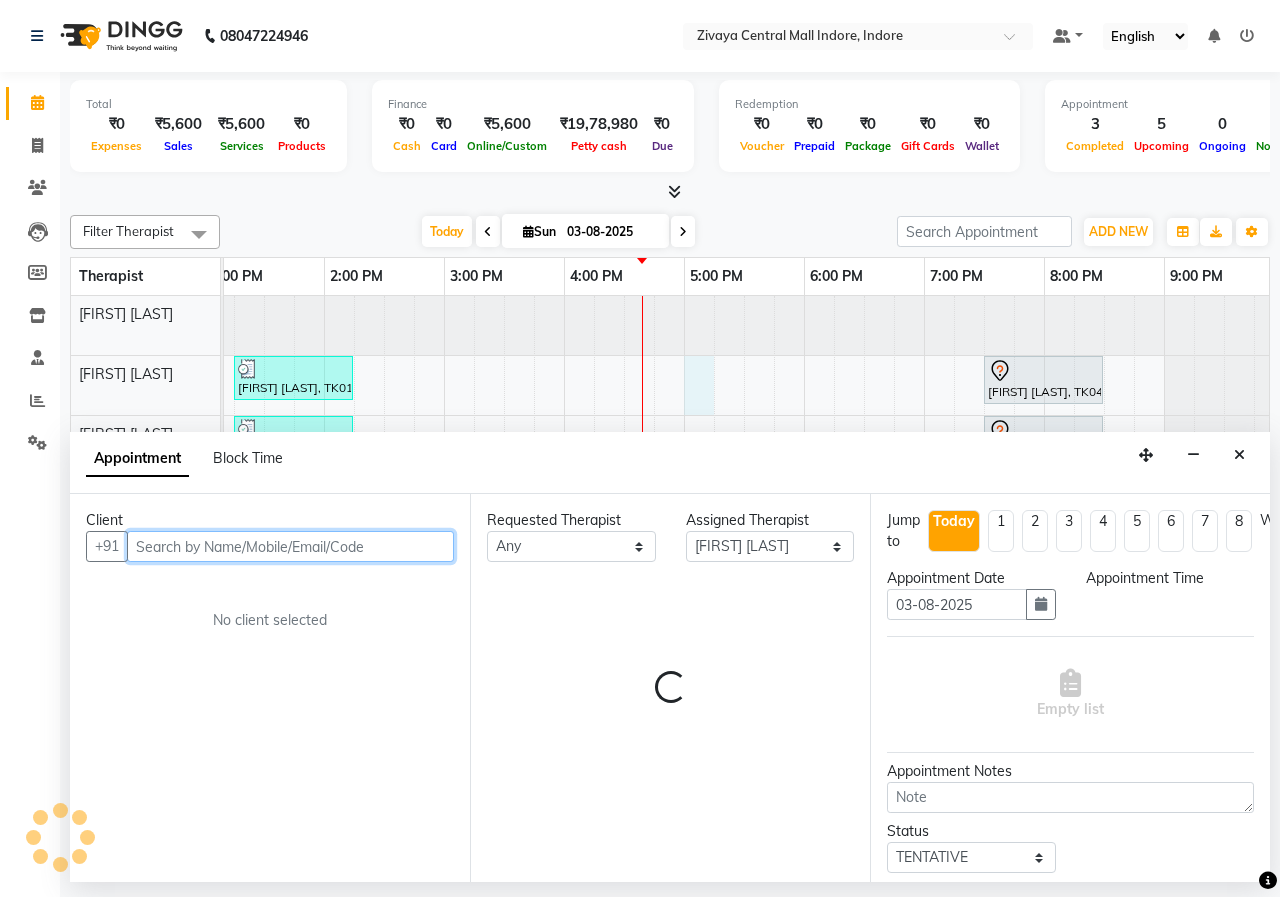 select on "1020" 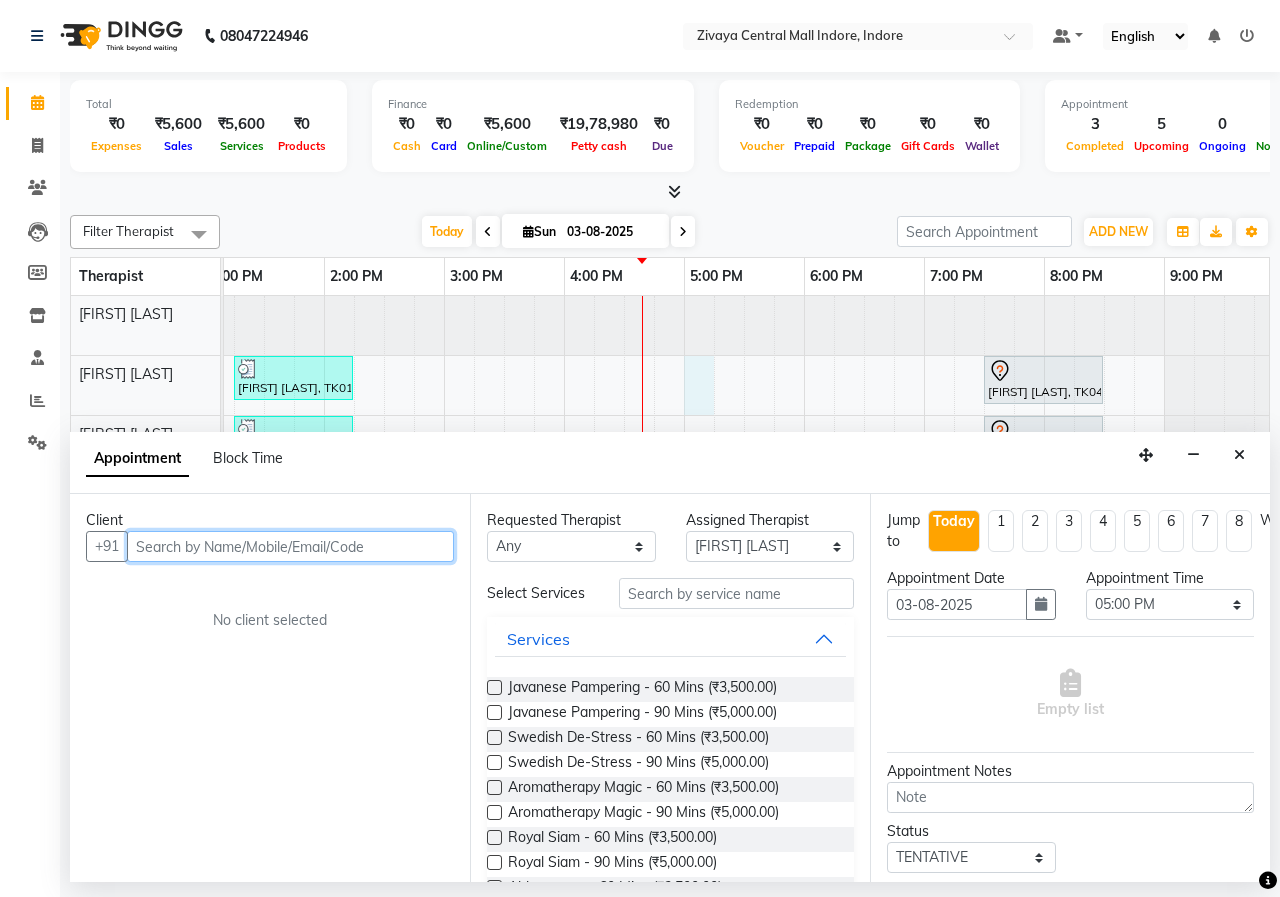 click at bounding box center (290, 546) 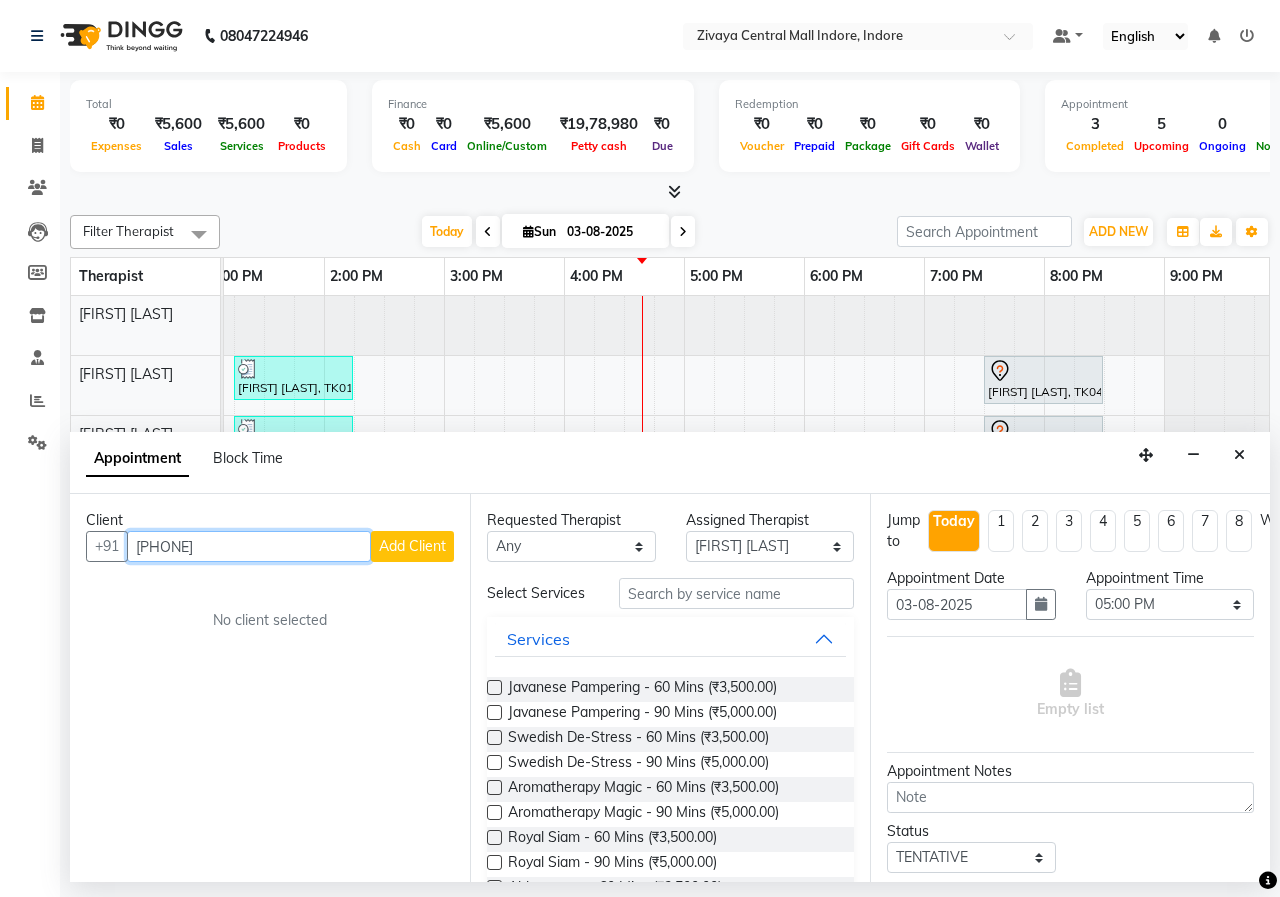 type on "[PHONE]" 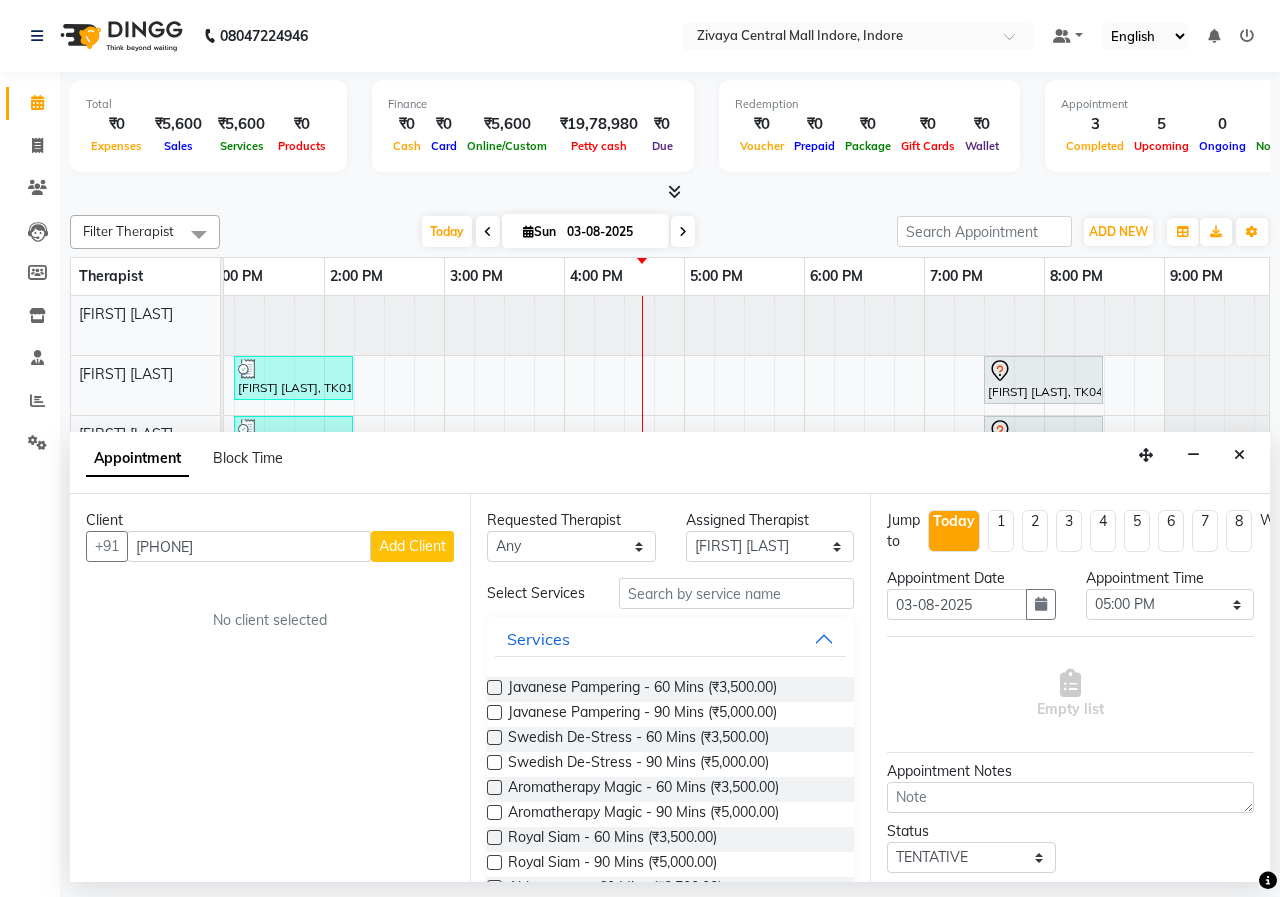 click on "Add Client" at bounding box center [412, 546] 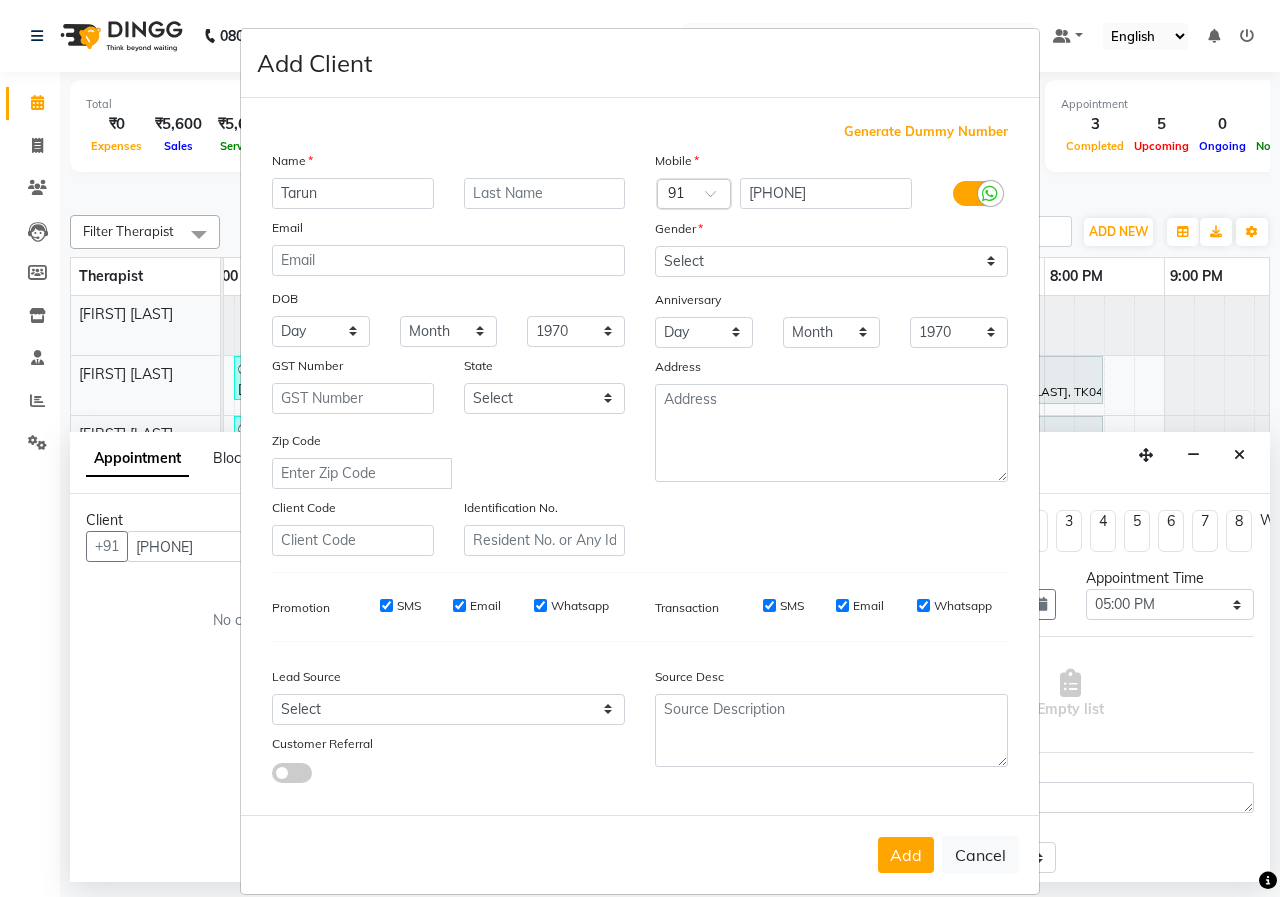 type on "Tarun" 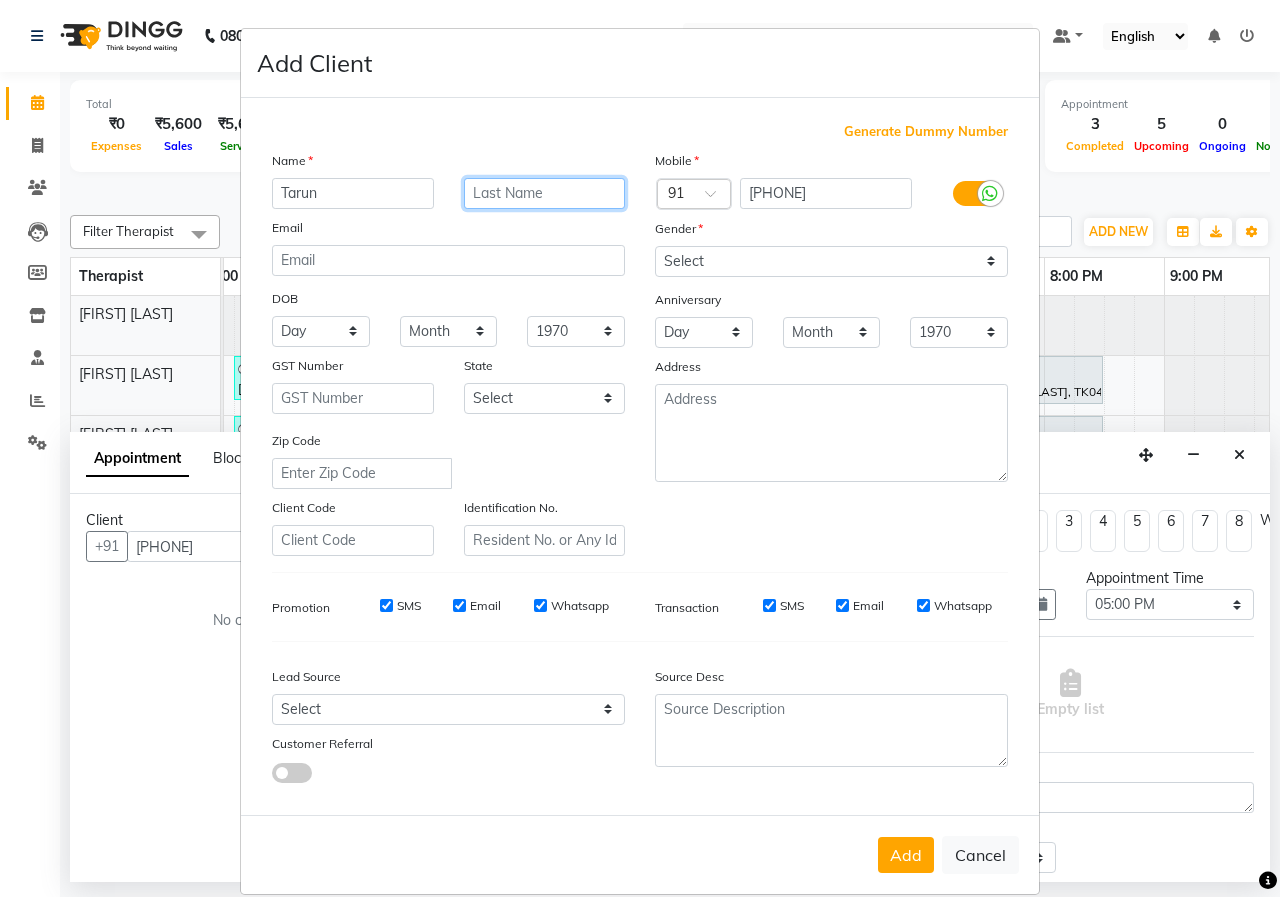 type on "S" 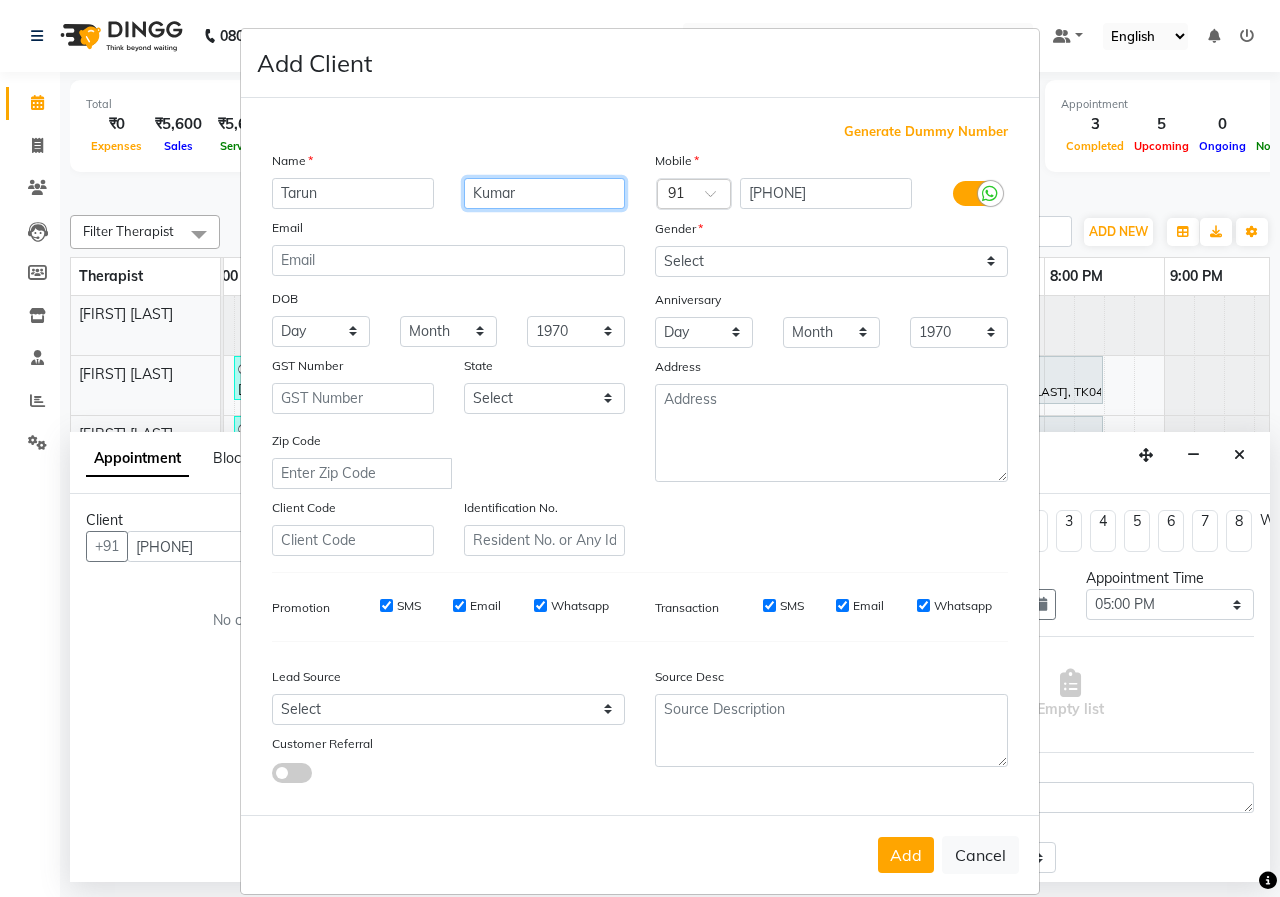 type on "Kumar" 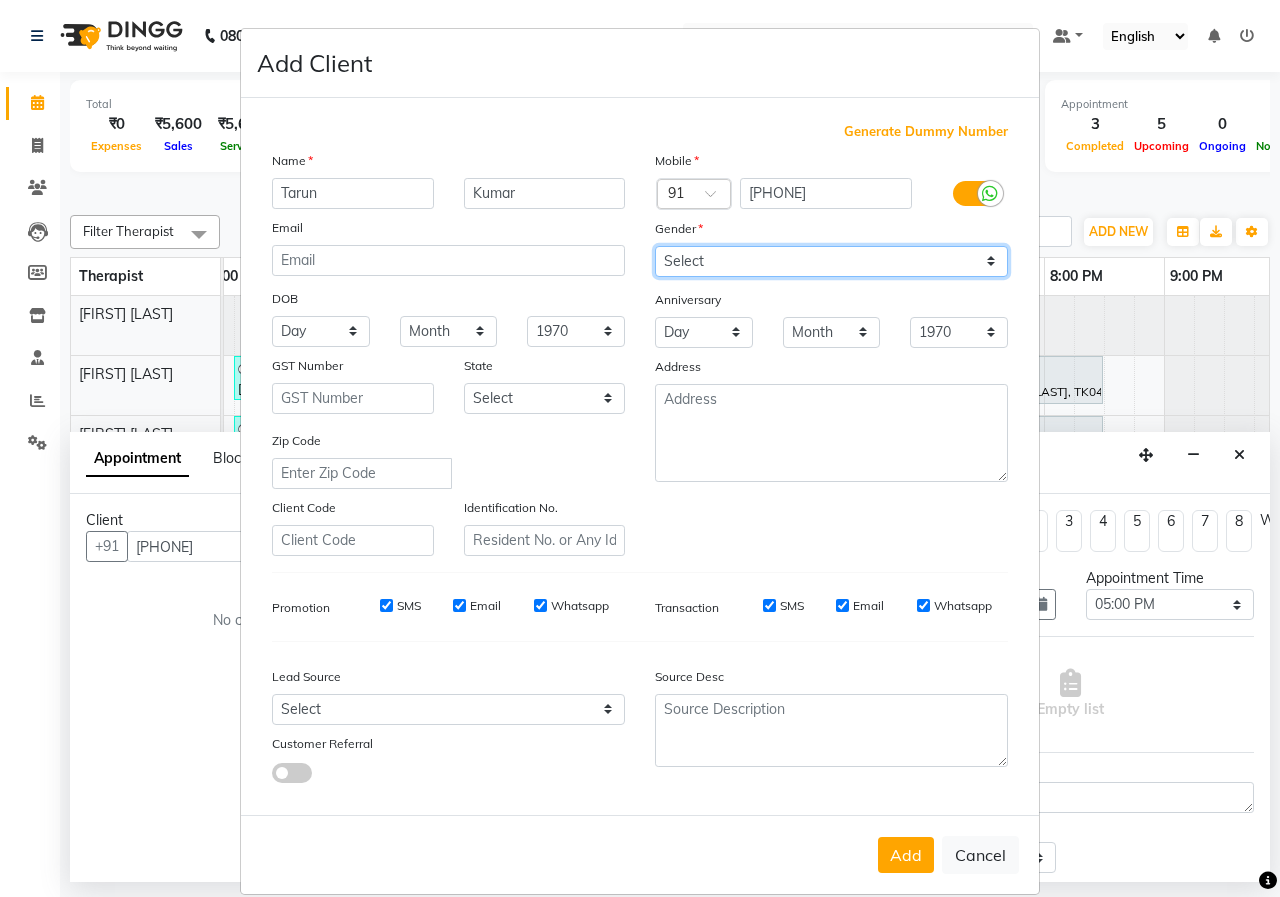 drag, startPoint x: 831, startPoint y: 256, endPoint x: 826, endPoint y: 272, distance: 16.763054 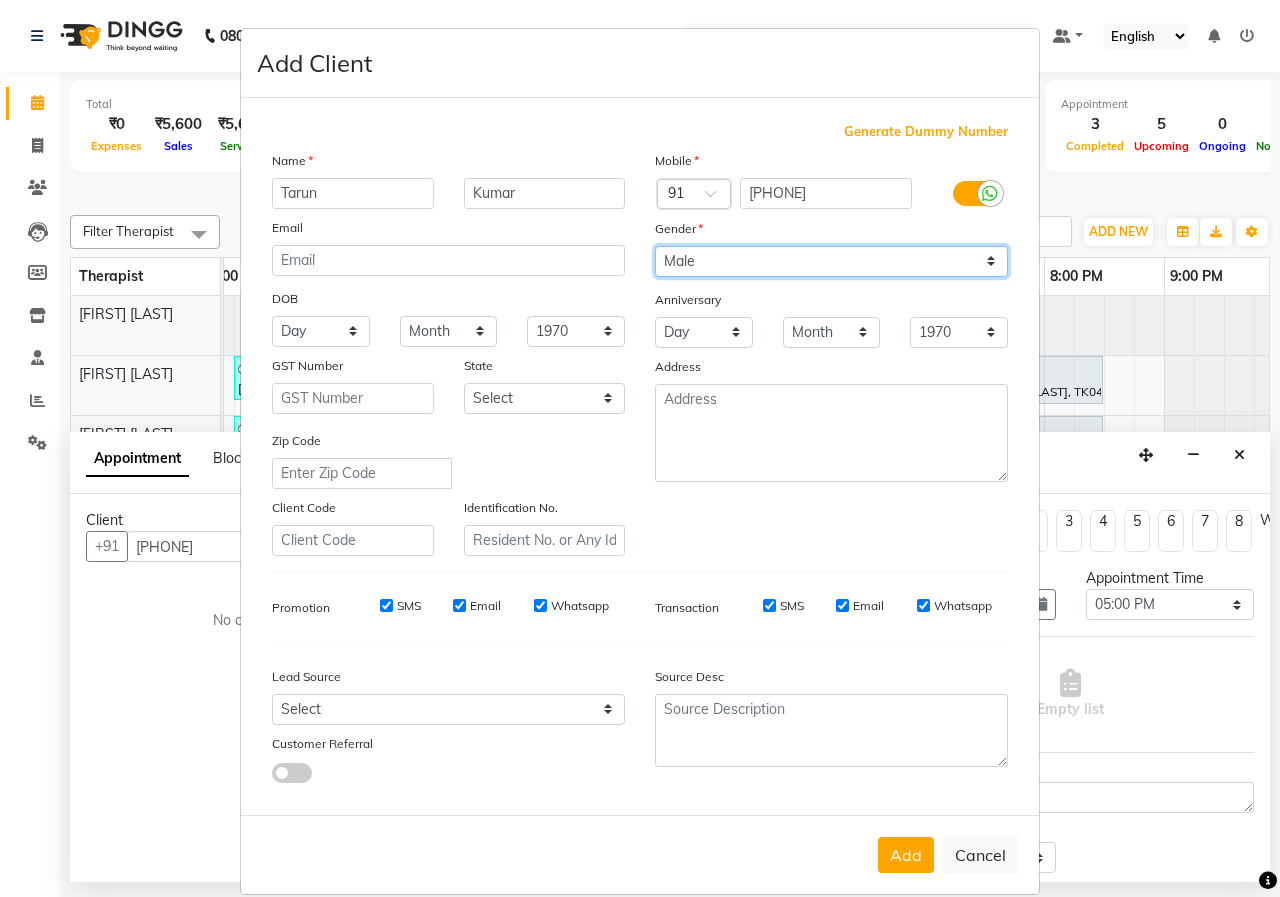 click on "Select Male Female Other Prefer Not To Say" at bounding box center (831, 261) 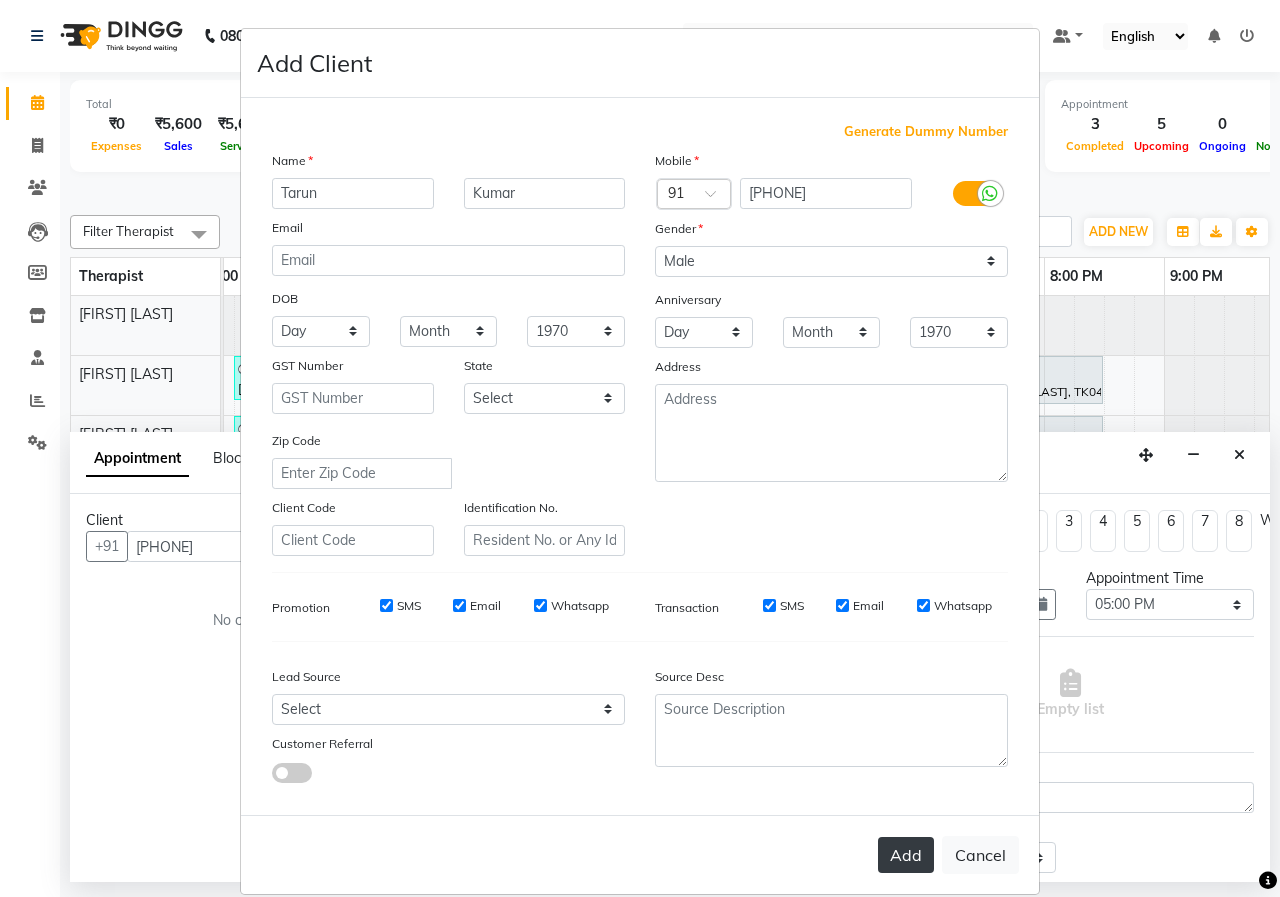 click on "Add" at bounding box center [906, 855] 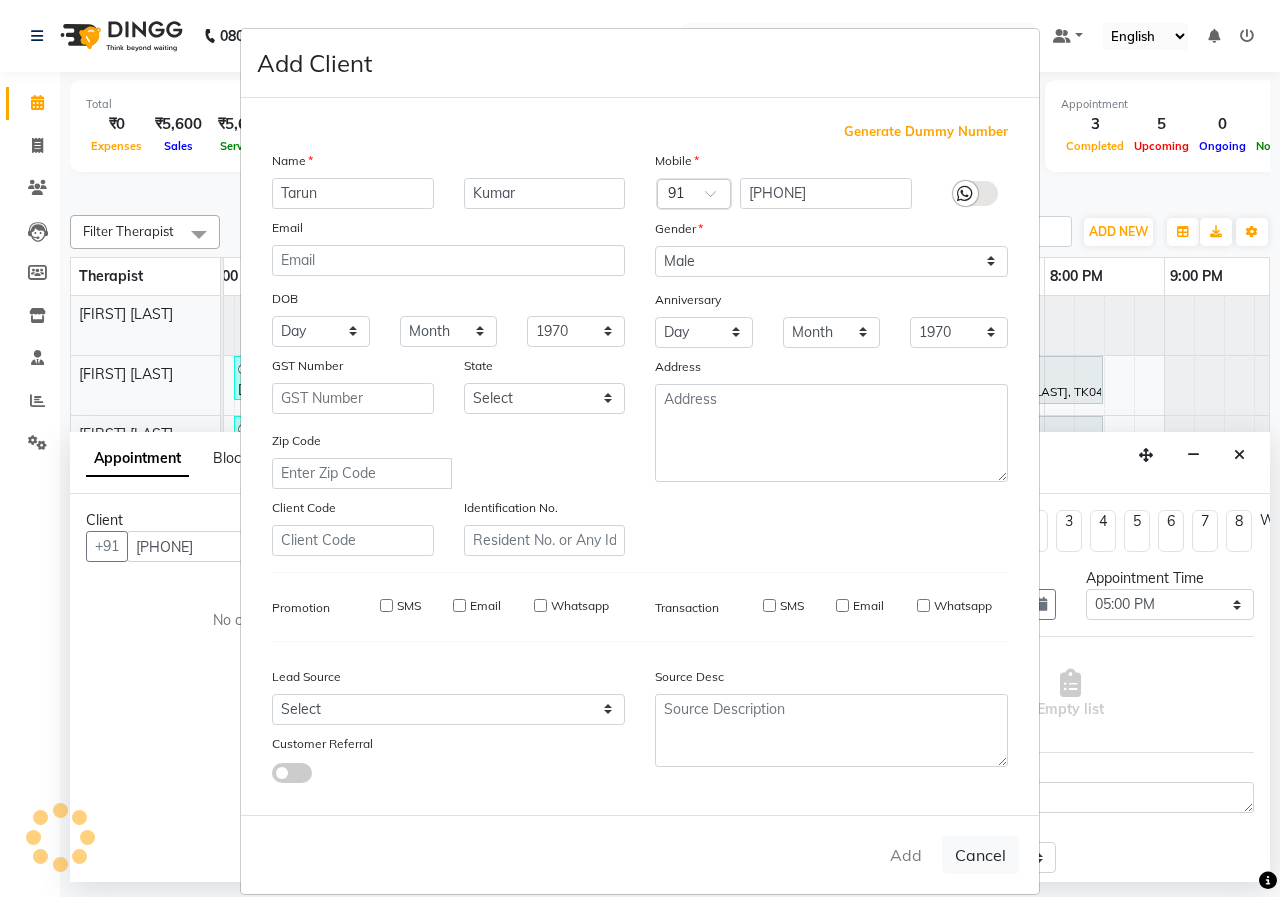type 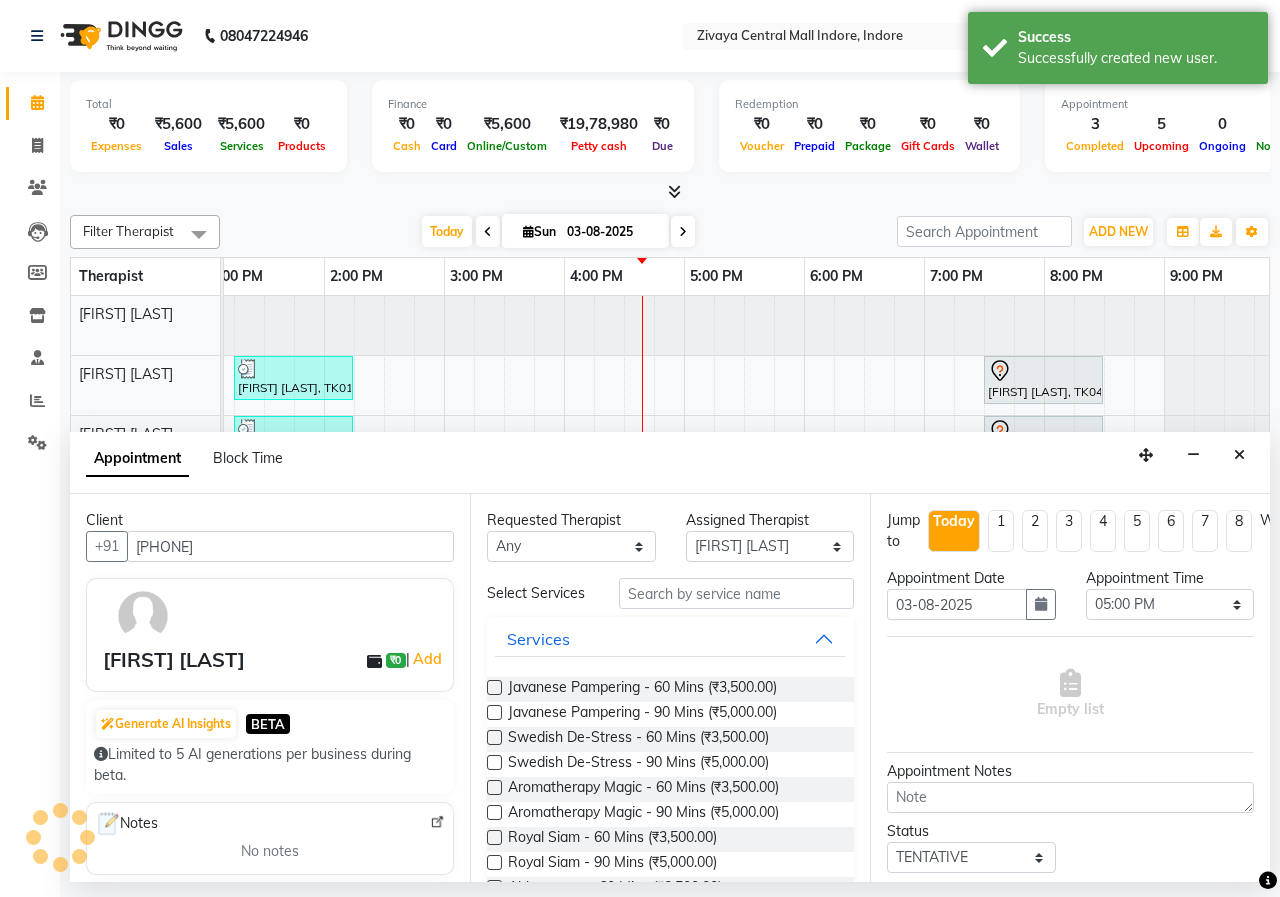 click at bounding box center (494, 687) 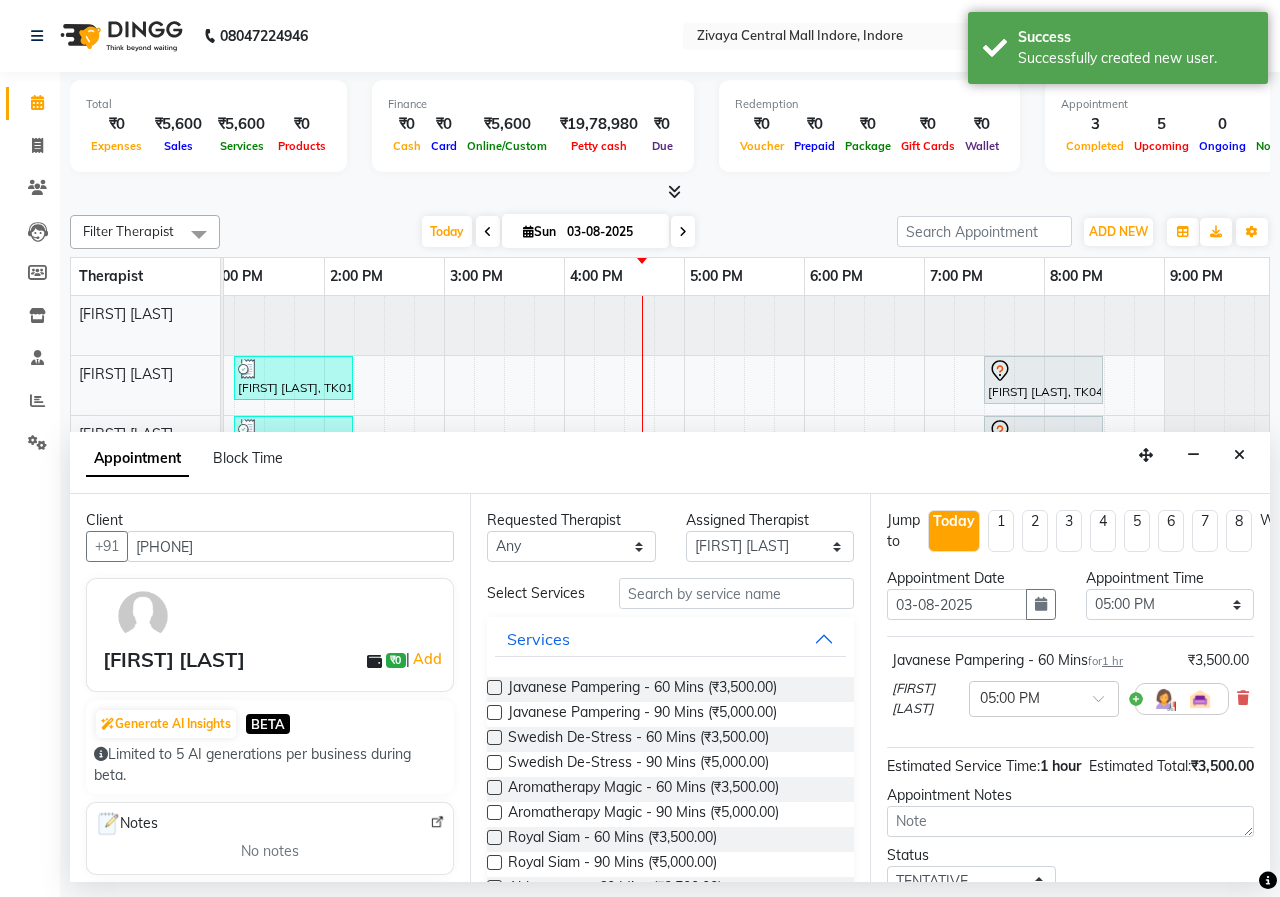 click at bounding box center [494, 687] 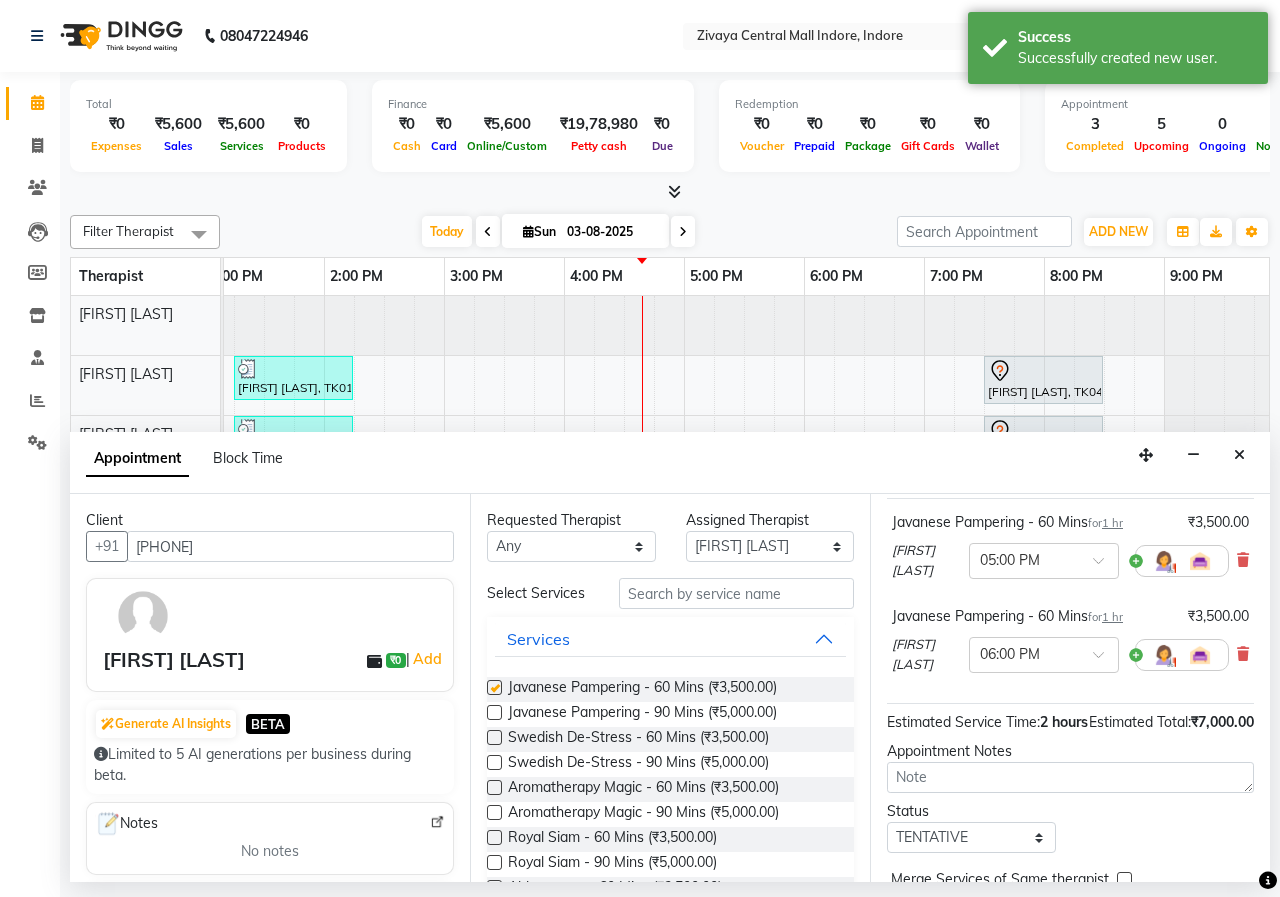 checkbox on "false" 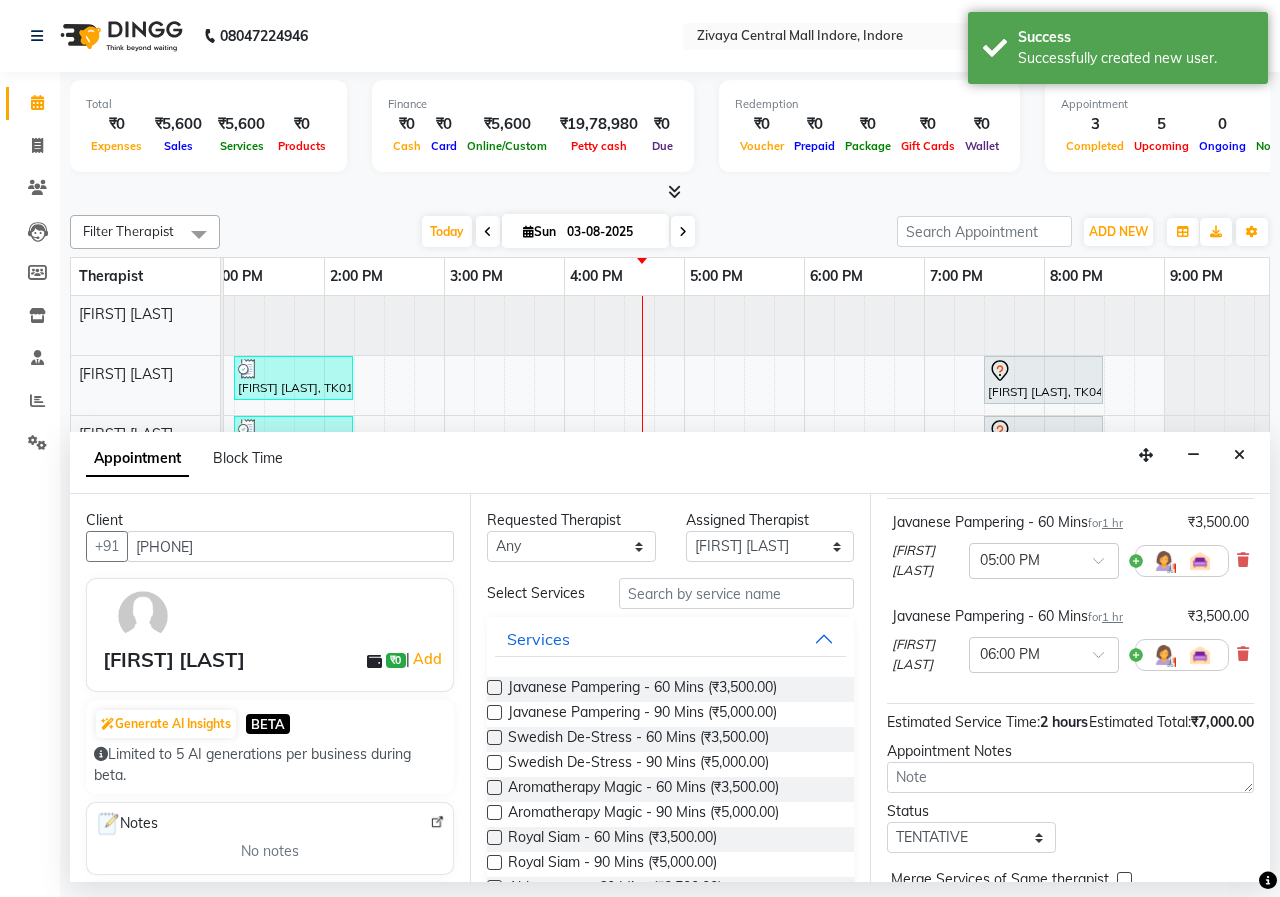 scroll, scrollTop: 271, scrollLeft: 0, axis: vertical 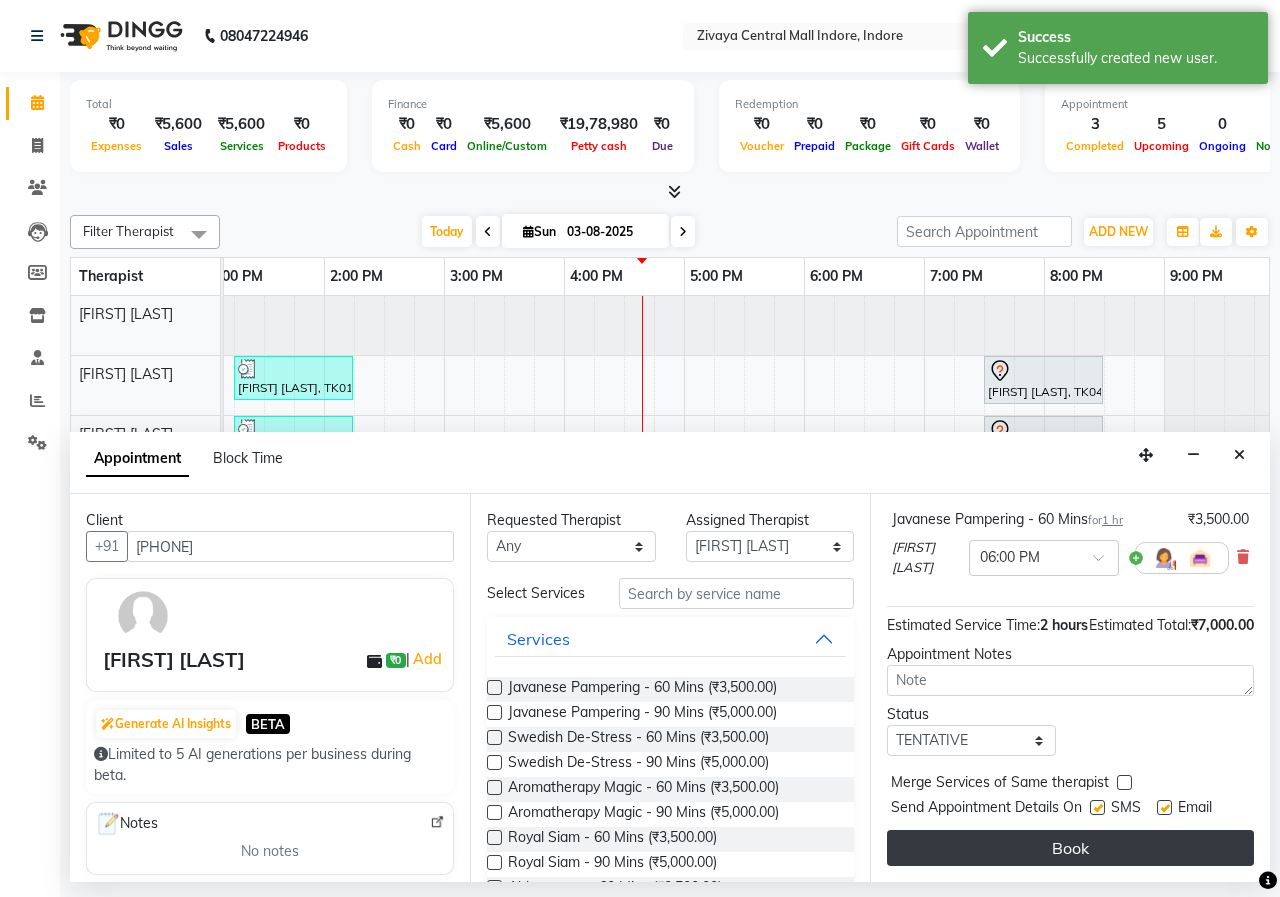 click on "Book" at bounding box center [1070, 848] 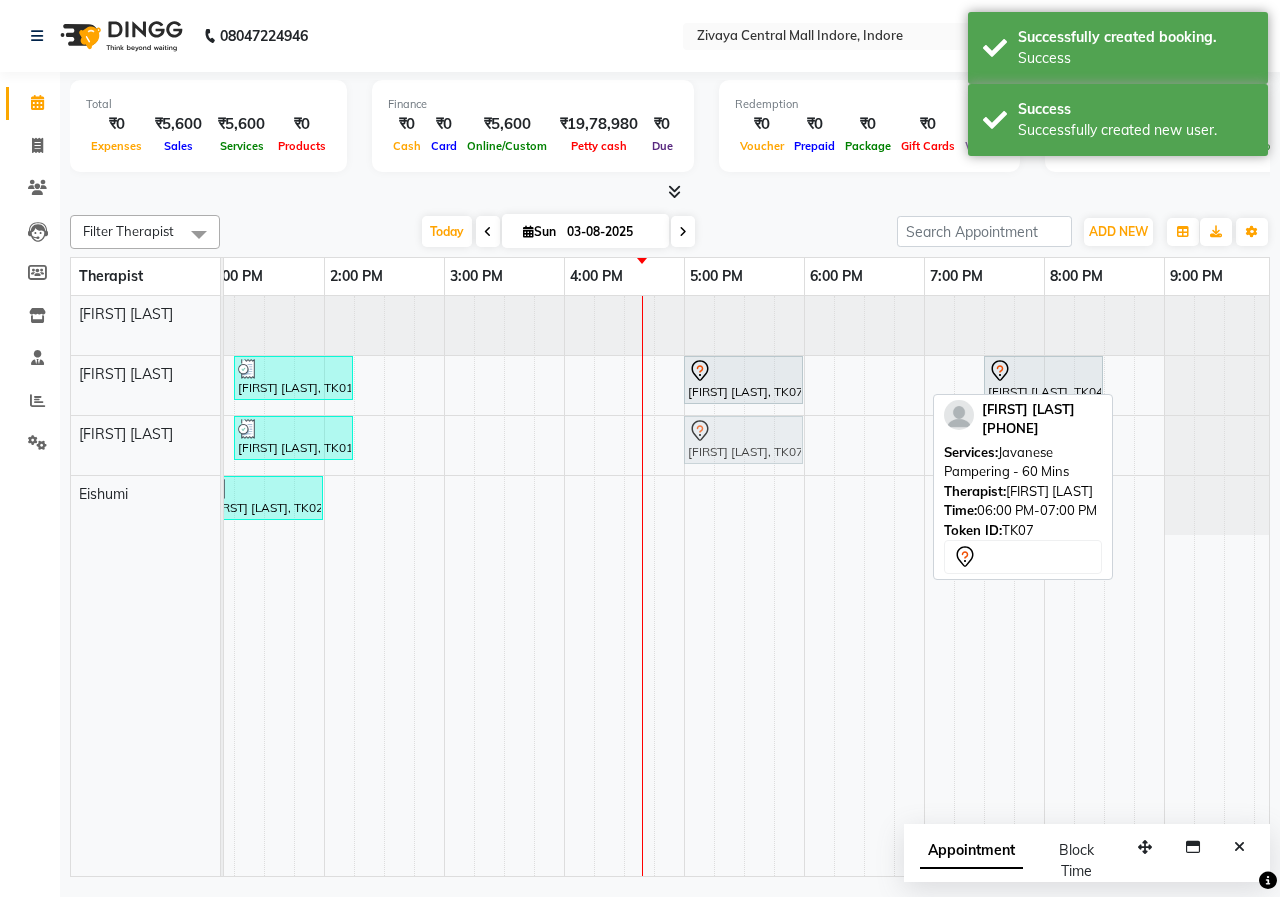 drag, startPoint x: 873, startPoint y: 385, endPoint x: 756, endPoint y: 453, distance: 135.32553 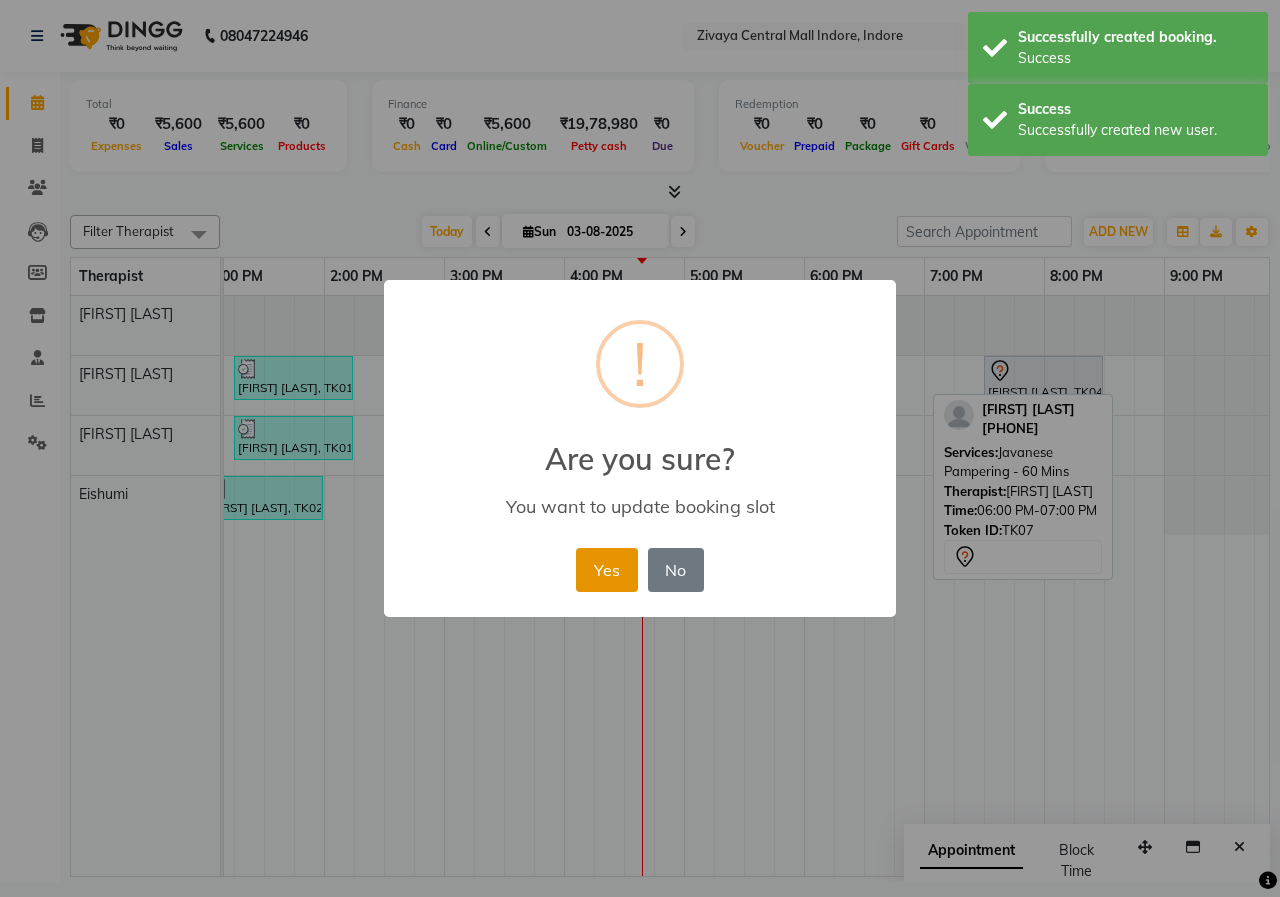click on "Yes" at bounding box center [606, 570] 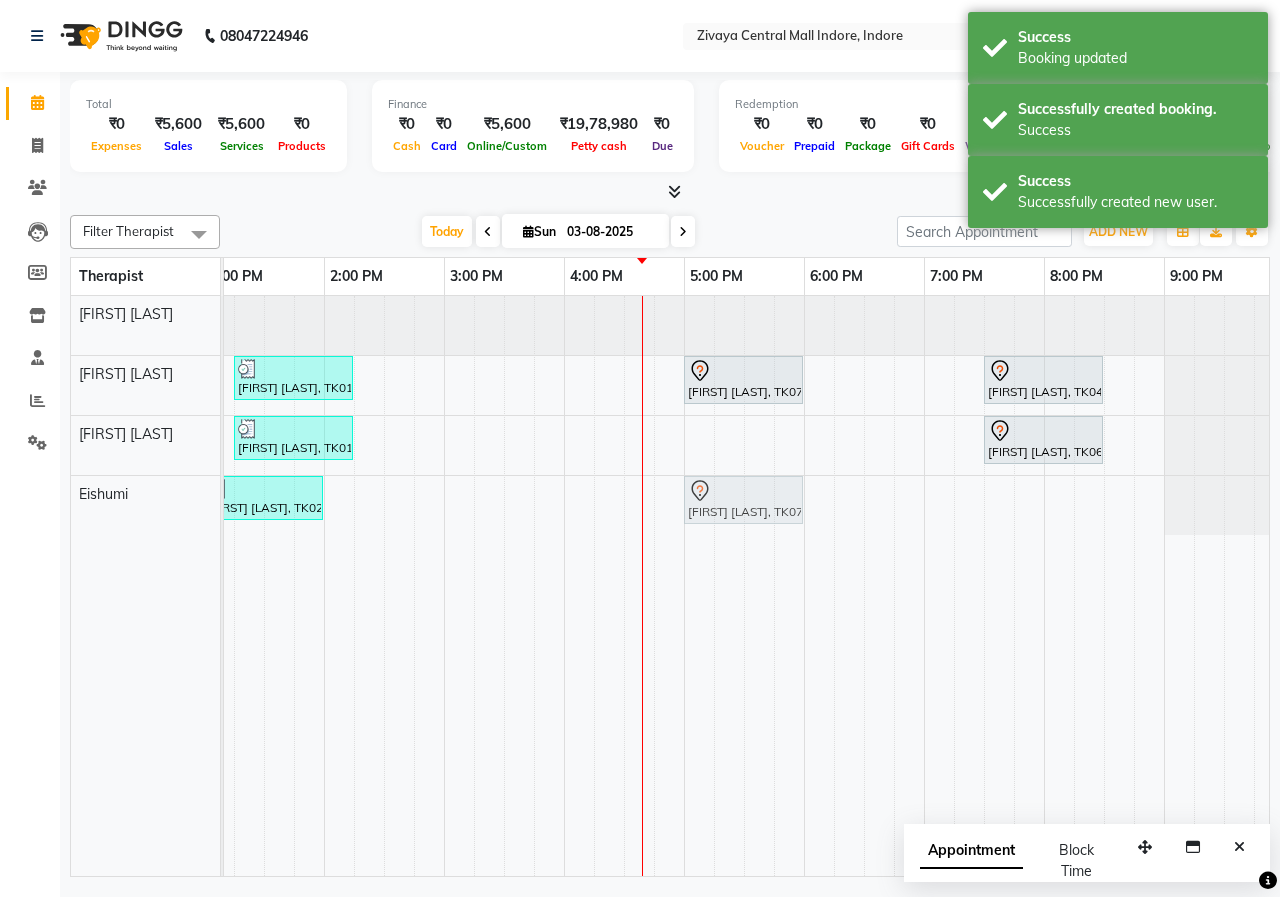drag, startPoint x: 756, startPoint y: 457, endPoint x: 750, endPoint y: 501, distance: 44.407207 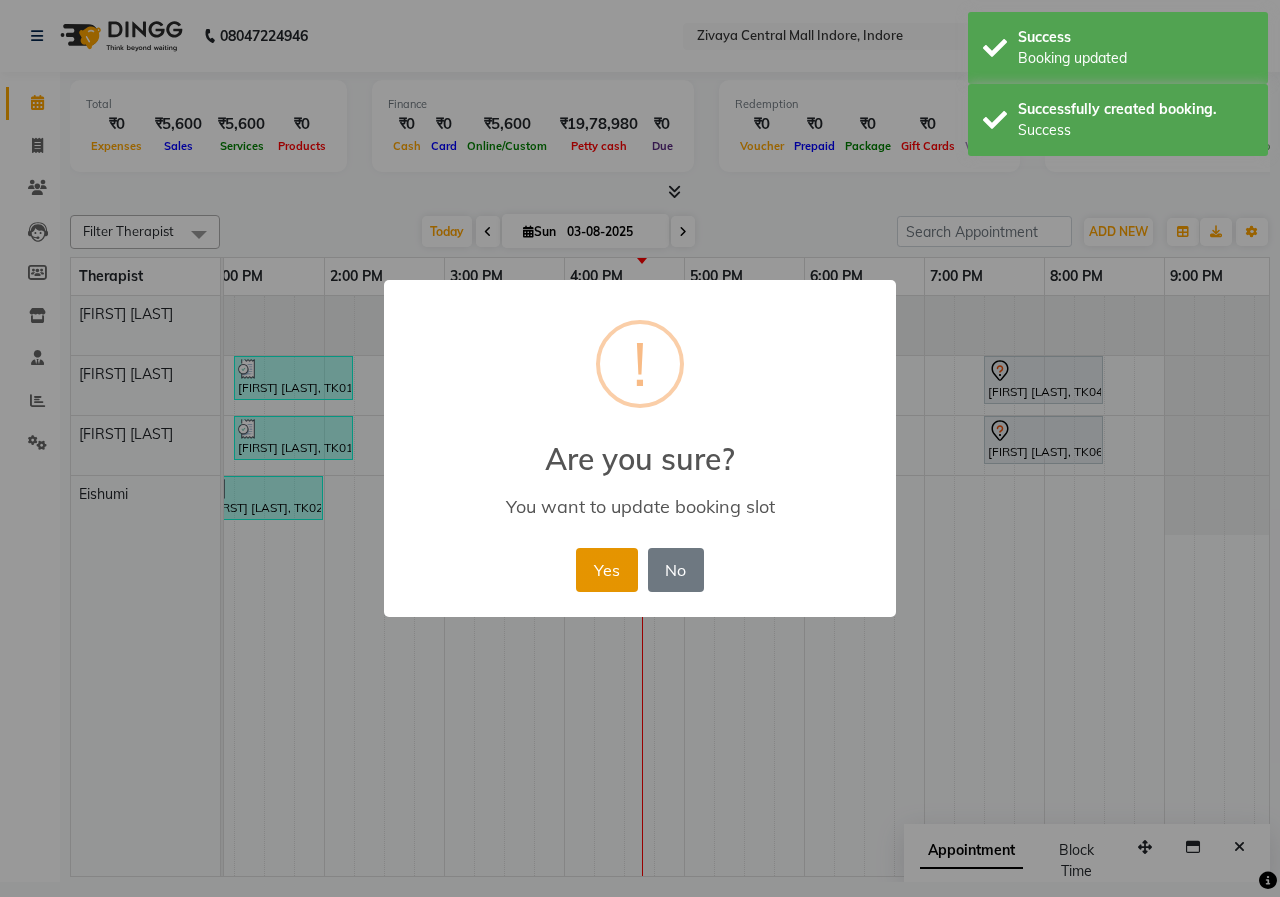 click on "Yes" at bounding box center [606, 570] 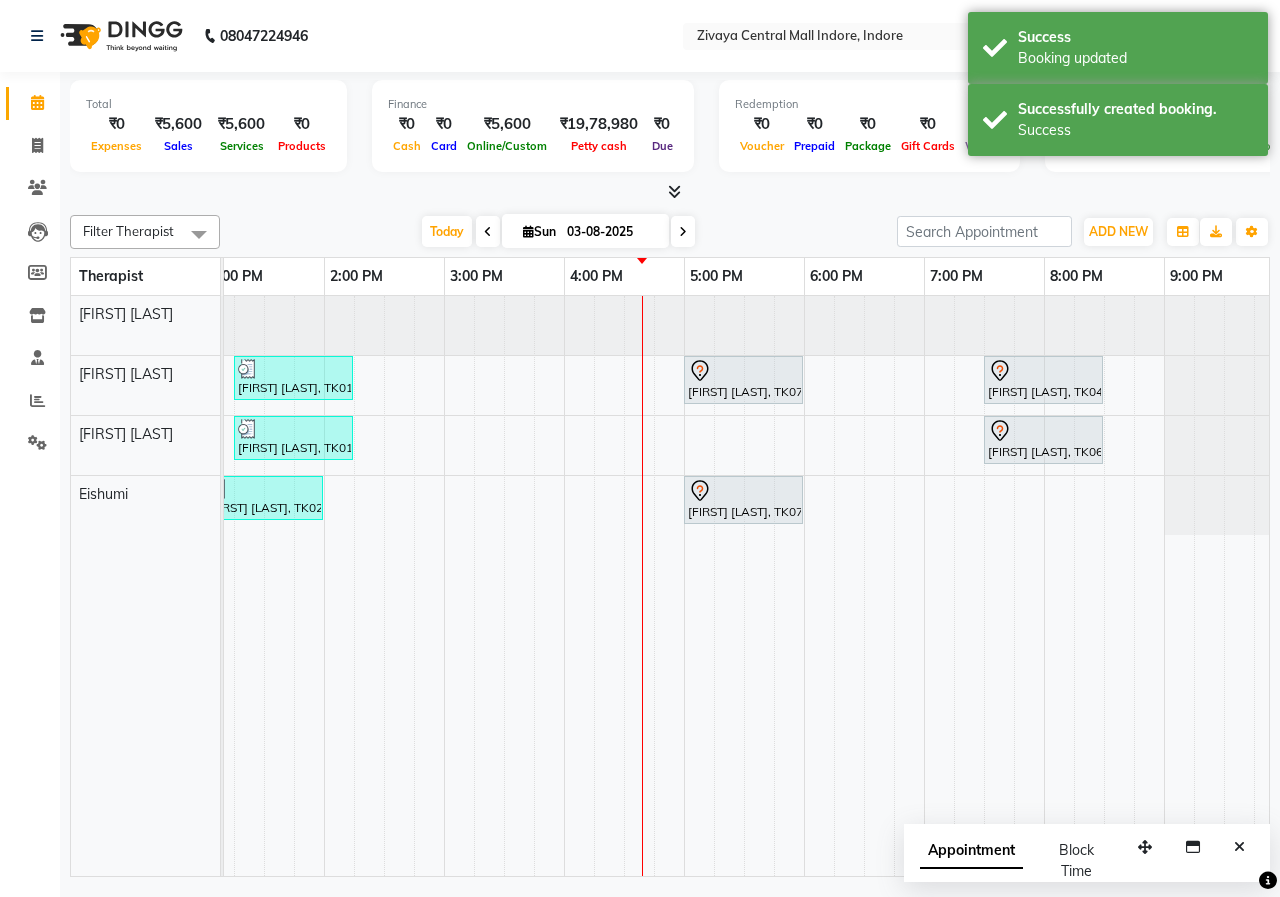 click at bounding box center (488, 231) 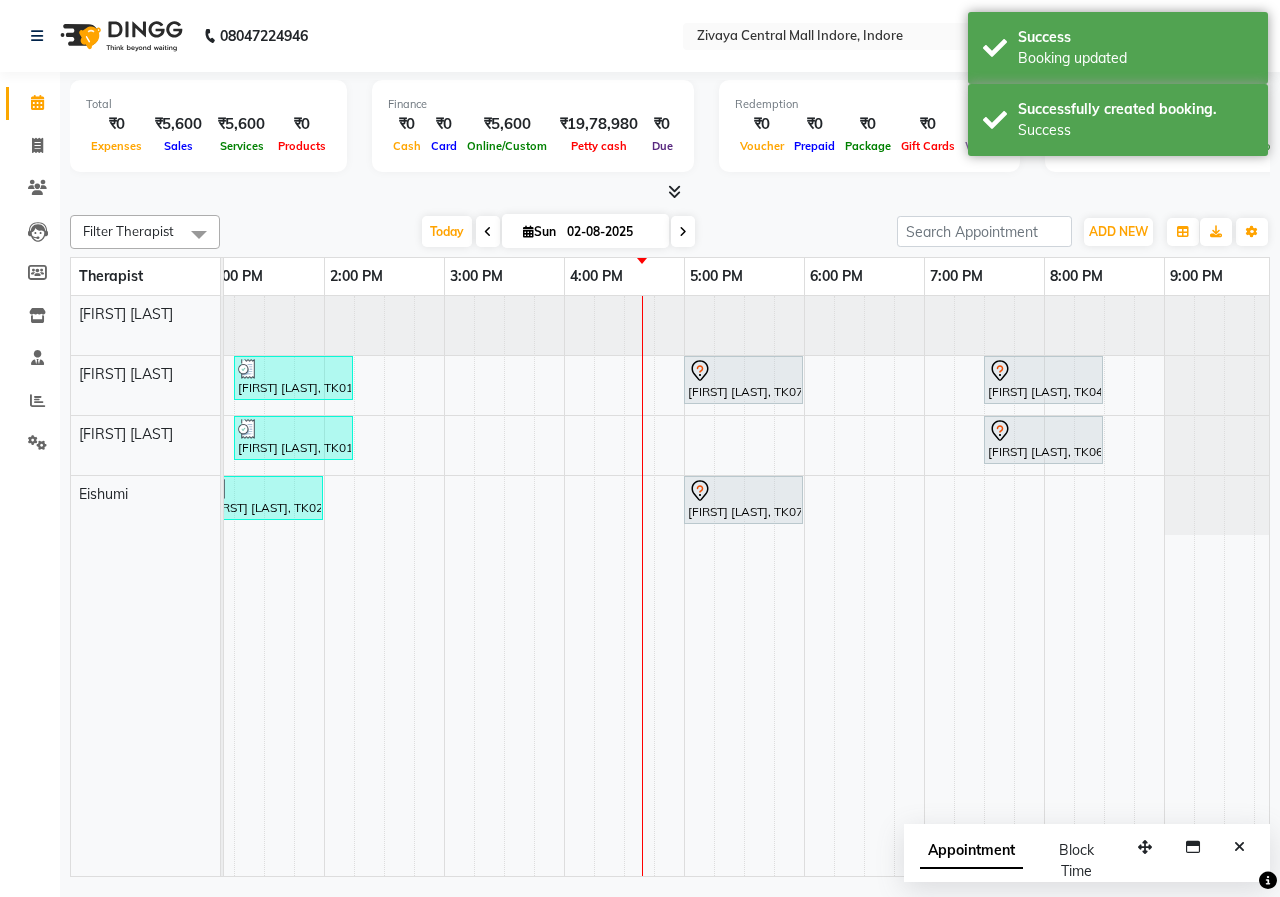 scroll, scrollTop: 0, scrollLeft: 0, axis: both 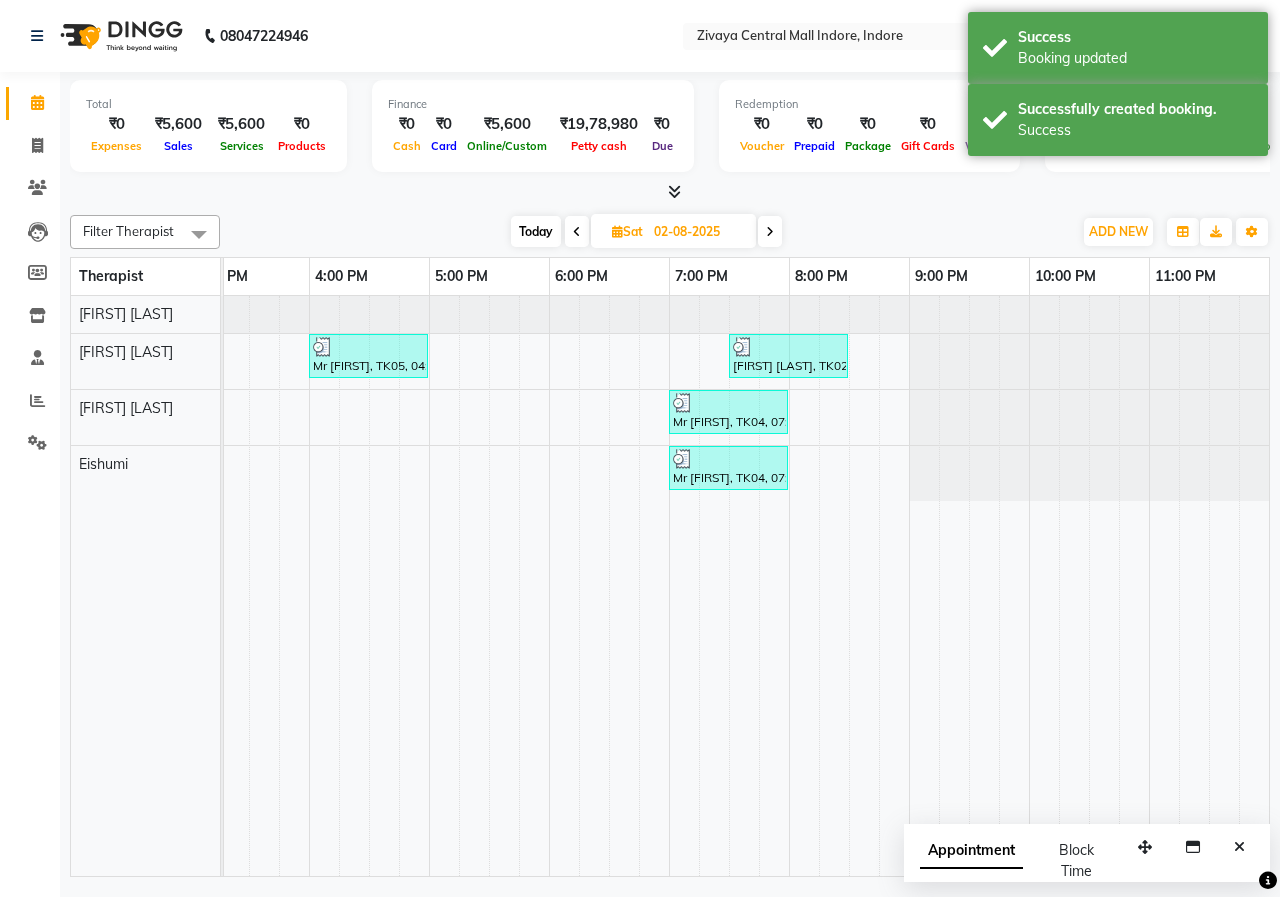 click on "Appointment" at bounding box center [971, 851] 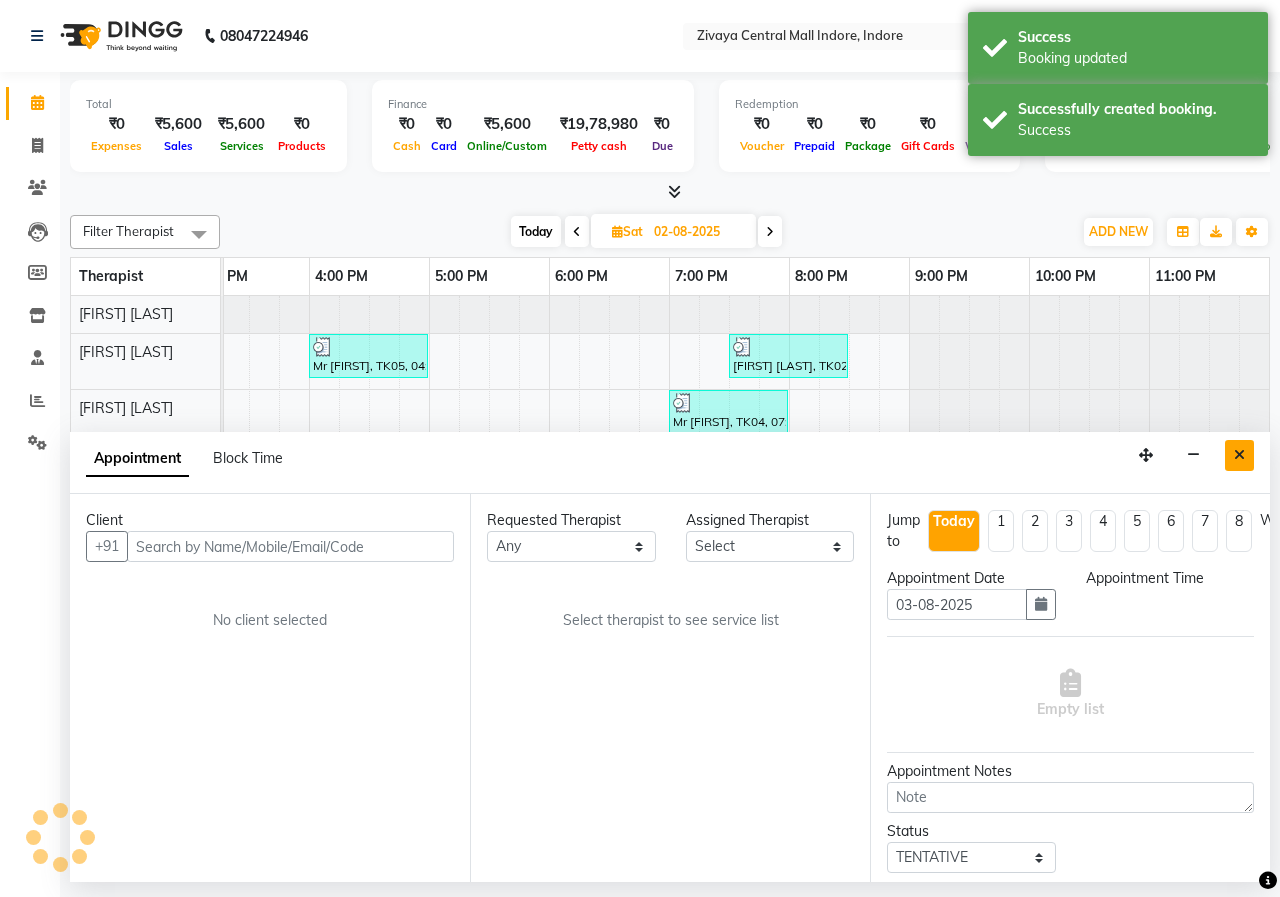 click at bounding box center (1239, 455) 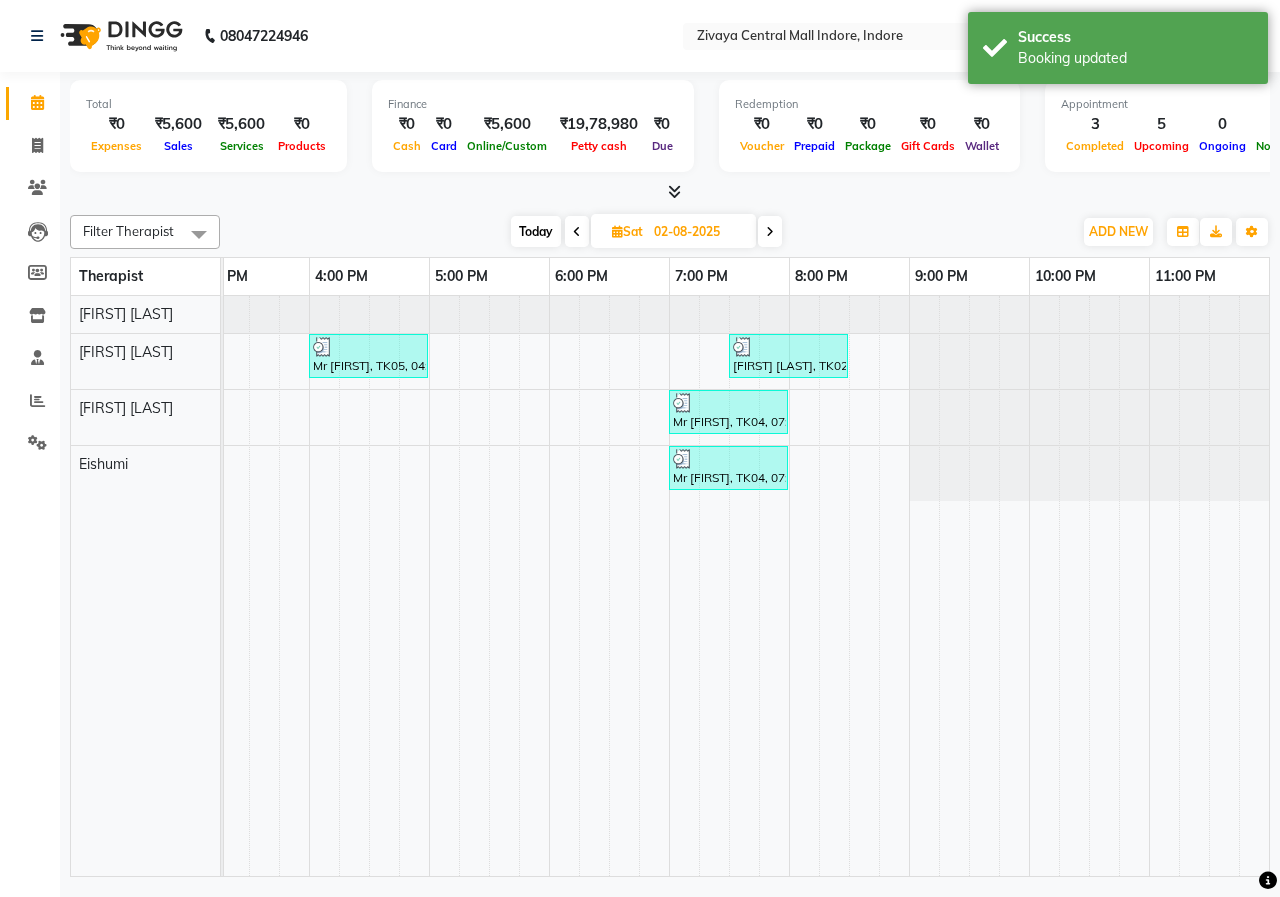 scroll, scrollTop: 0, scrollLeft: 527, axis: horizontal 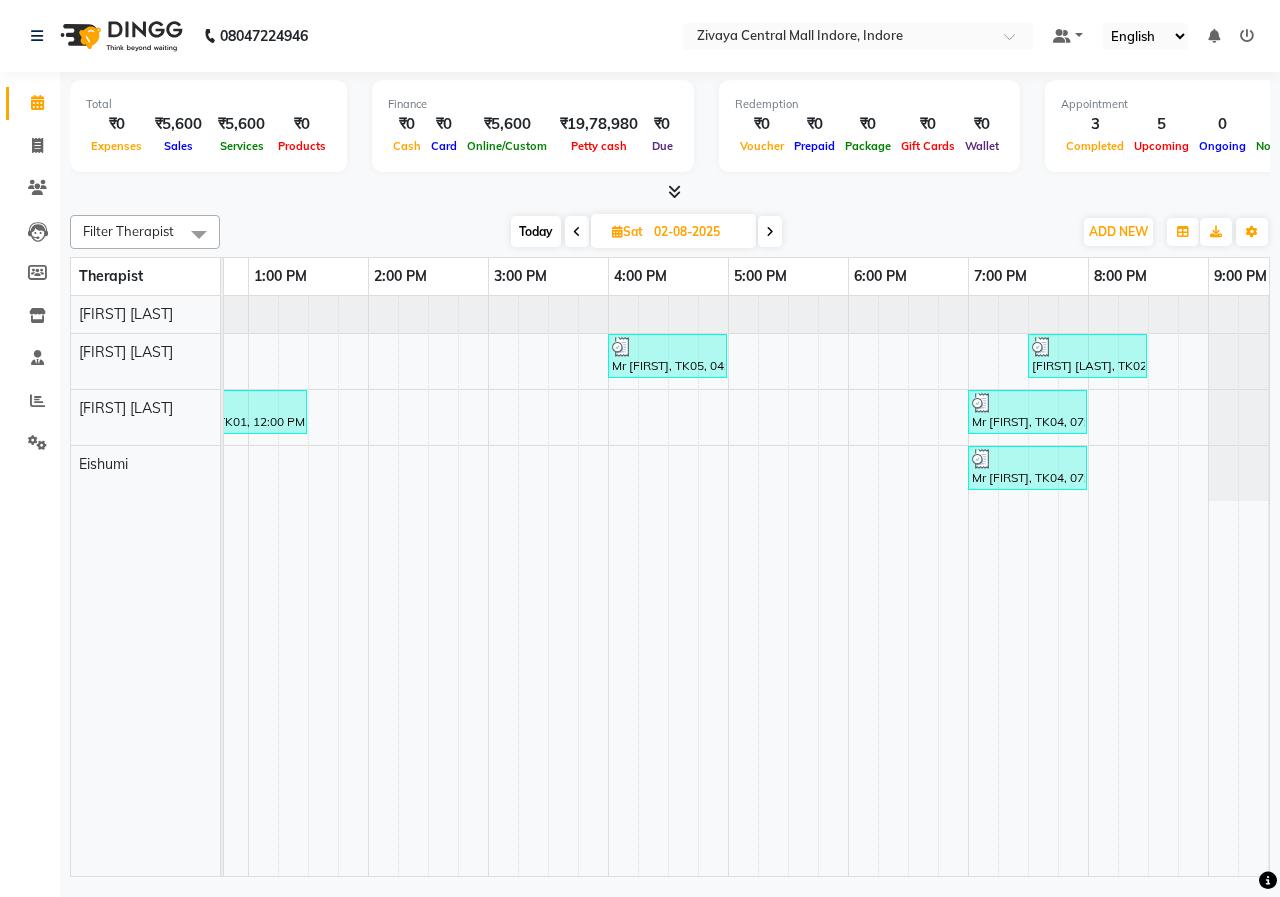 click at bounding box center [770, 232] 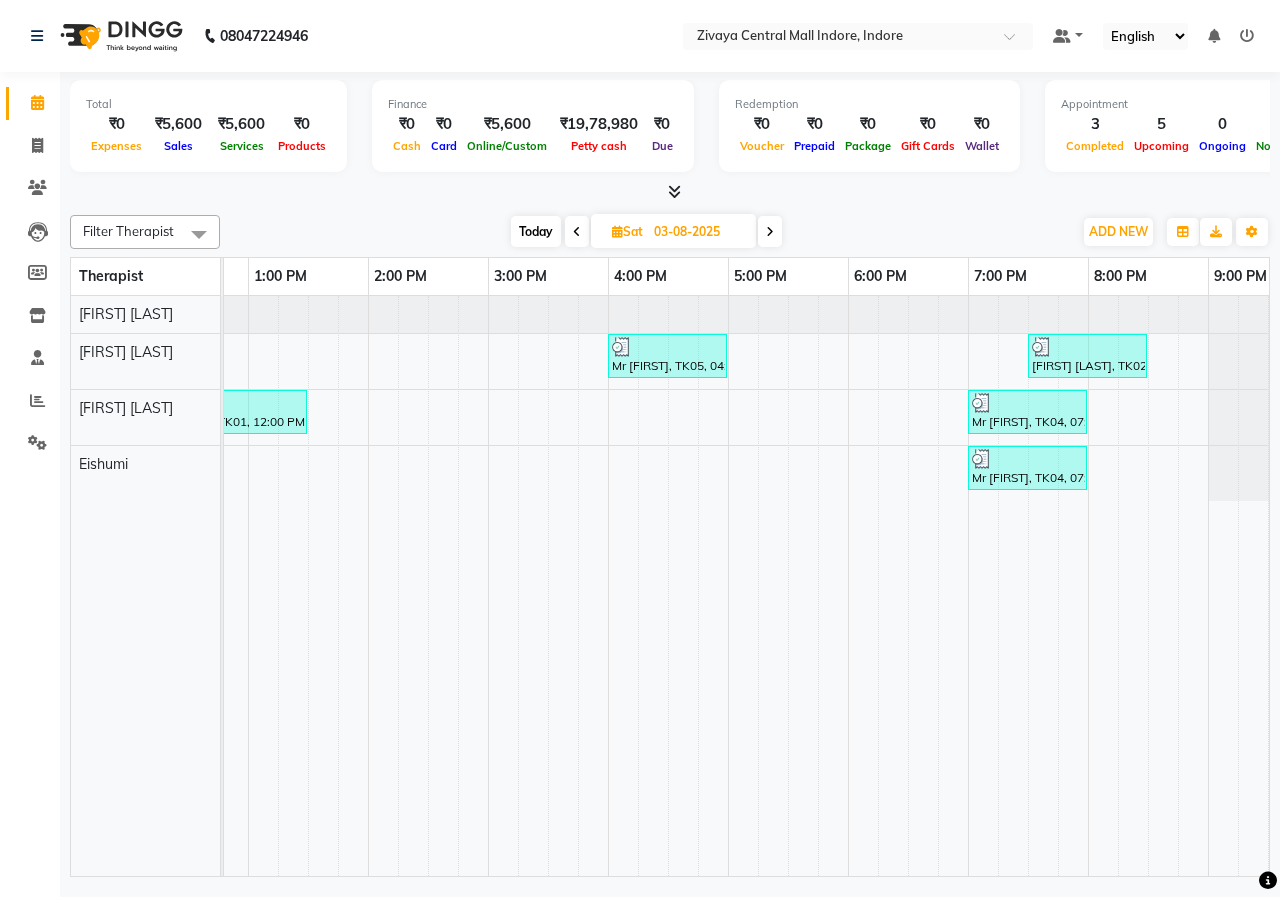 scroll, scrollTop: 0, scrollLeft: 0, axis: both 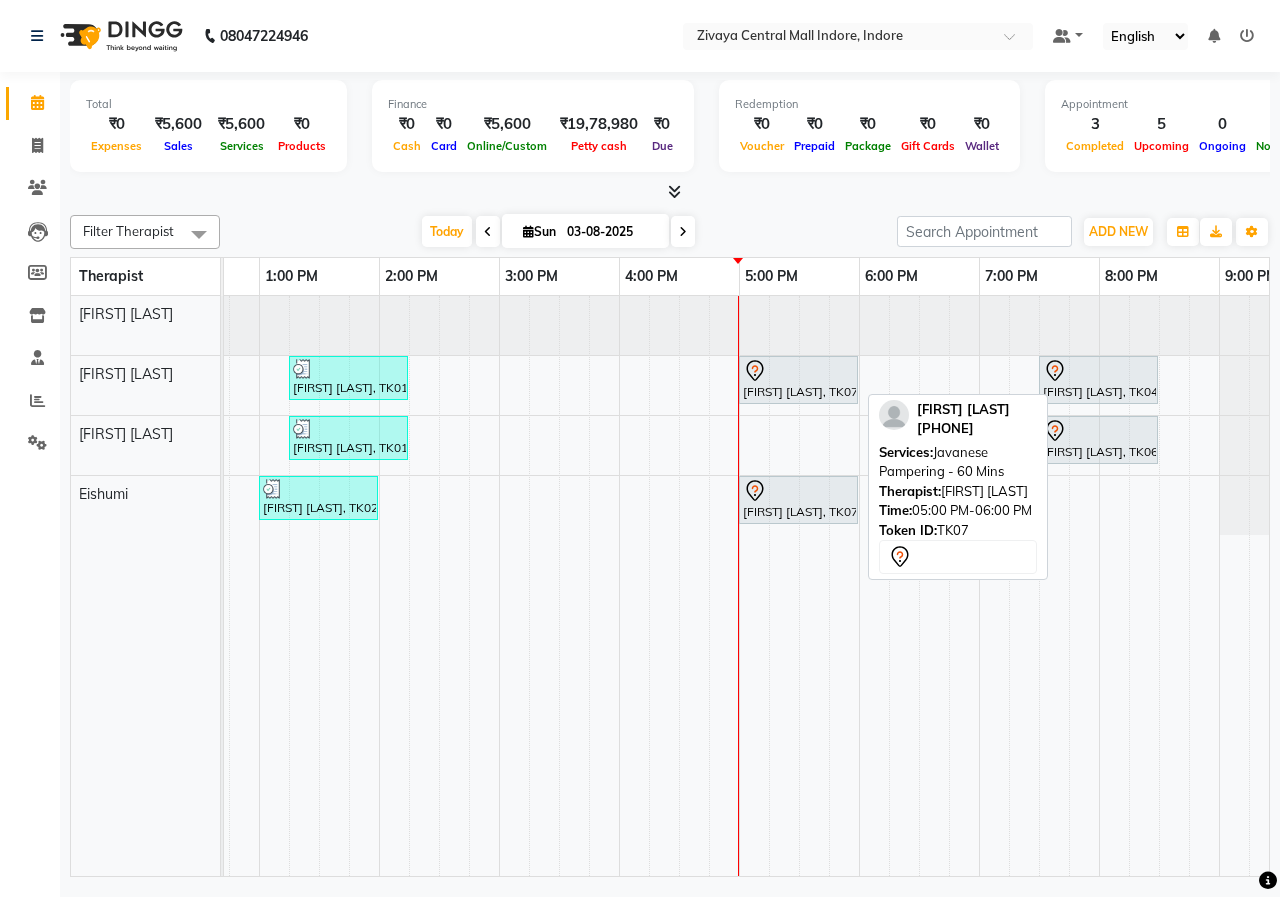 click at bounding box center [798, 371] 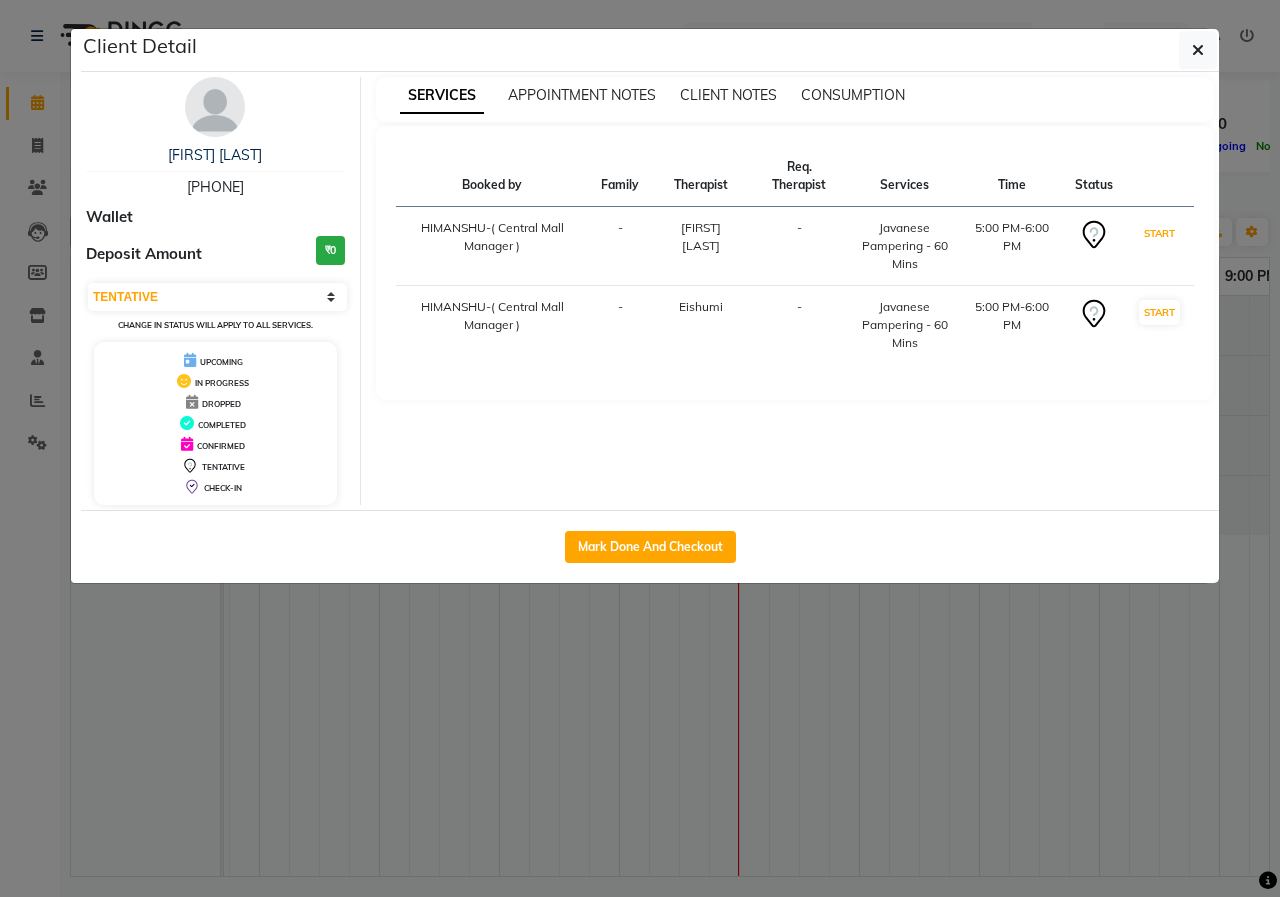 drag, startPoint x: 1154, startPoint y: 227, endPoint x: 1154, endPoint y: 257, distance: 30 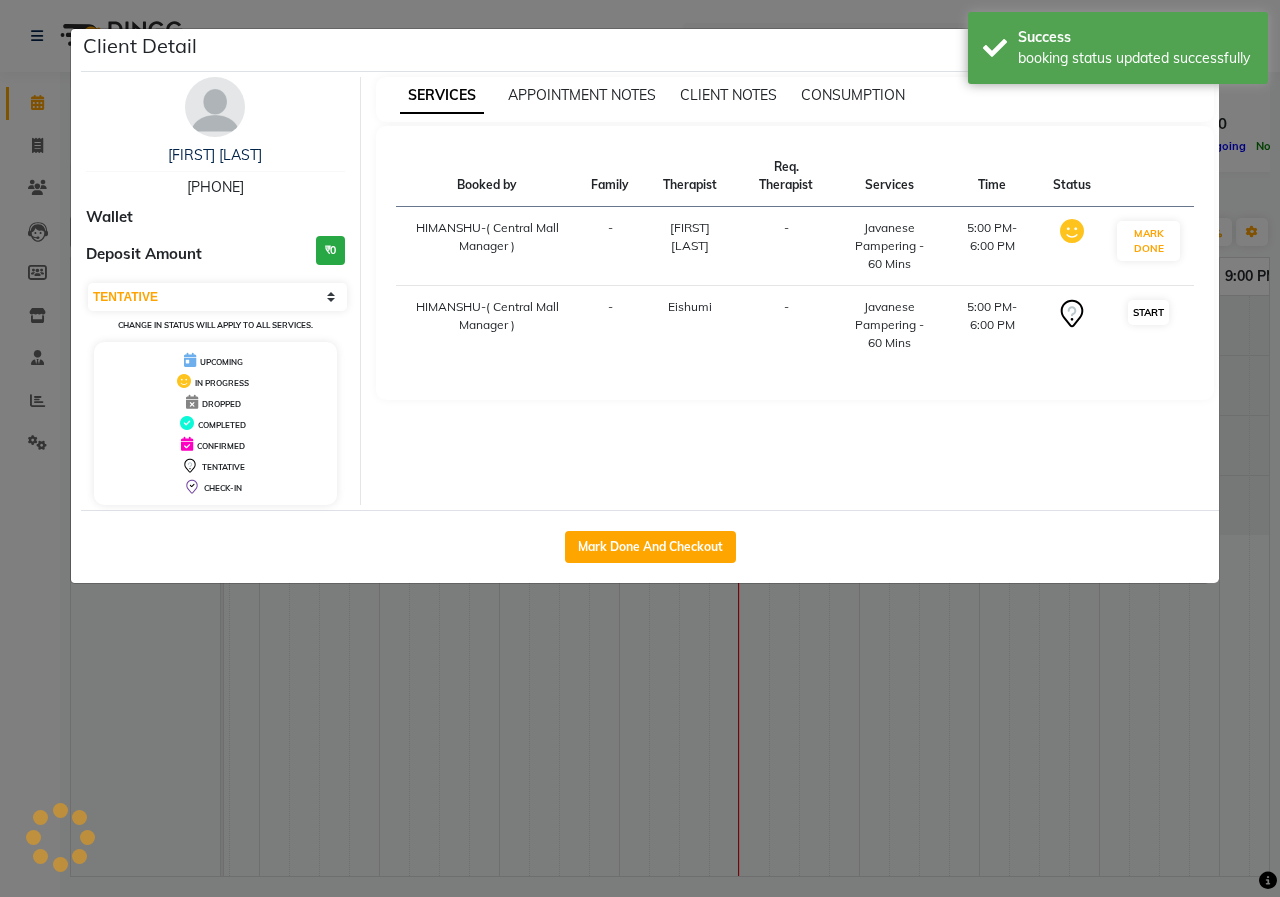 select on "select" 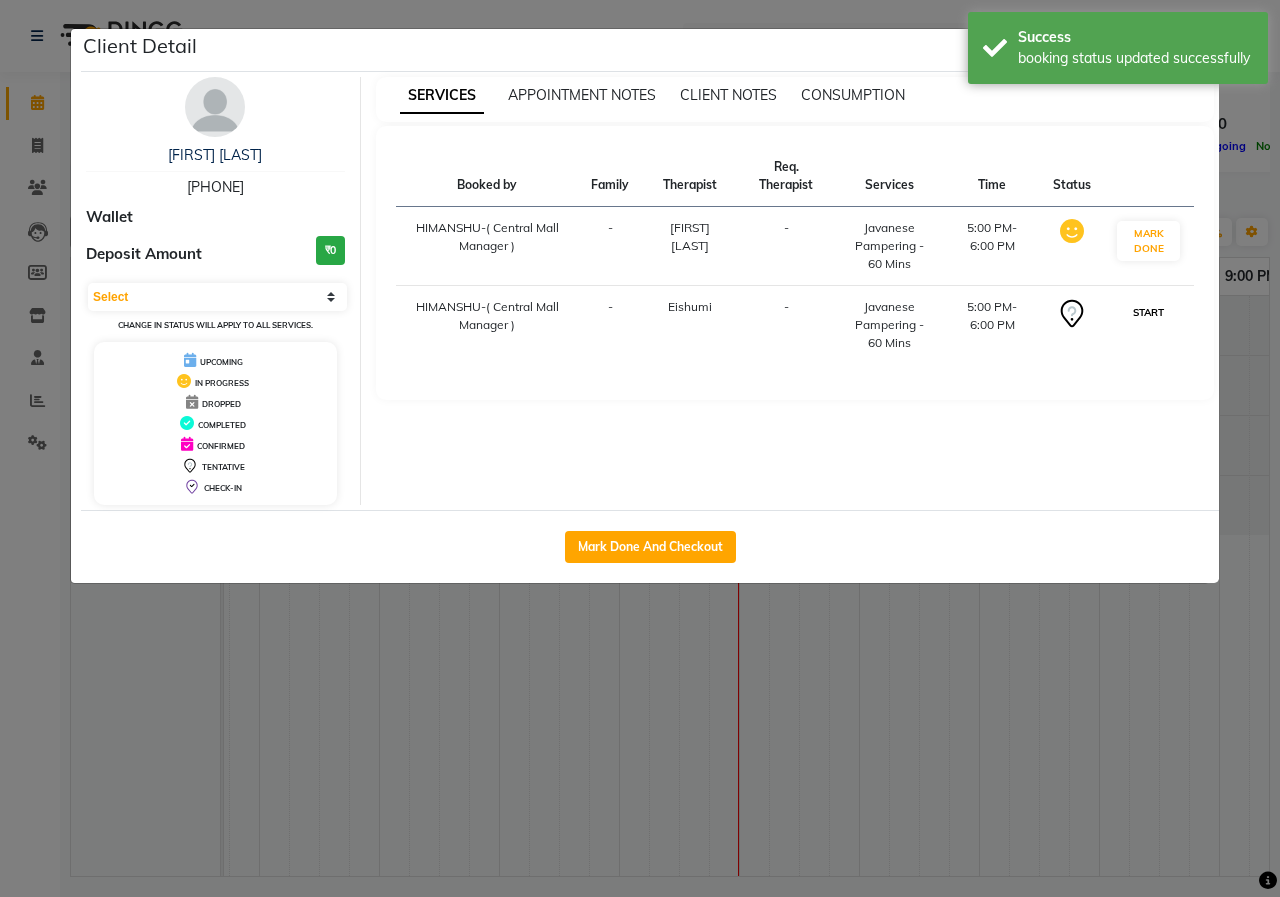 click on "START" at bounding box center [1148, 312] 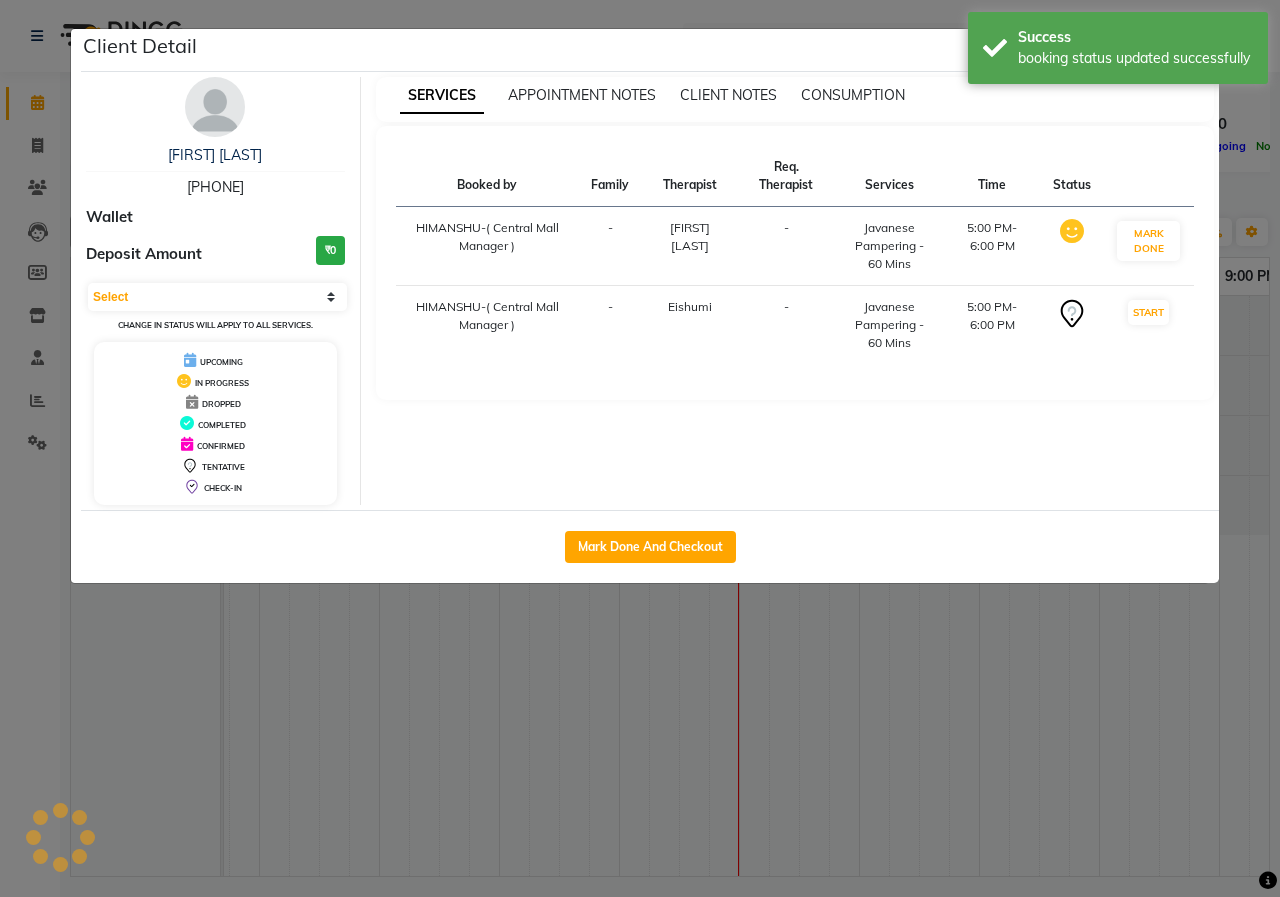 click on "Client Detail [FIRST] [LAST] [PHONE] Wallet Deposit Amount ₹0 Select IN SERVICE CONFIRMED TENTATIVE CHECK IN MARK DONE UPCOMING Change in status will apply to all services. UPCOMING IN PROGRESS DROPPED COMPLETED CONFIRMED TENTATIVE CHECK-IN SERVICES APPOINTMENT NOTES CLIENT NOTES CONSUMPTION Booked by Family Therapist Req. Therapist Services Time Status HIMANSHU-( Central Mall Manager ) - Flowrence Zonunpari(Maggie) - Javanese Pampering - 60 Mins 5:00 PM-6:00 PM MARK DONE HIMANSHU-( Central Mall Manager ) - Eishumi - Javanese Pampering - 60 Mins 5:00 PM-6:00 PM START Mark Done And Checkout" 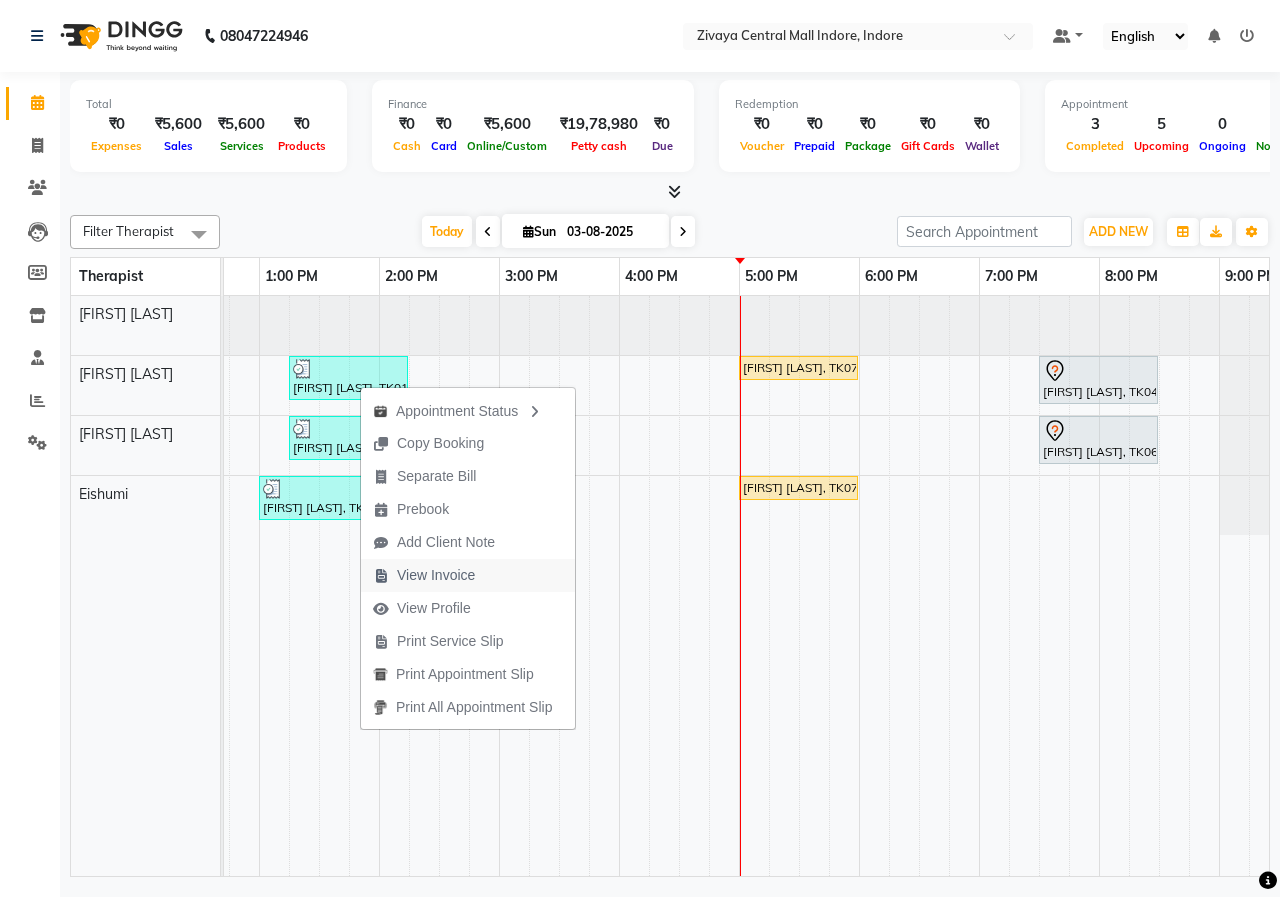 click on "View Invoice" at bounding box center [436, 575] 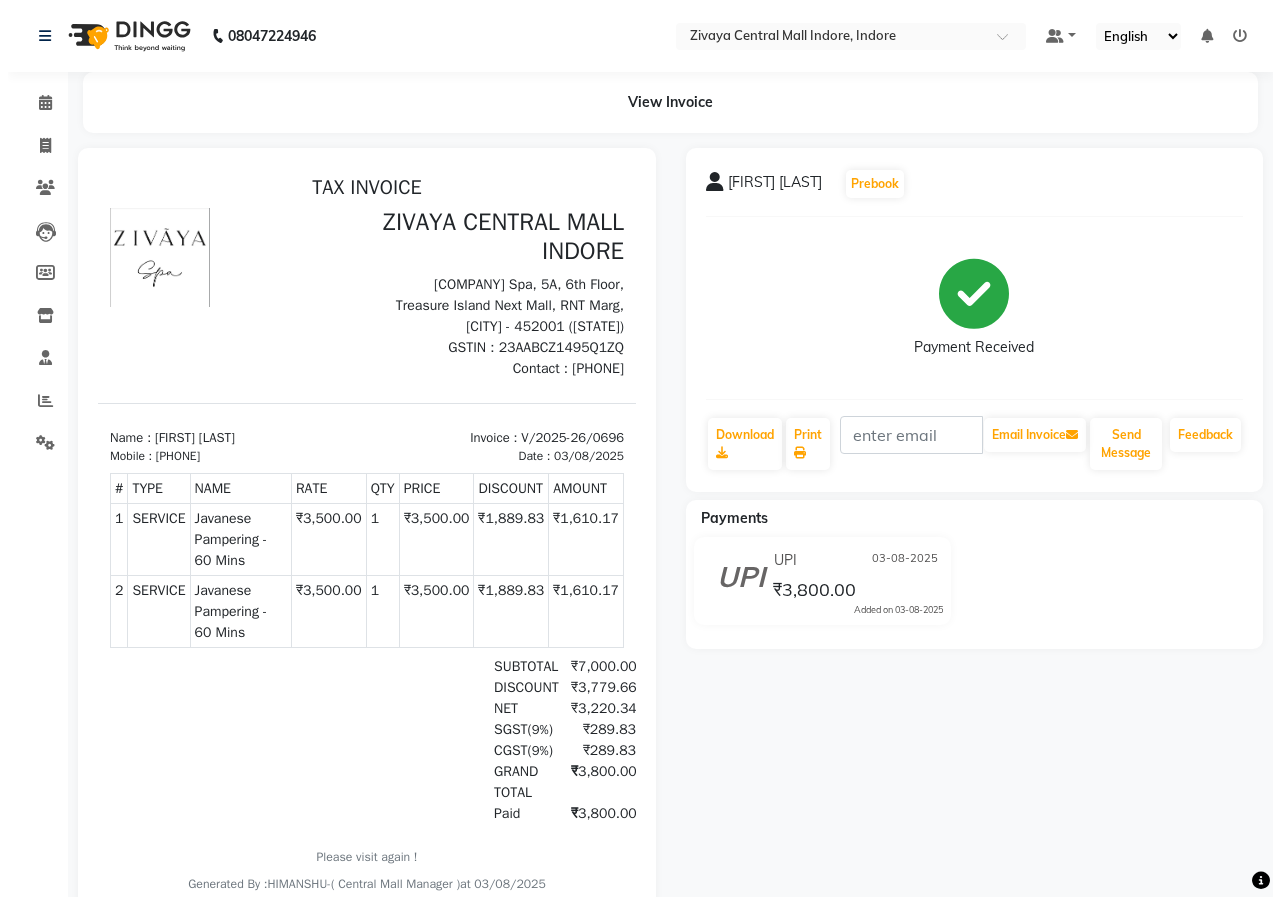 scroll, scrollTop: 0, scrollLeft: 0, axis: both 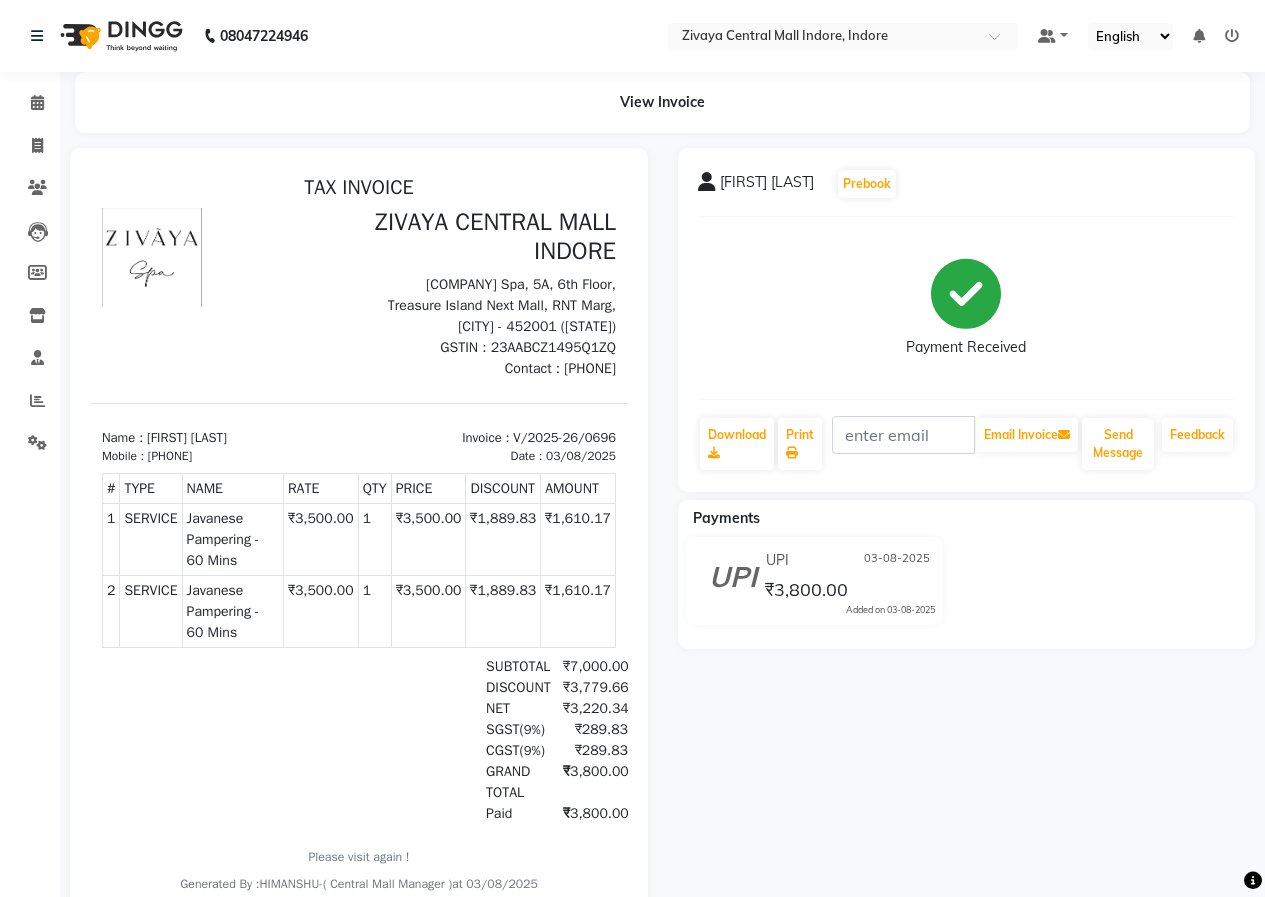 click 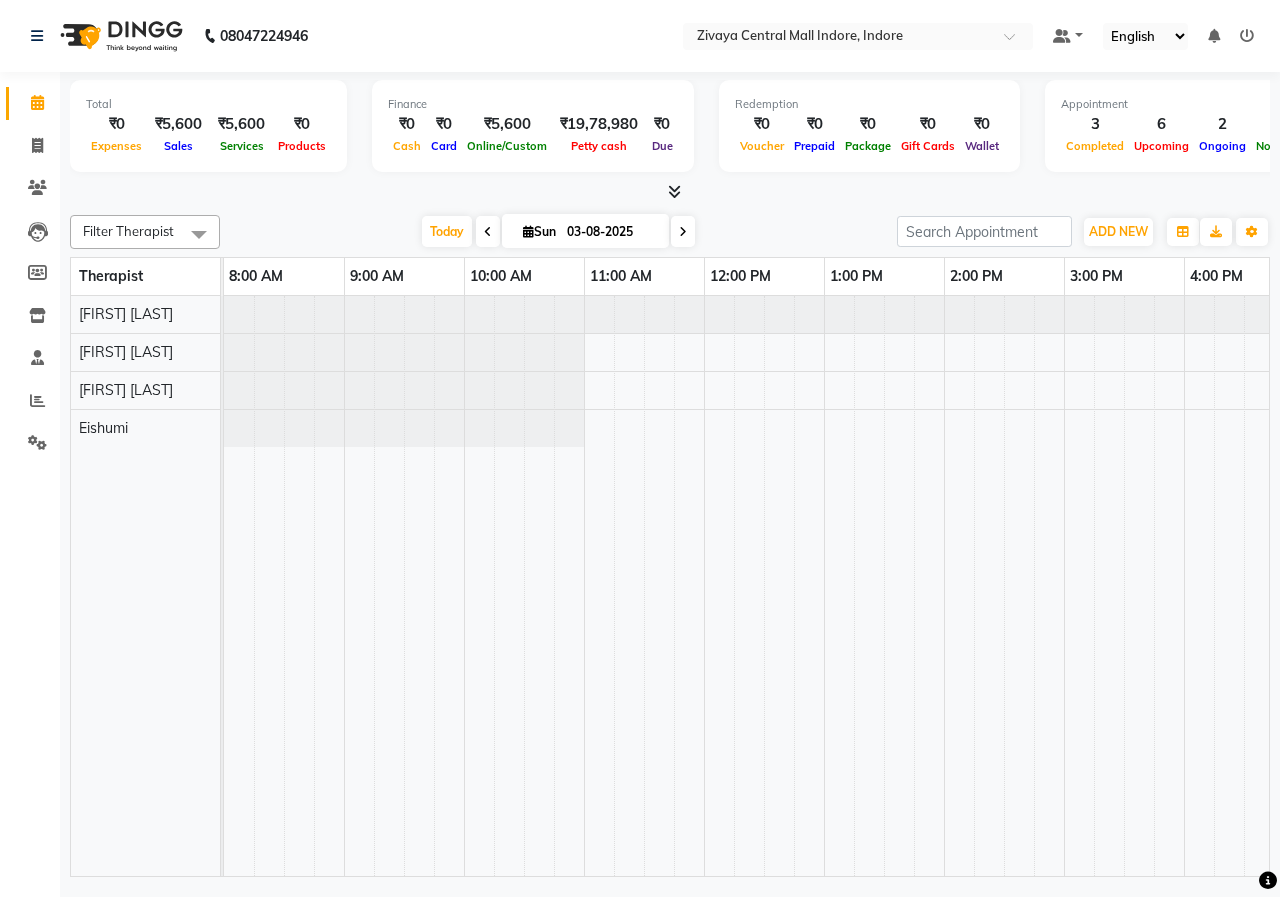 scroll, scrollTop: 0, scrollLeft: 0, axis: both 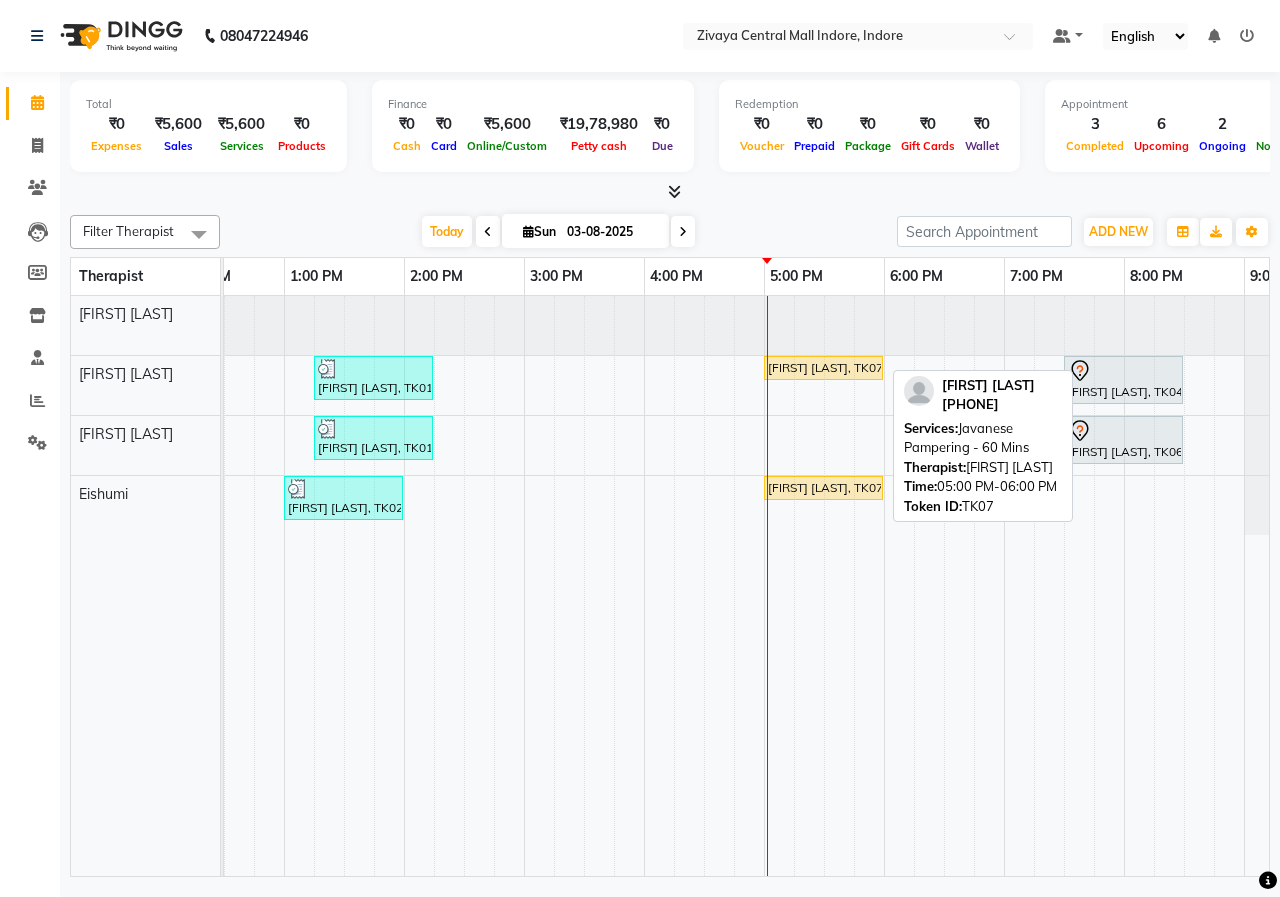 click on "[FIRST] [LAST], TK07, 05:00 PM-06:00 PM, Javanese Pampering - 60 Mins" at bounding box center [823, 368] 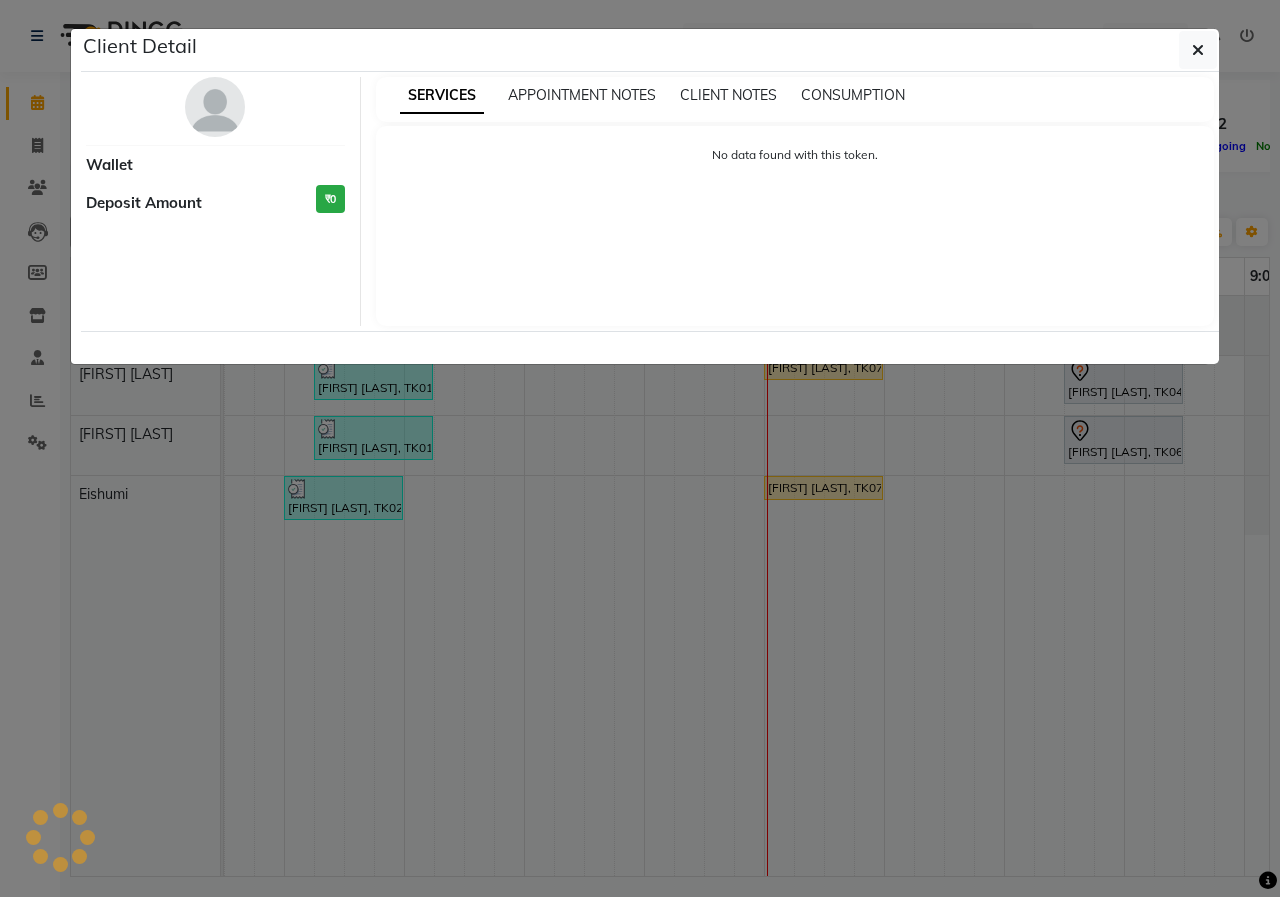 select on "1" 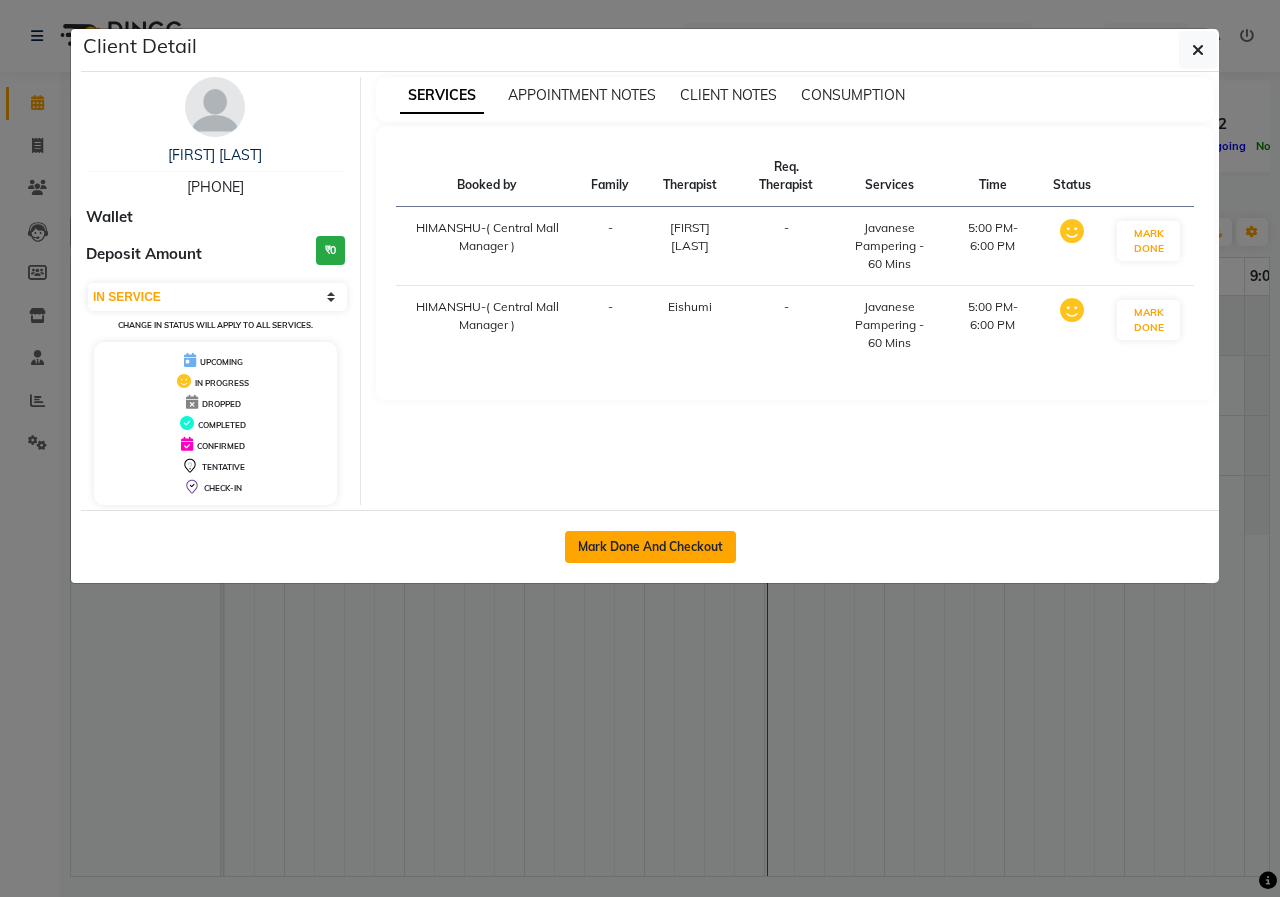 click on "Mark Done And Checkout" 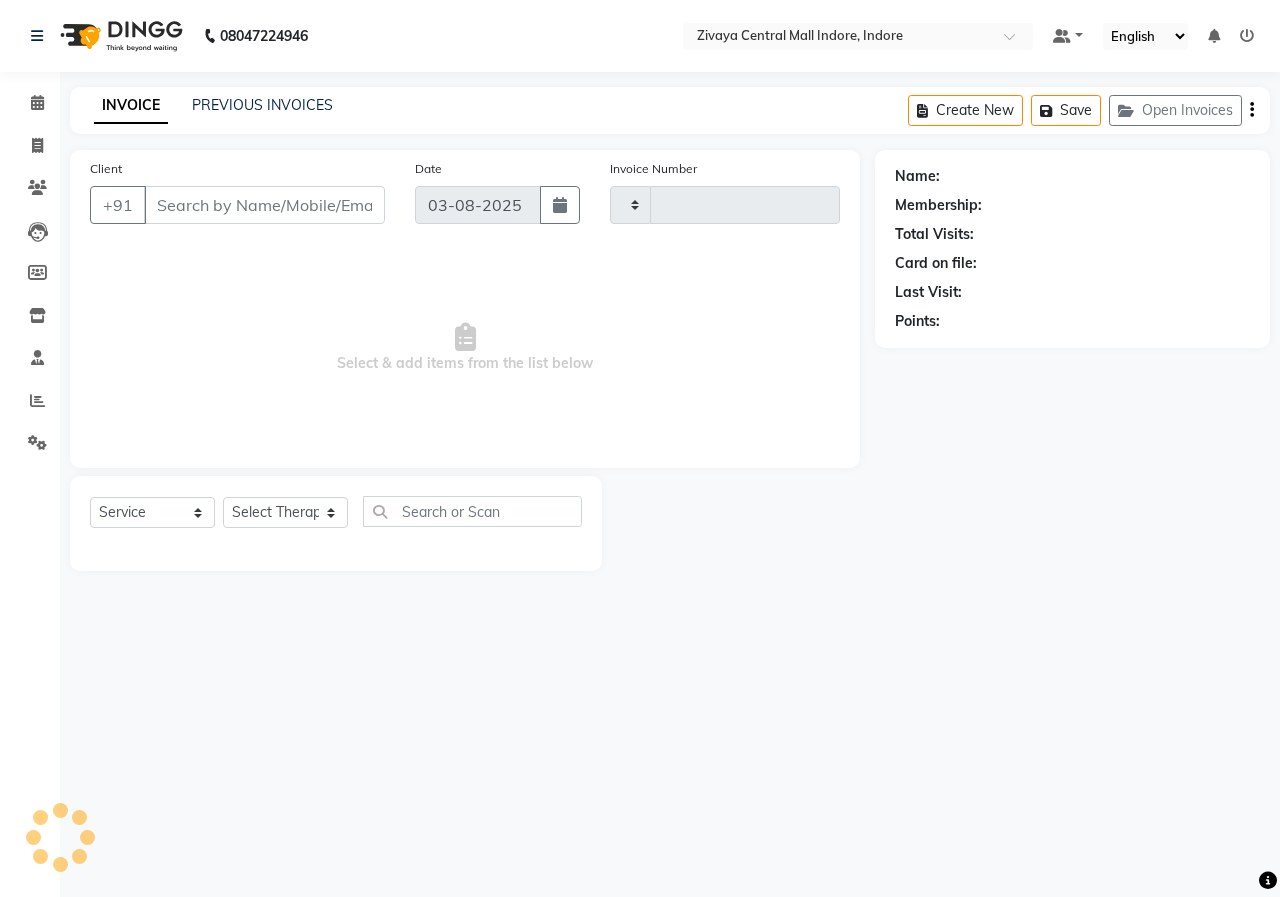 type on "0698" 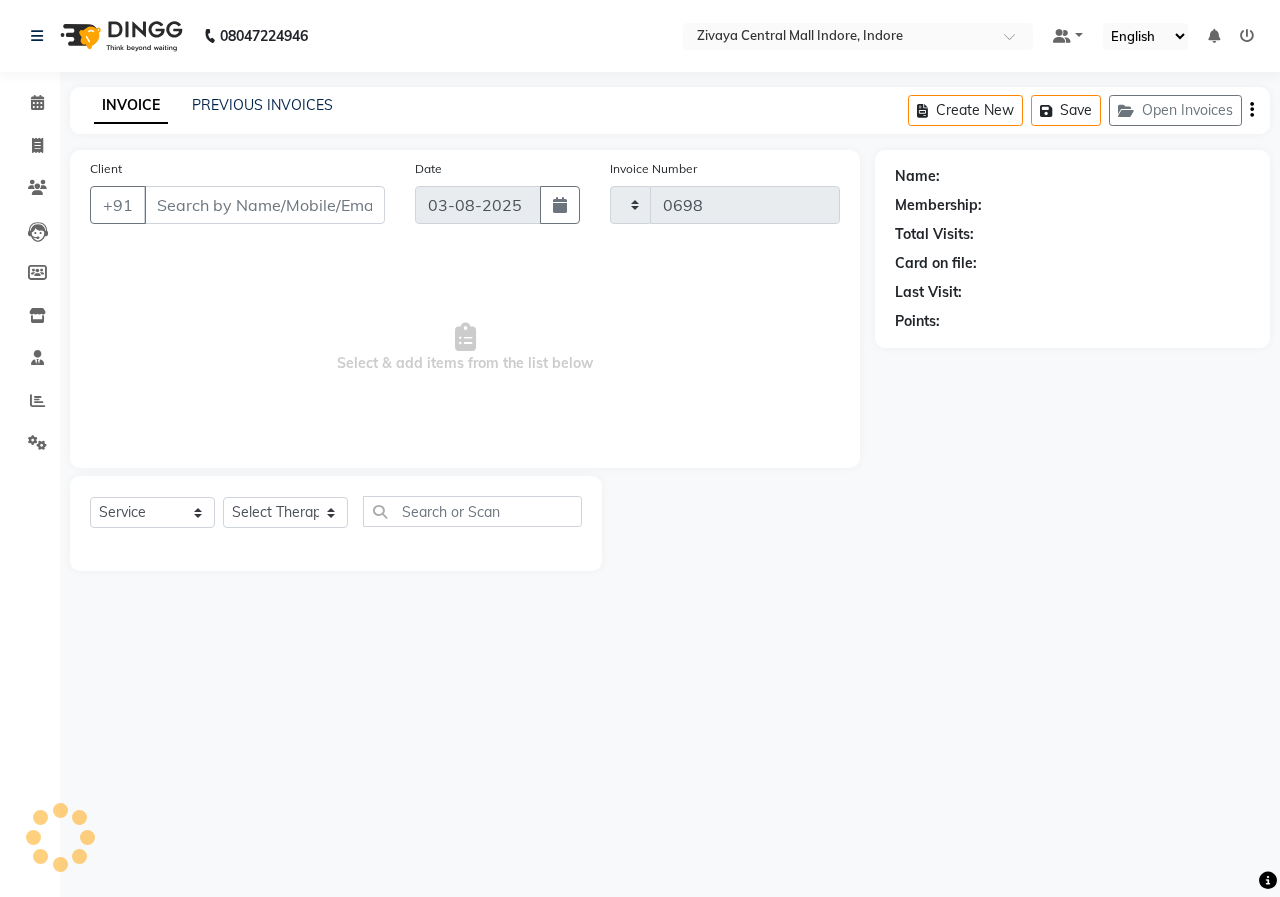 select on "6509" 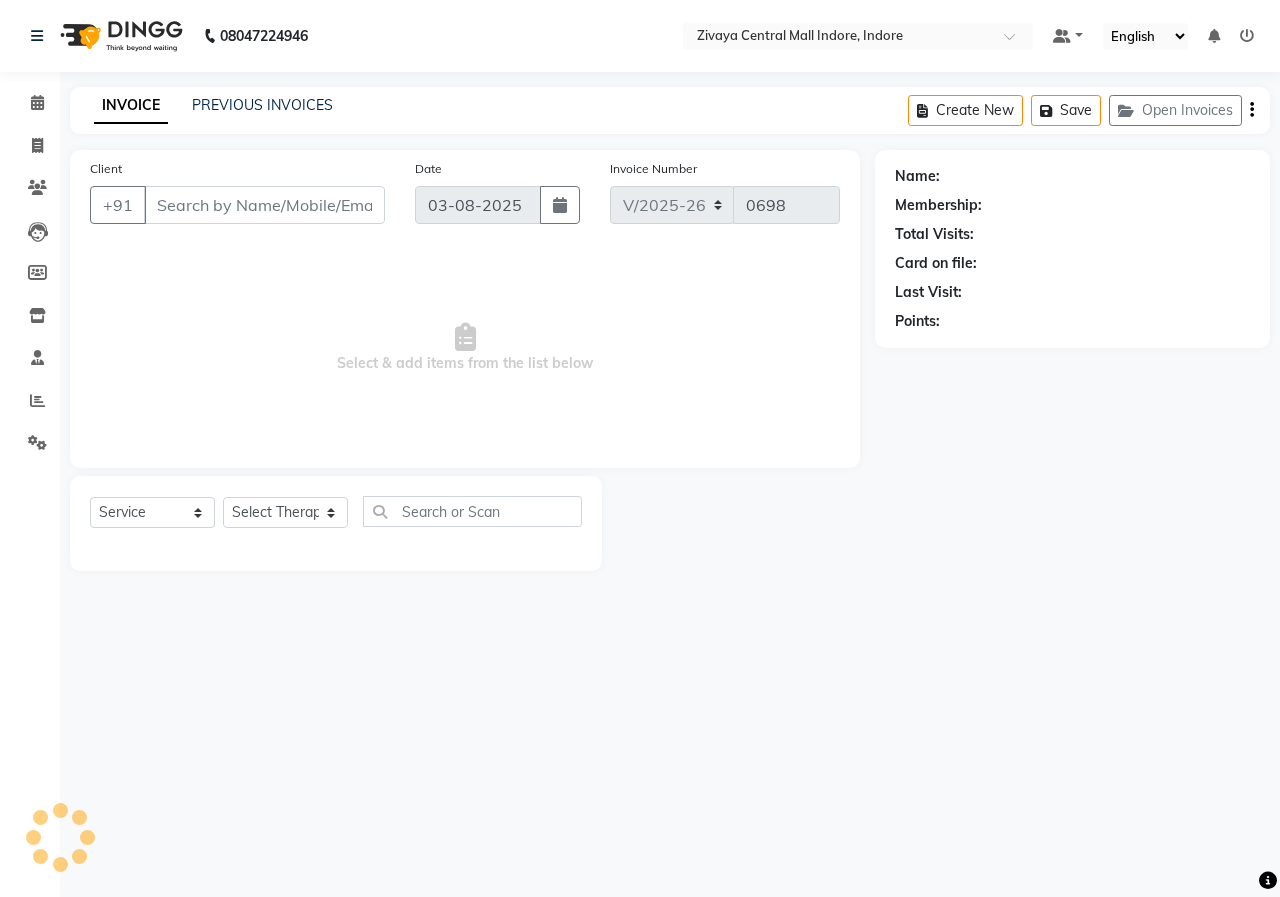 type on "[PHONE]" 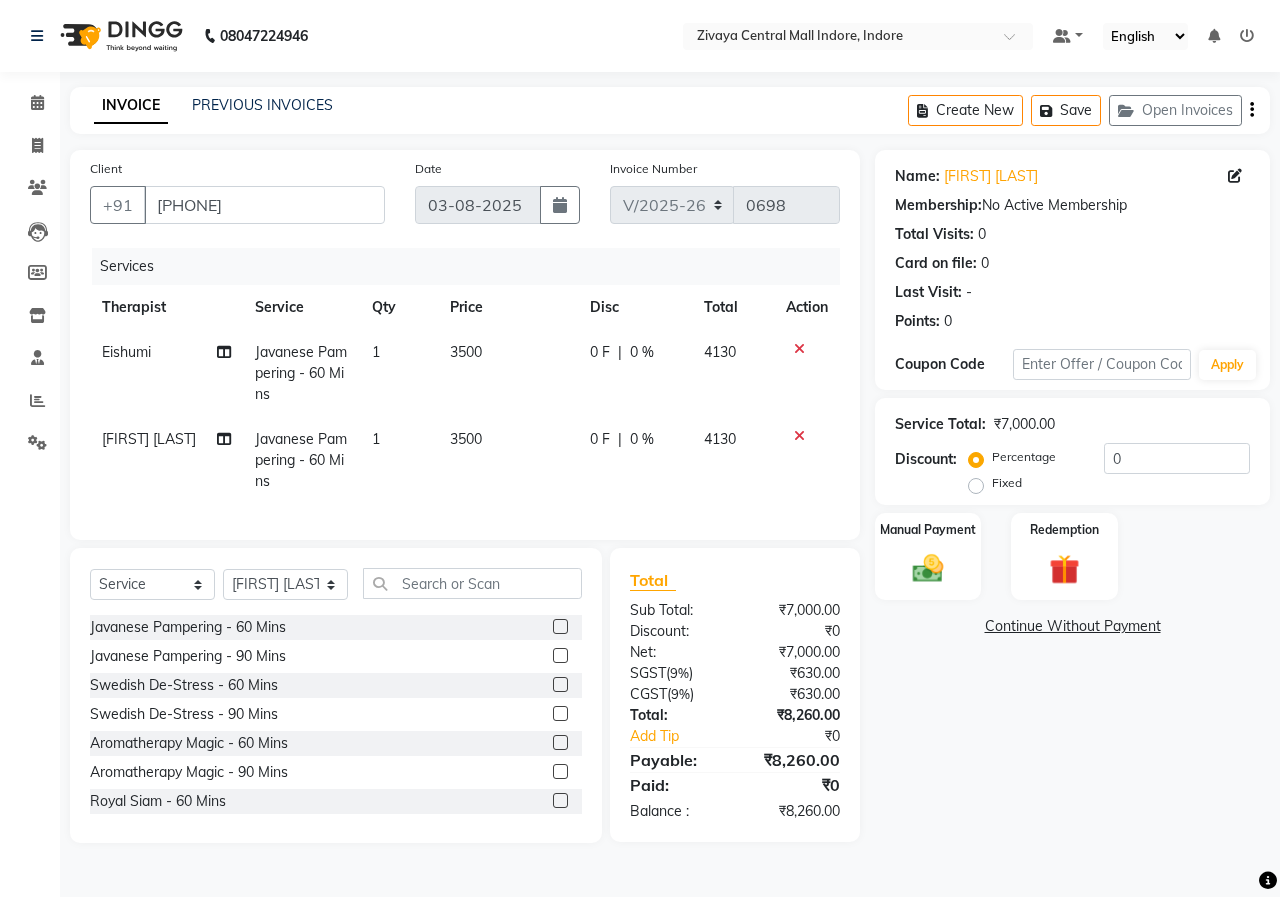 click on "Fixed" 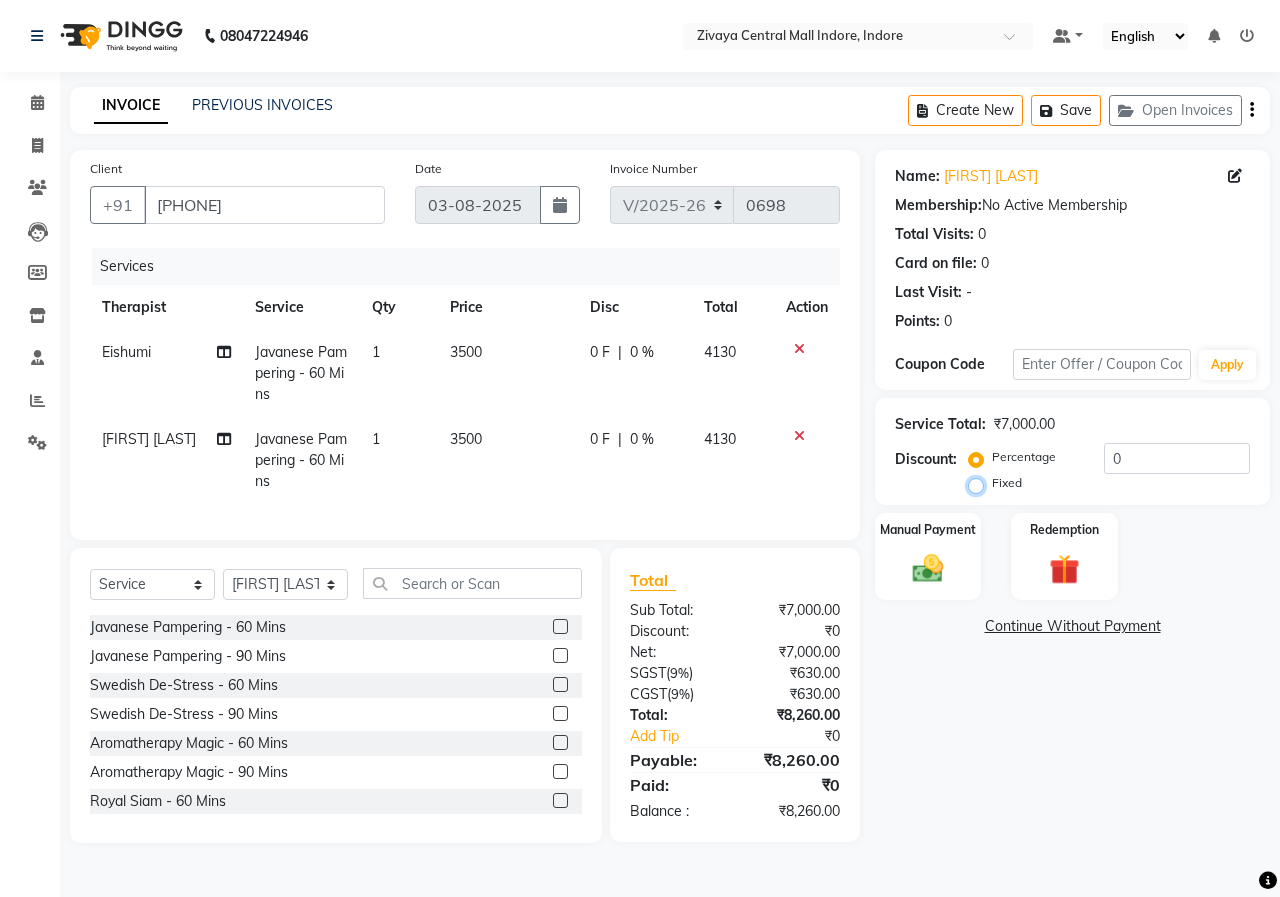 click on "Fixed" at bounding box center [980, 483] 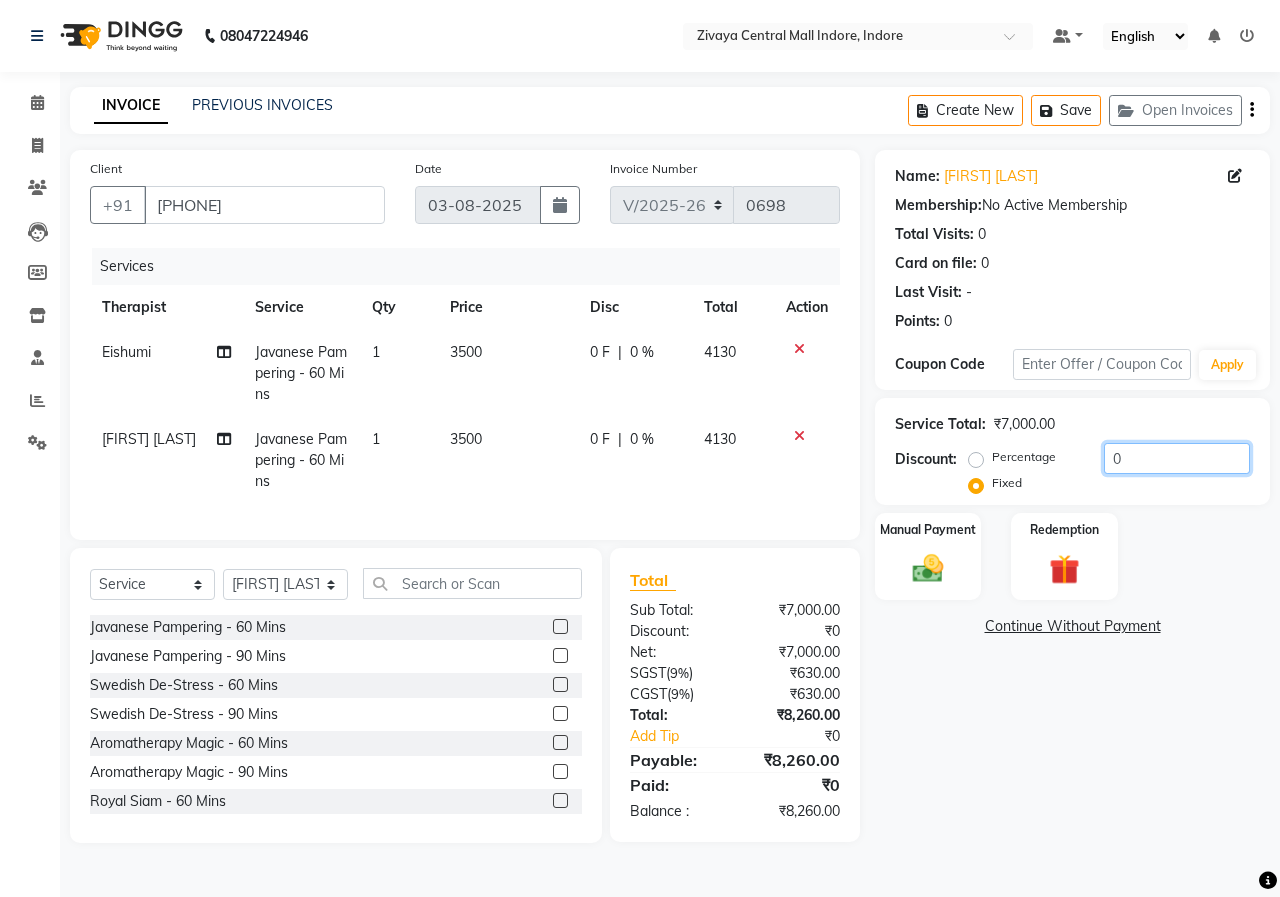click on "0" 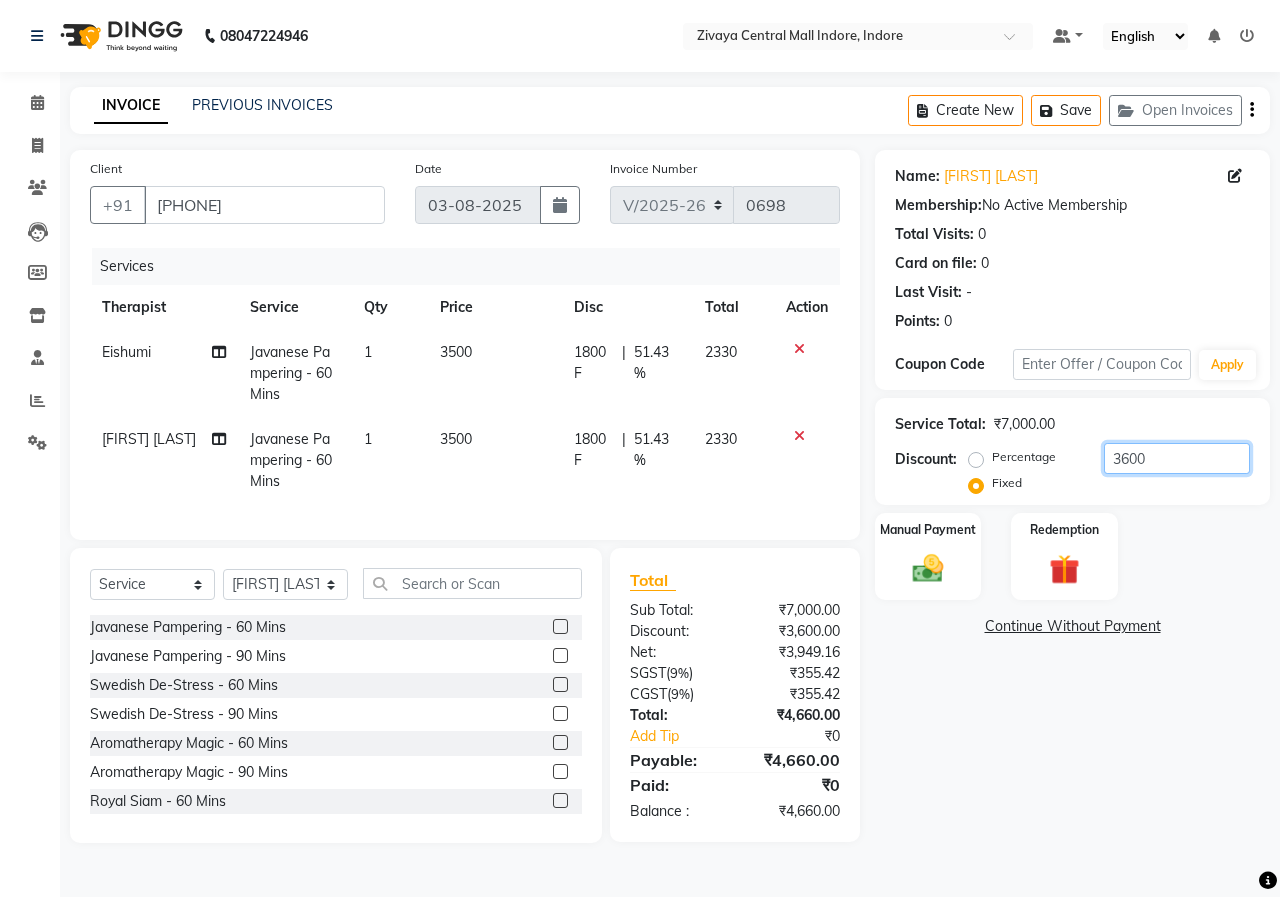 click on "3600" 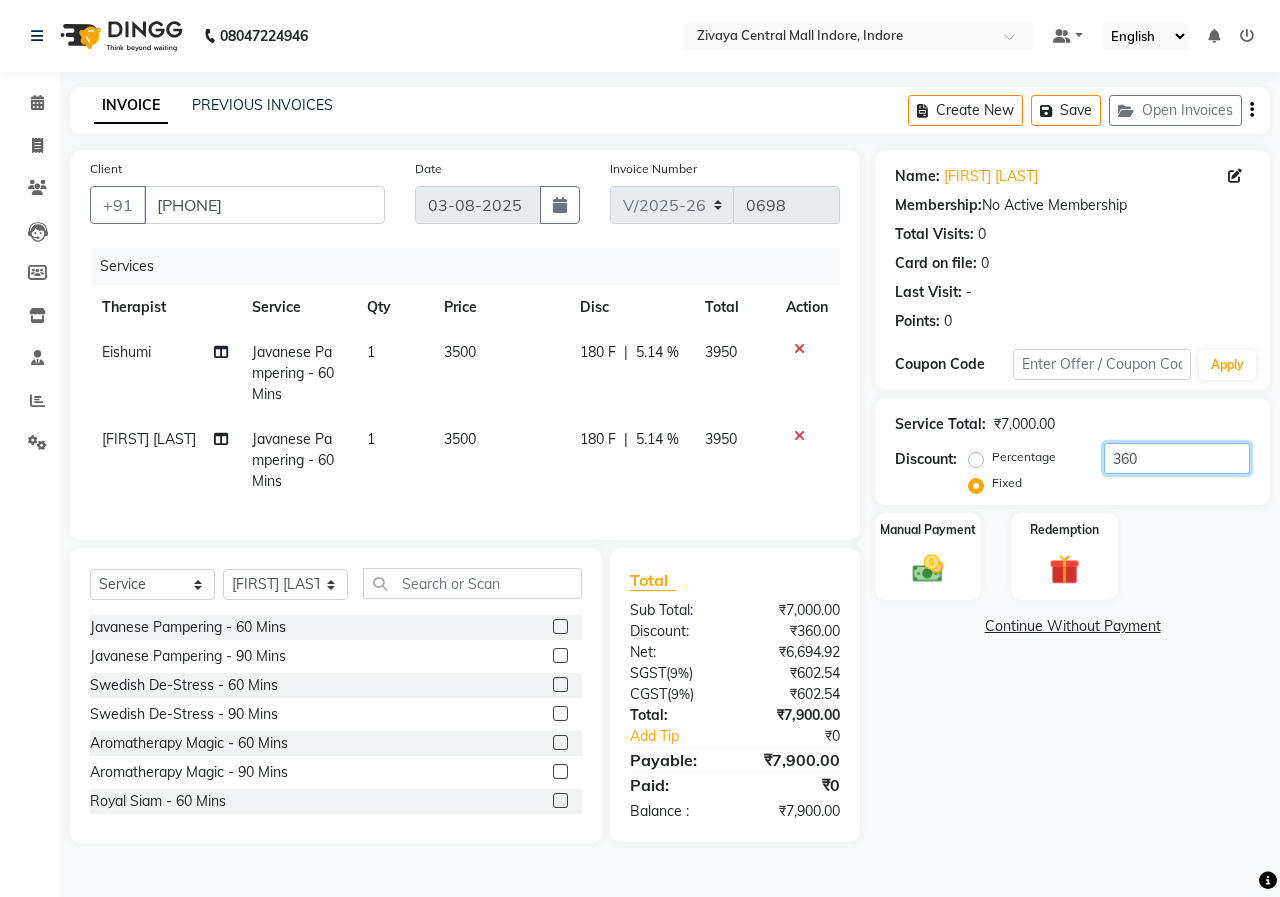 click on "360" 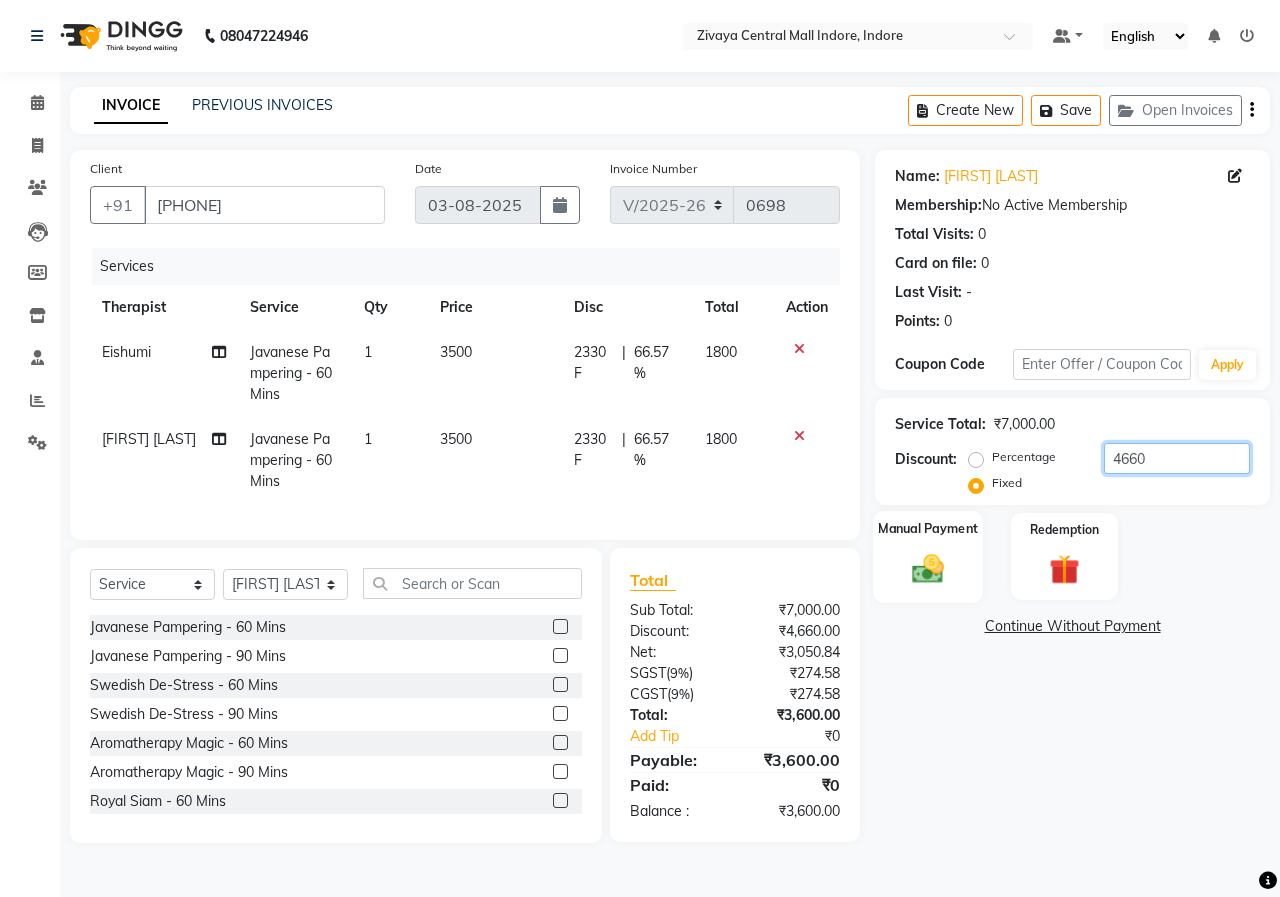 type on "4660" 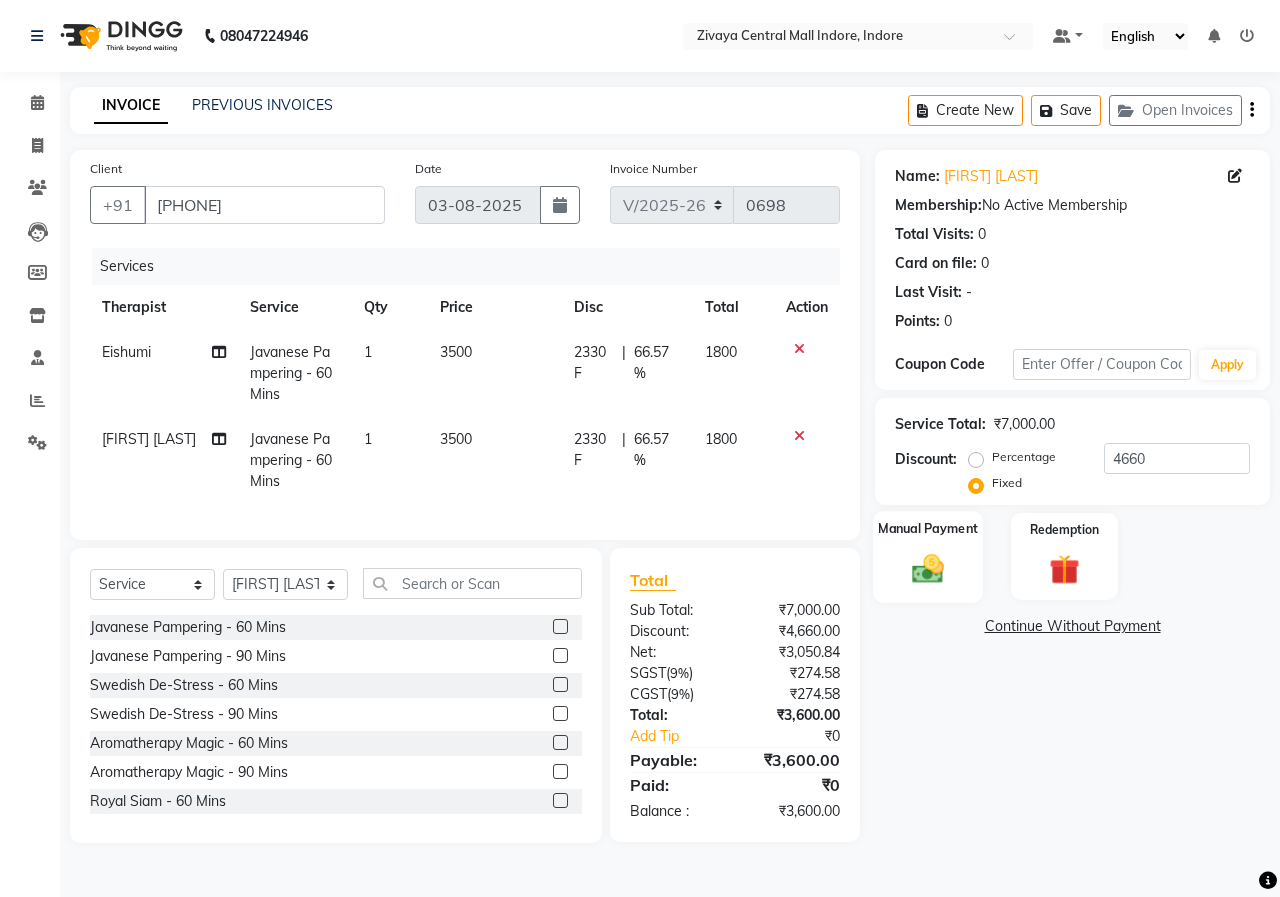 click on "Manual Payment" 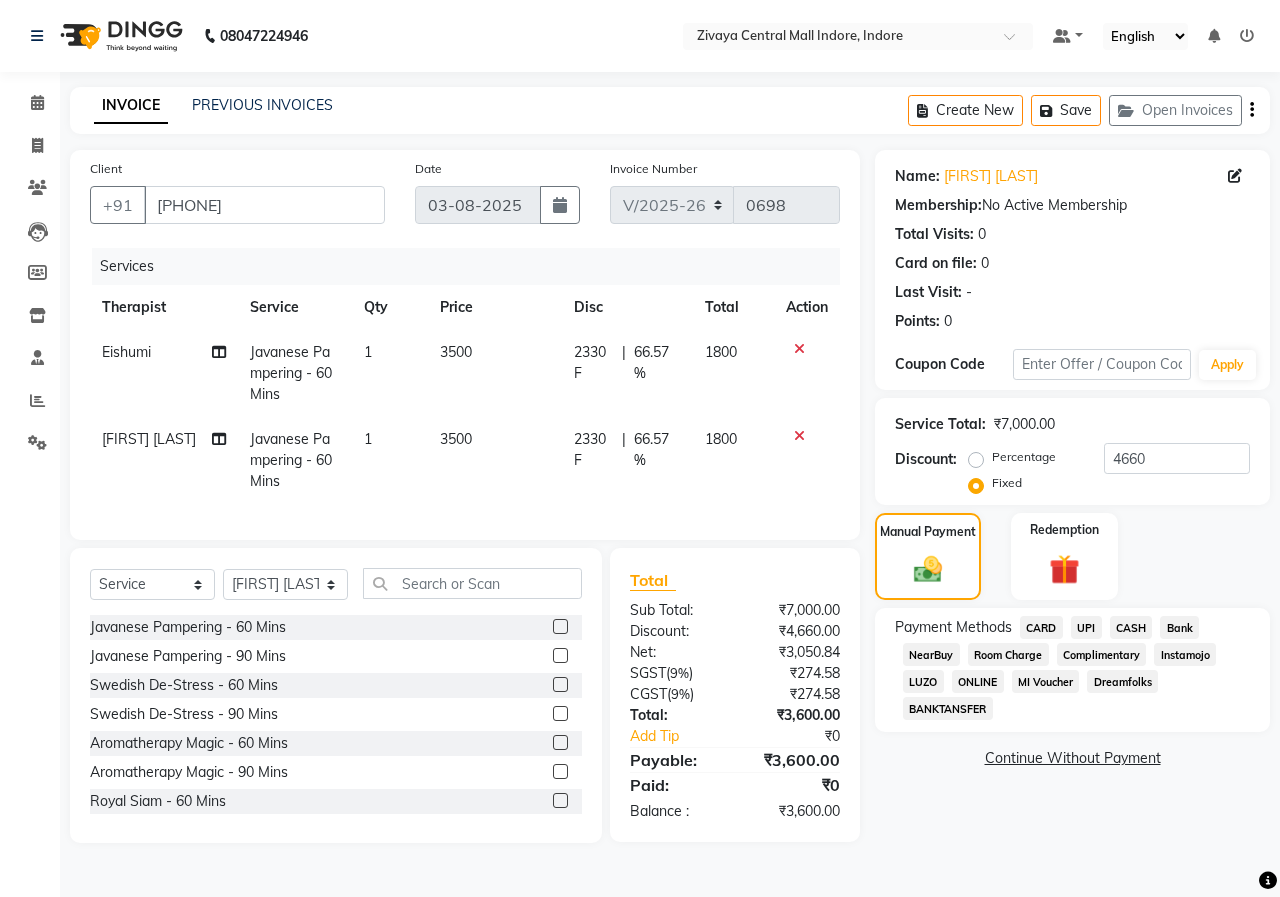 click on "UPI" 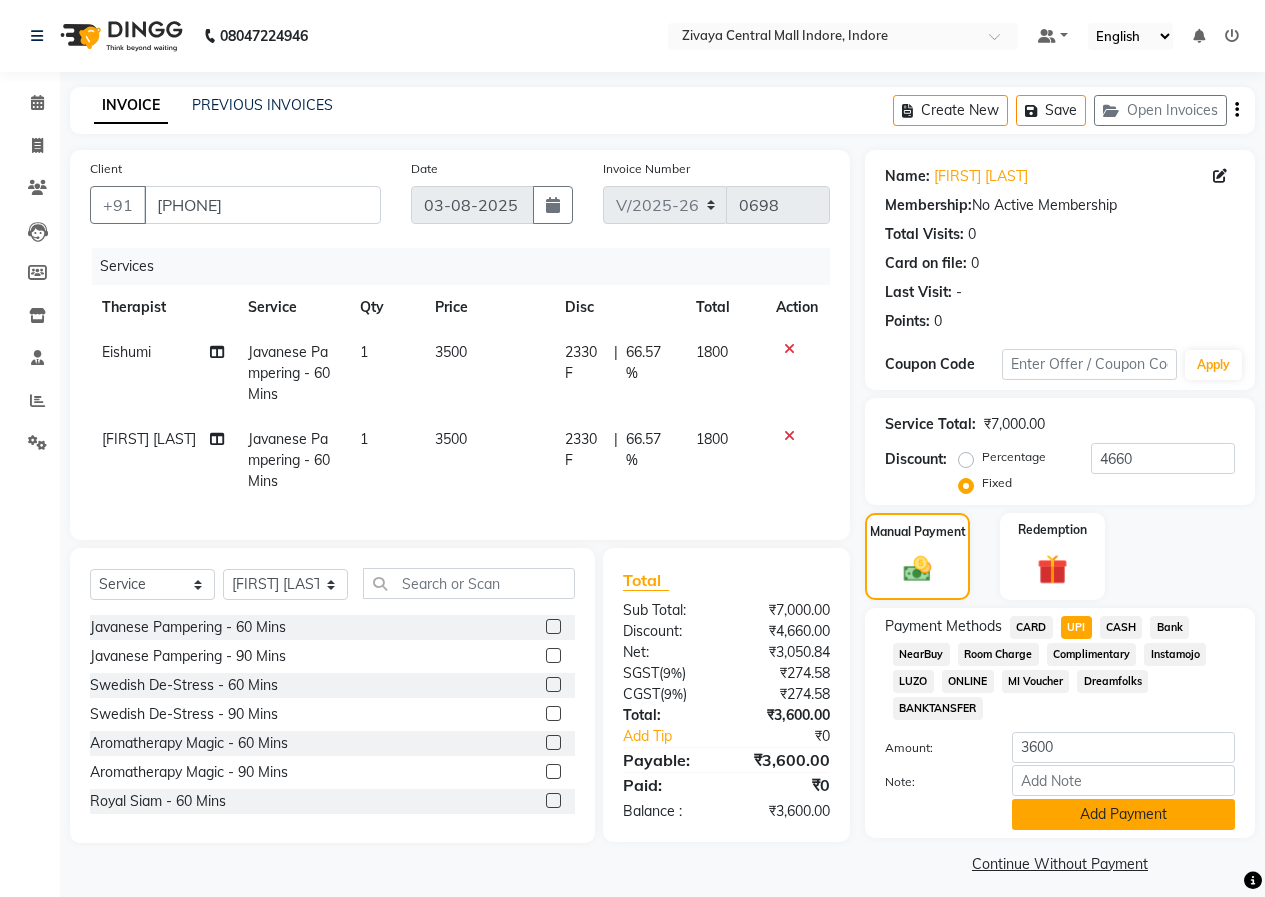 click on "Add Payment" 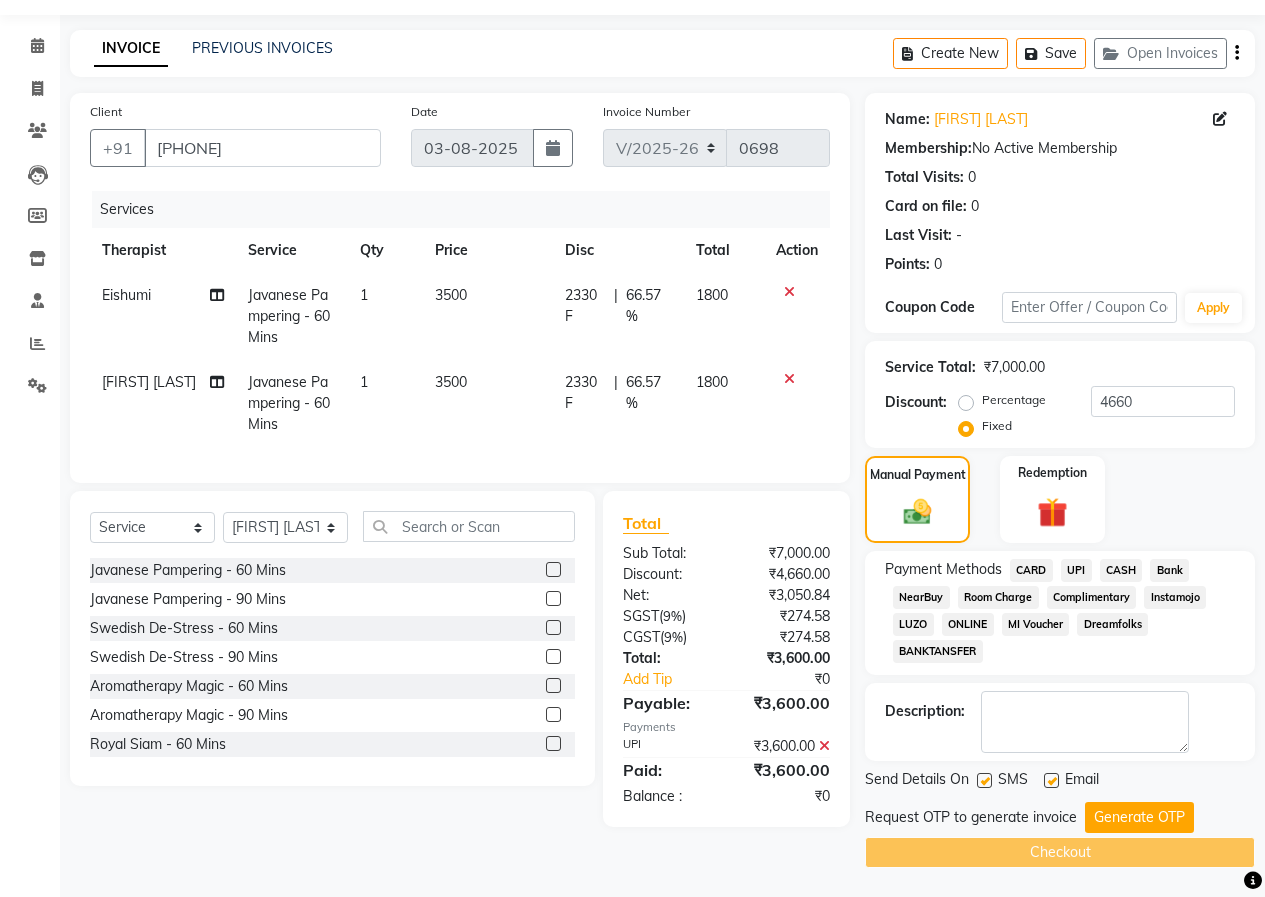 scroll, scrollTop: 58, scrollLeft: 0, axis: vertical 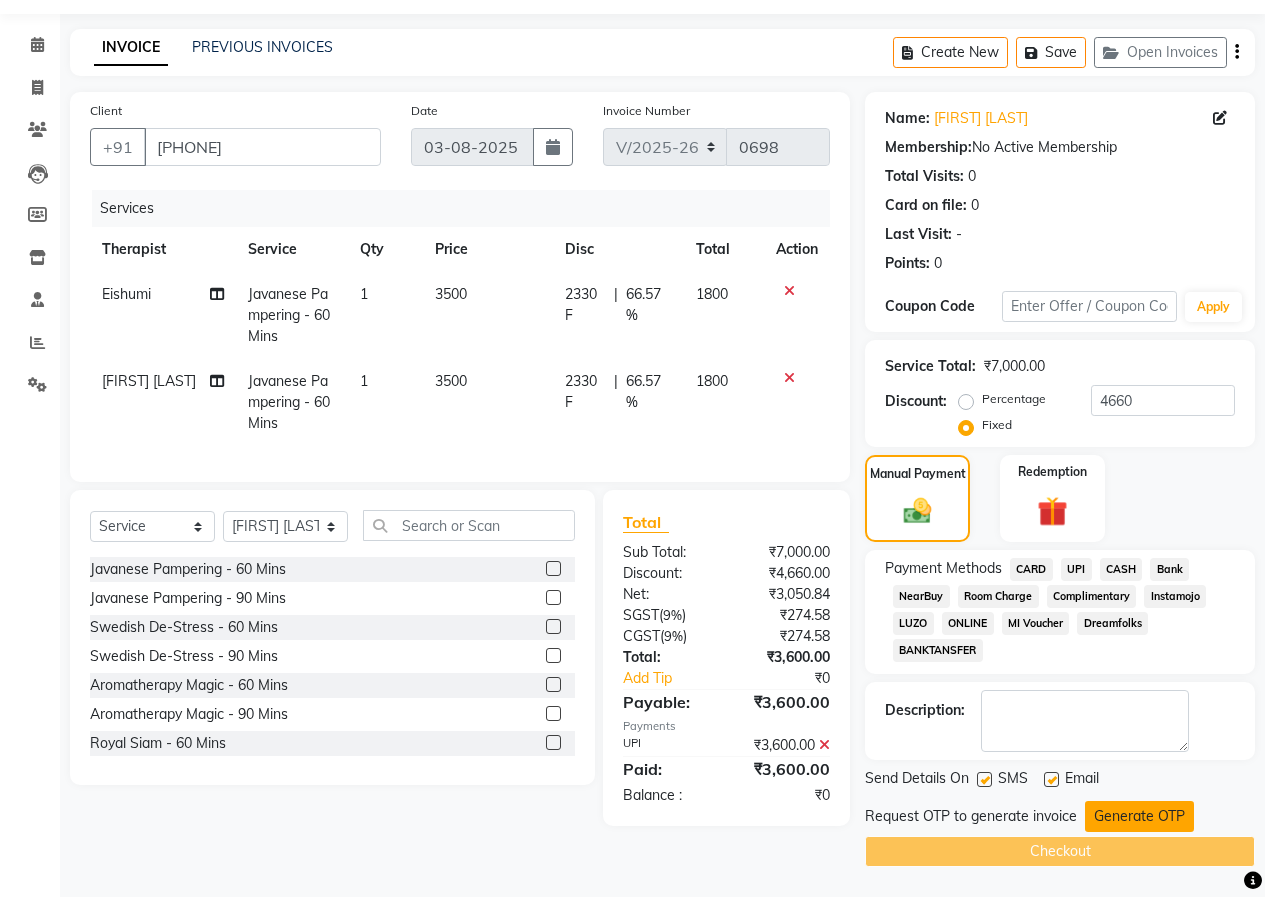 click on "Generate OTP" 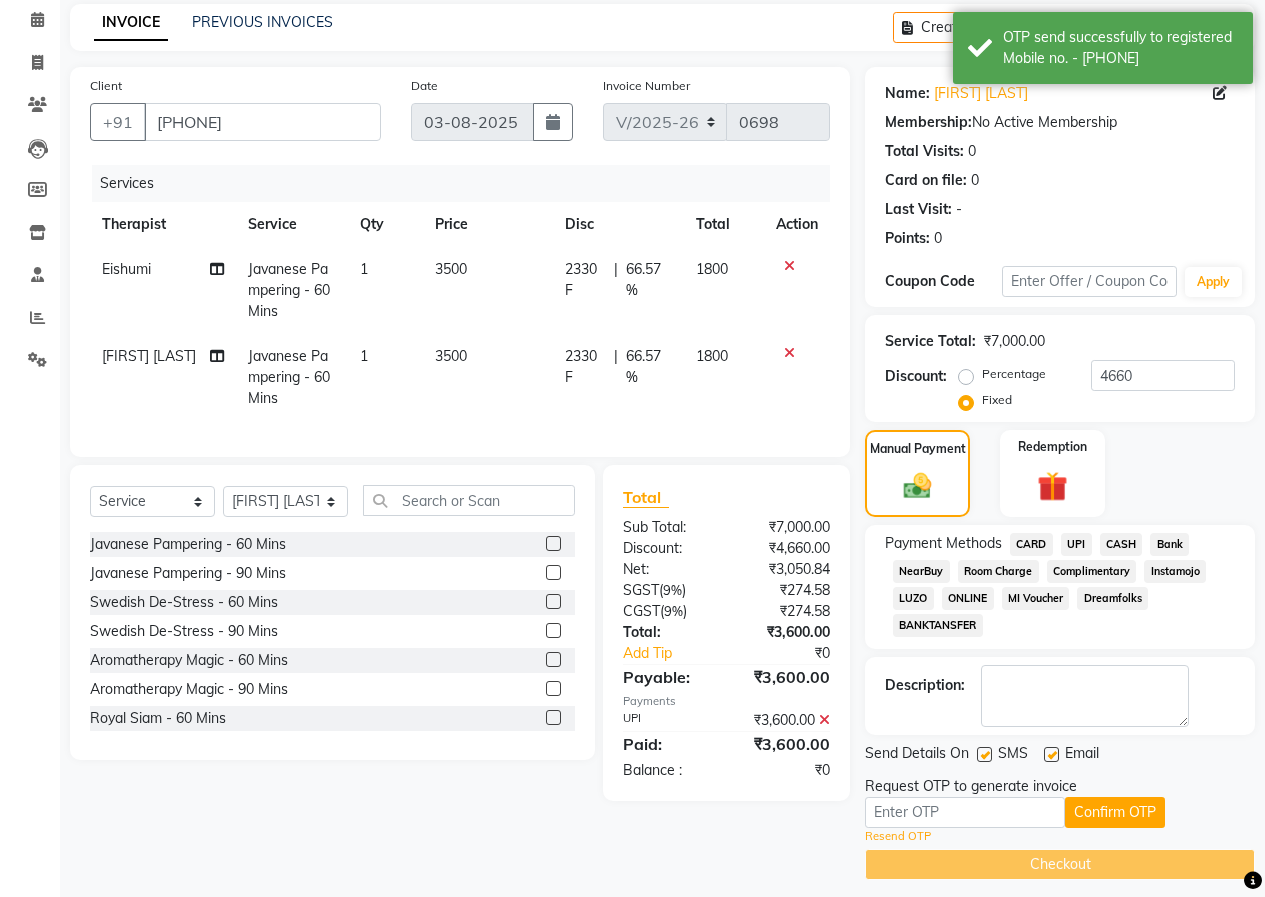 scroll, scrollTop: 96, scrollLeft: 0, axis: vertical 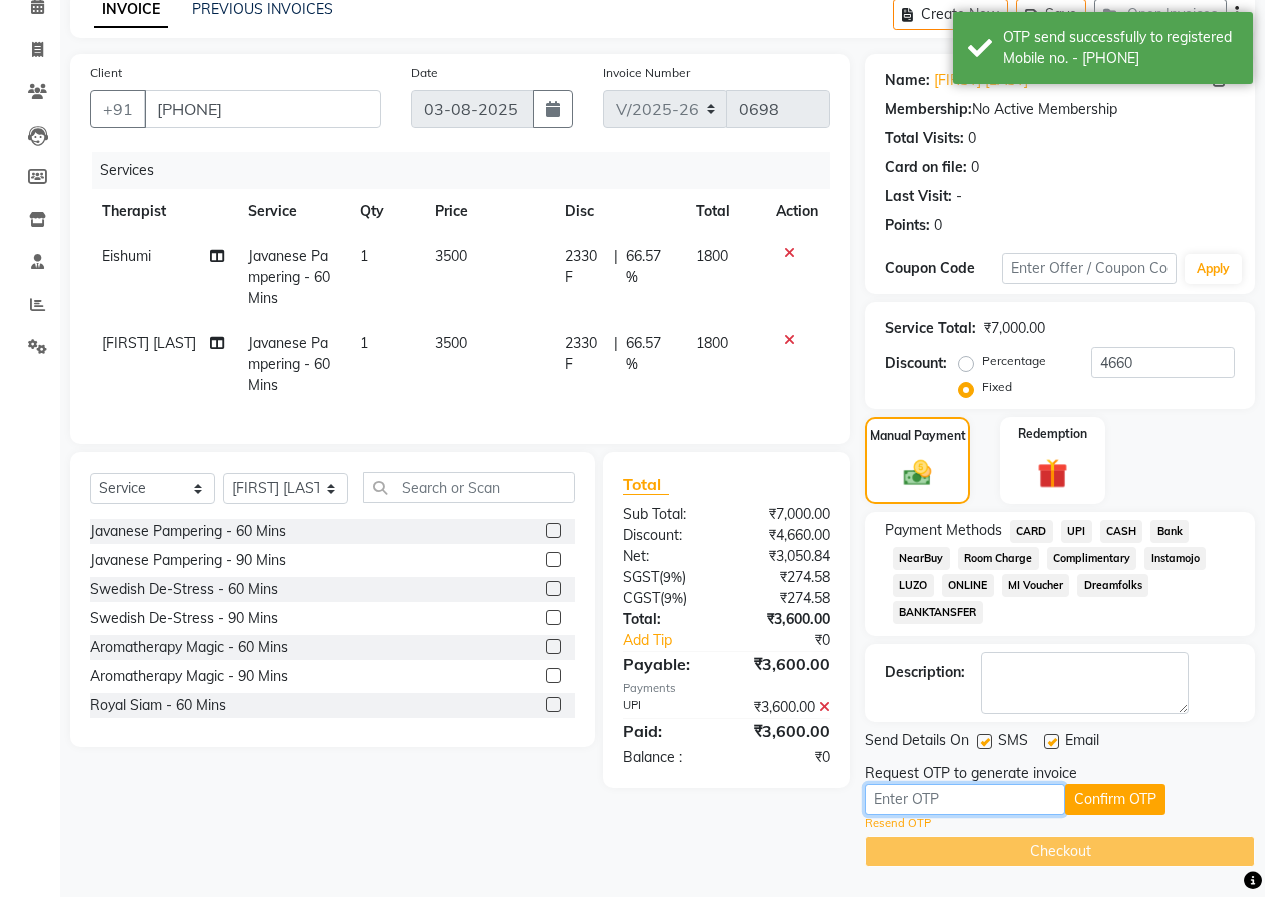 click at bounding box center [965, 799] 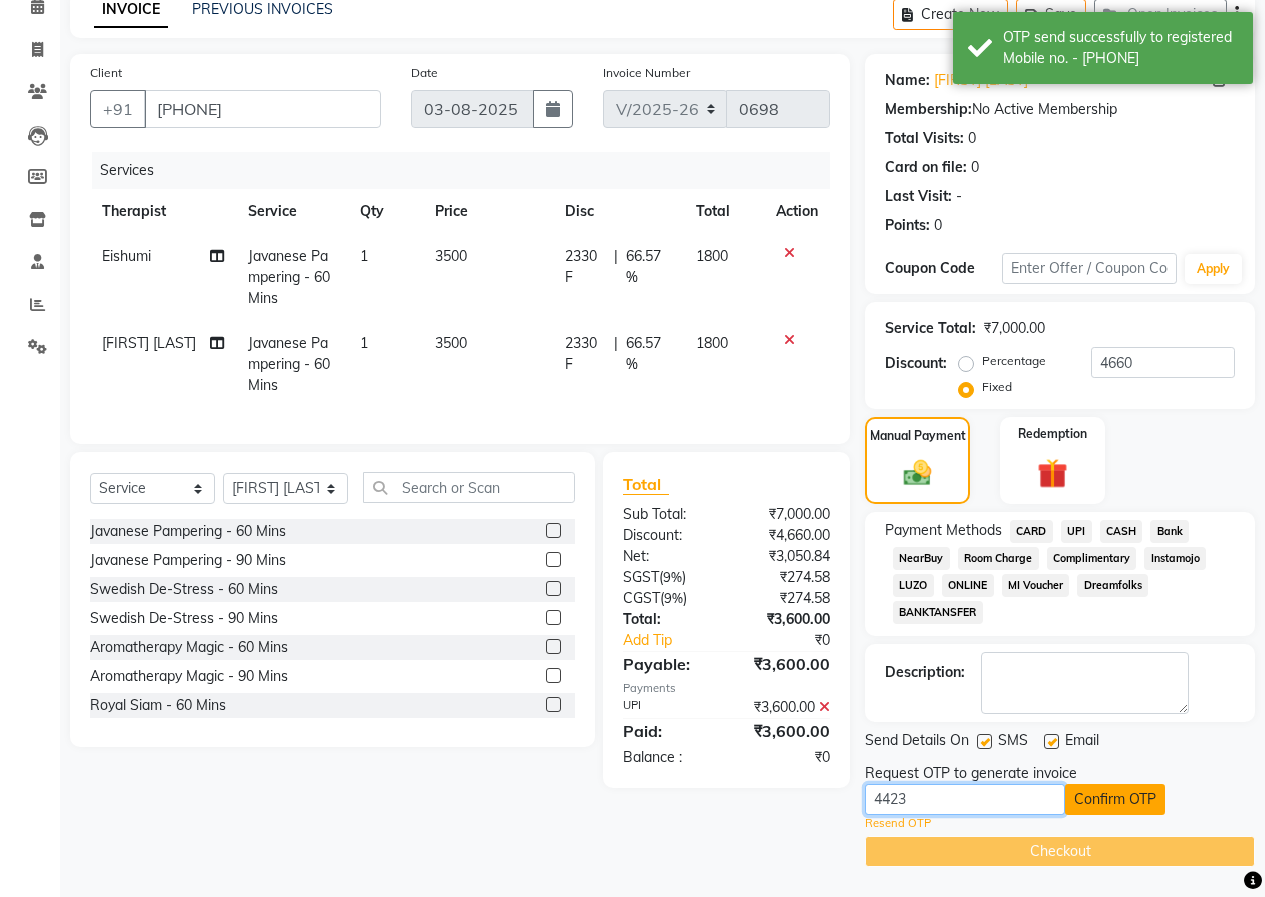 type on "4423" 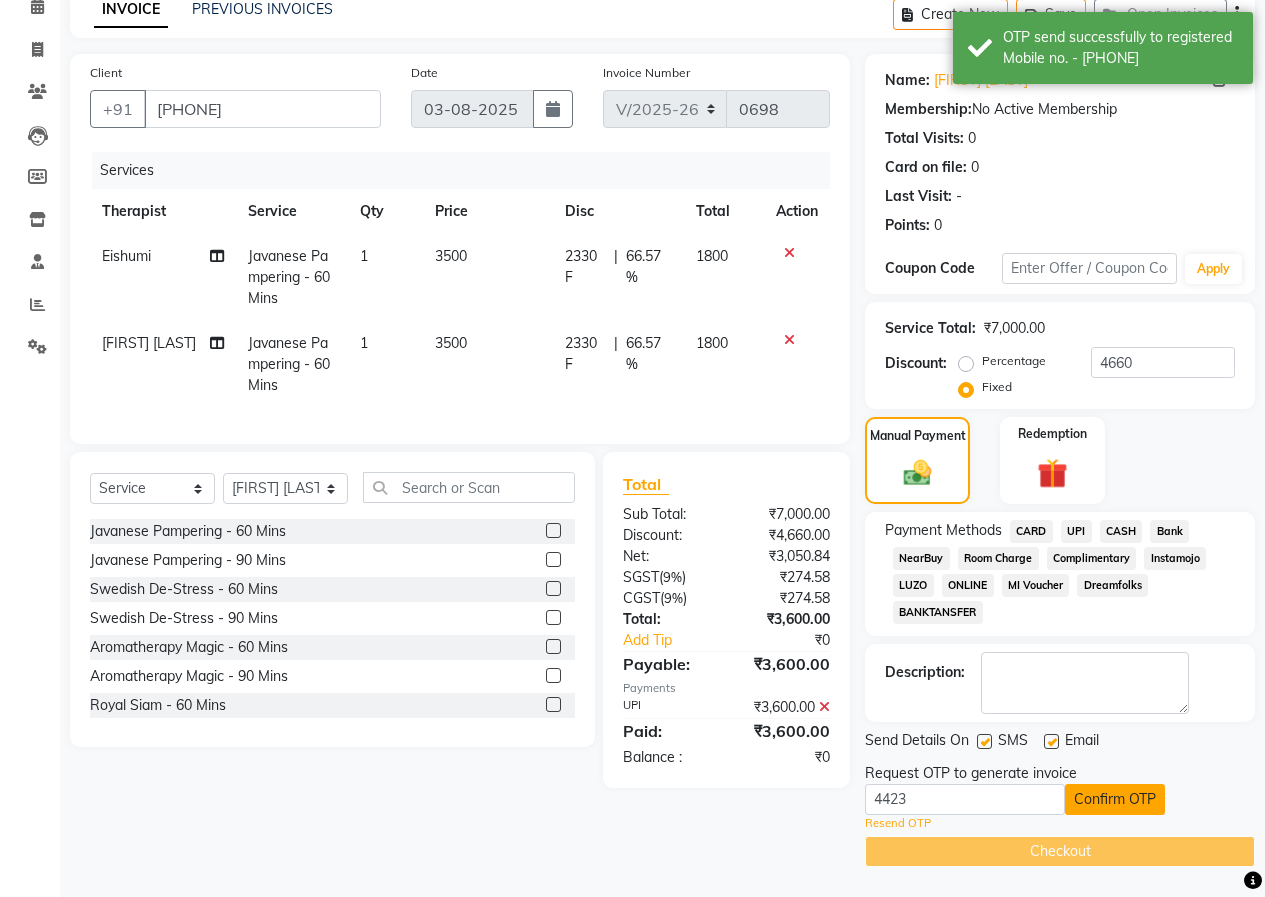 click on "Confirm OTP" 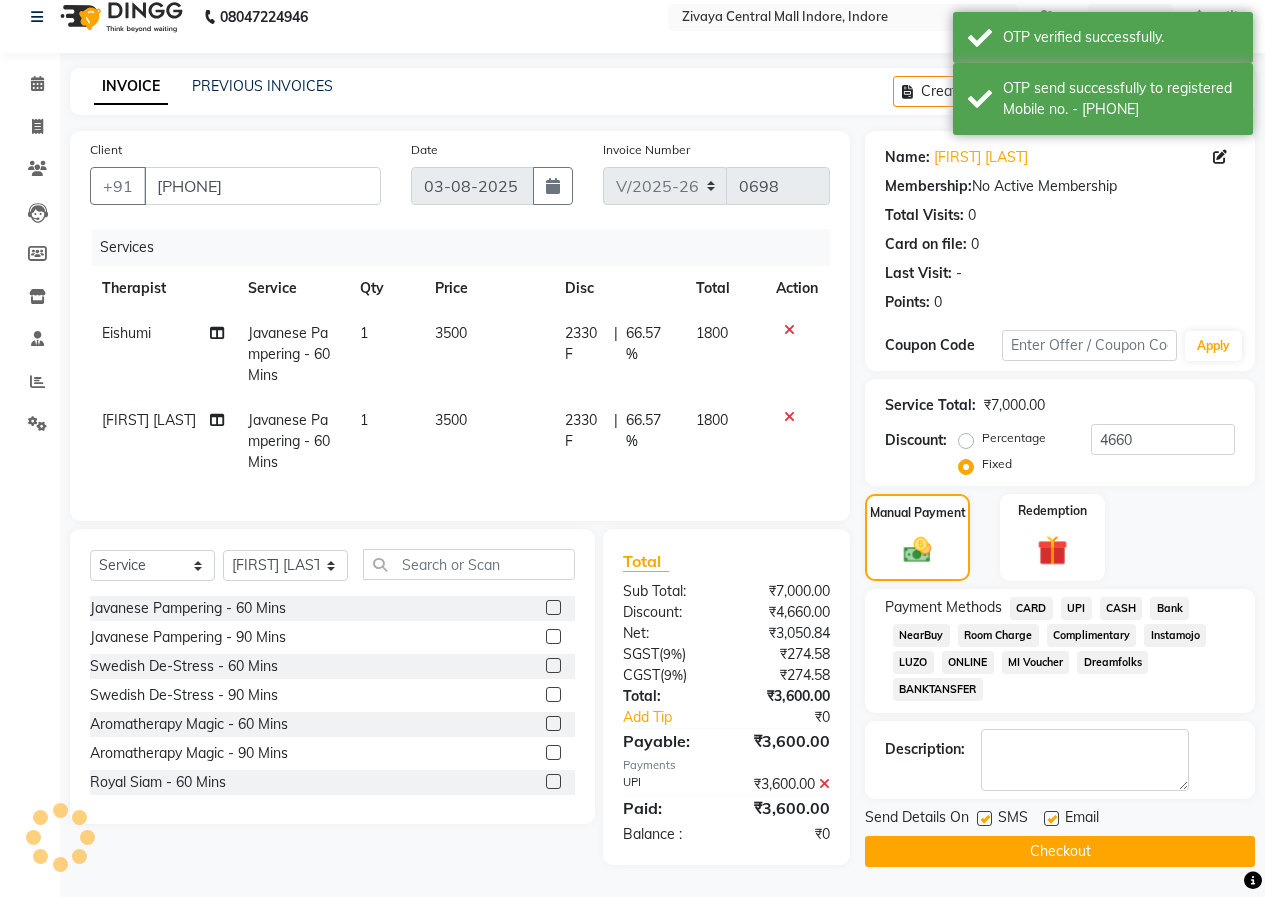 scroll, scrollTop: 32, scrollLeft: 0, axis: vertical 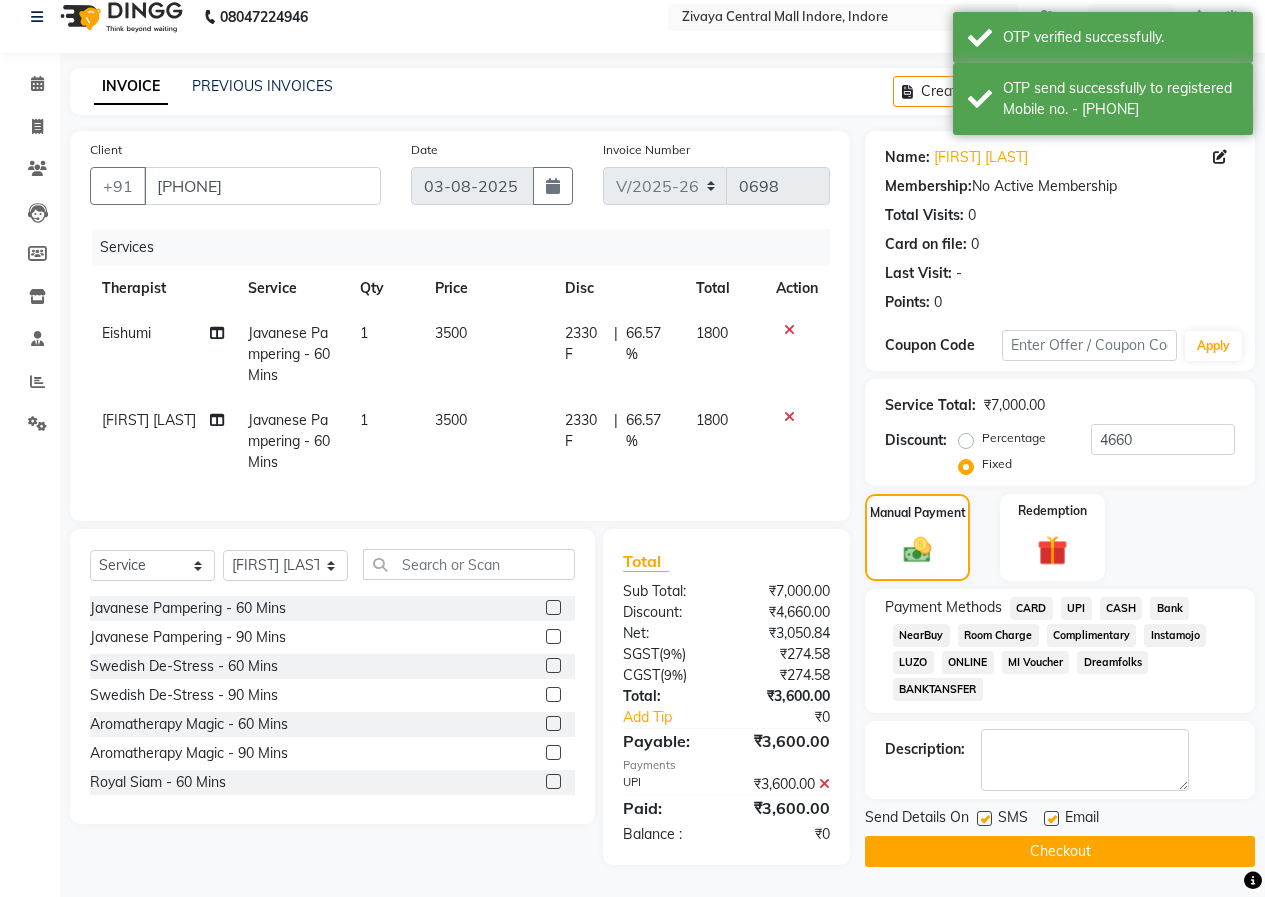 click on "Checkout" 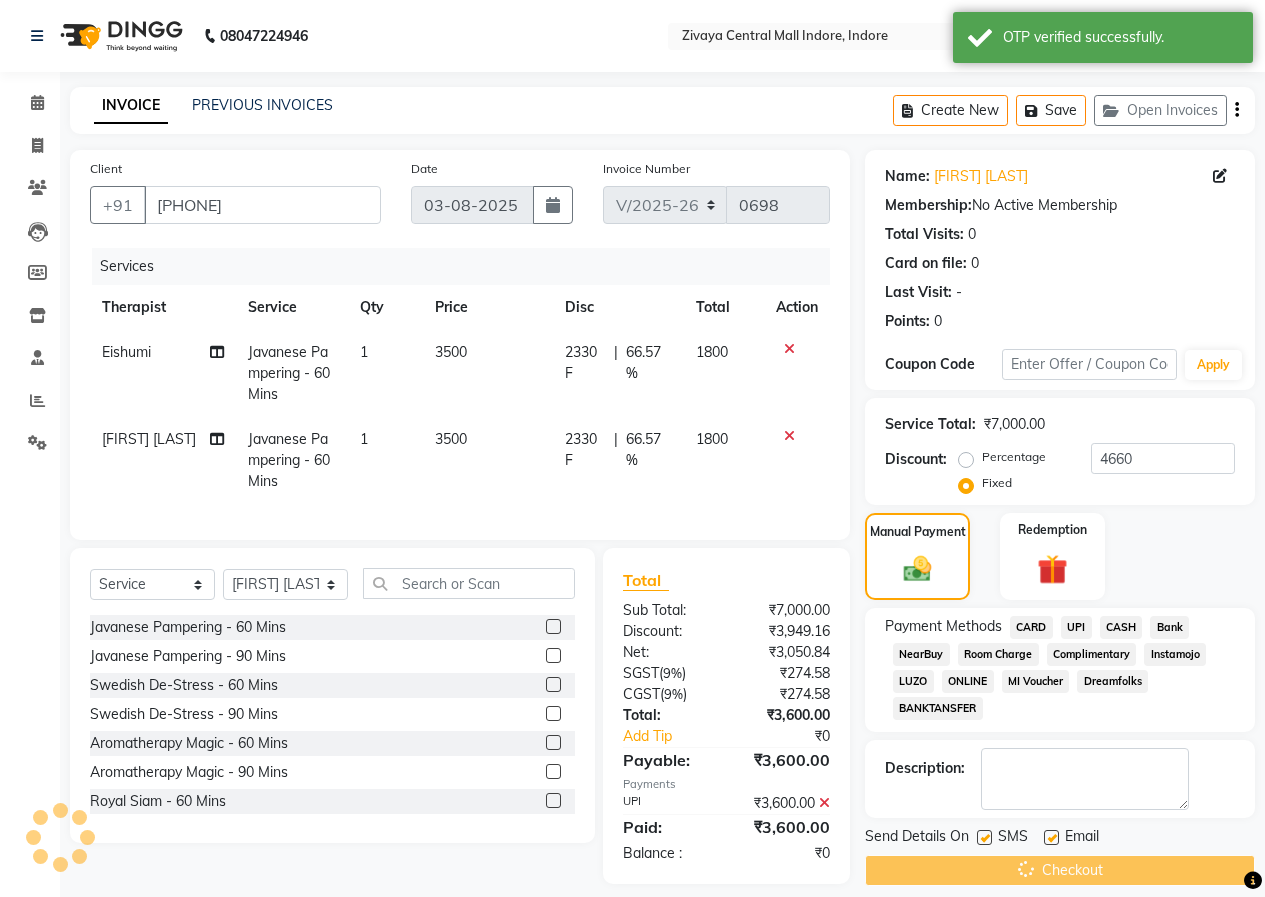 scroll, scrollTop: 9, scrollLeft: 0, axis: vertical 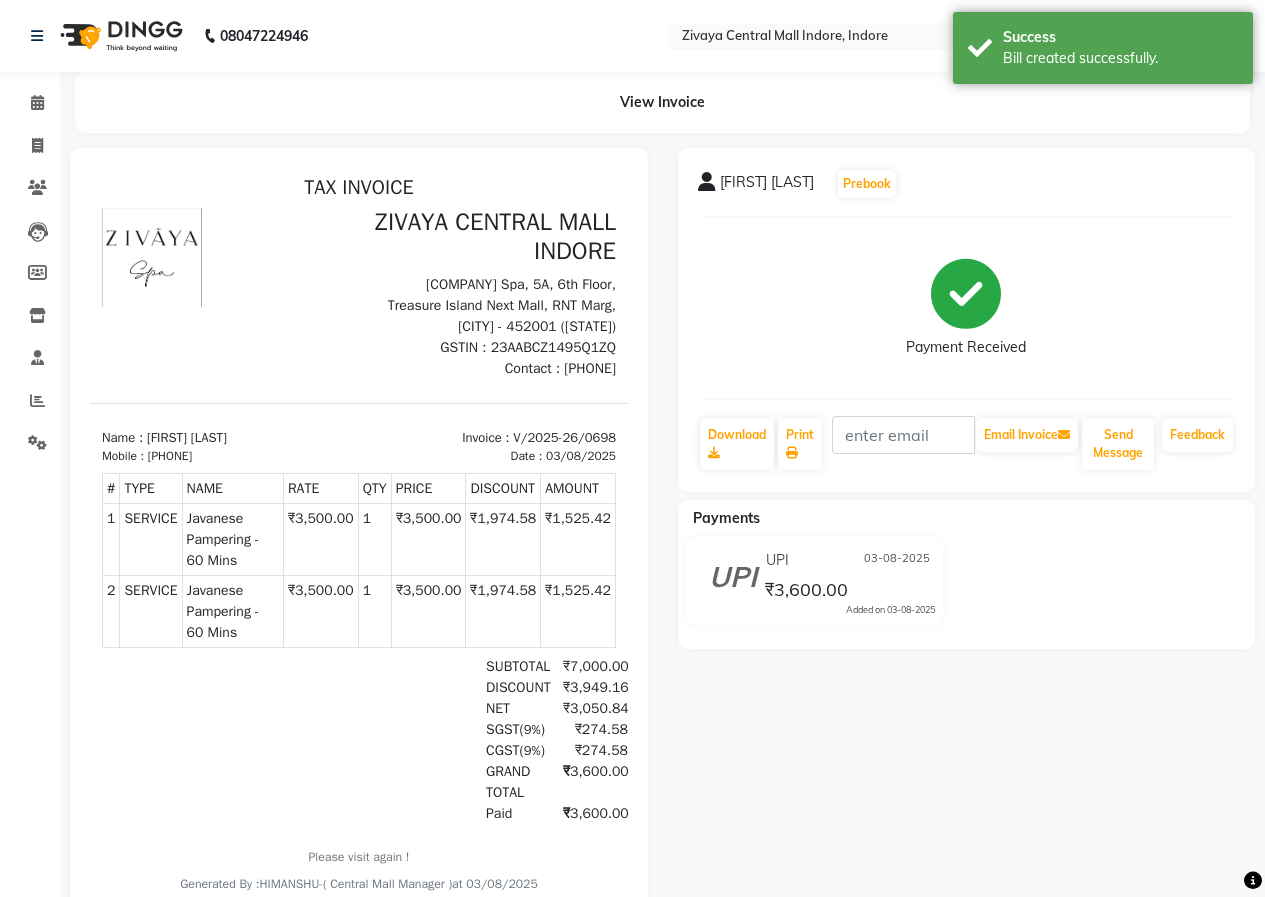 click 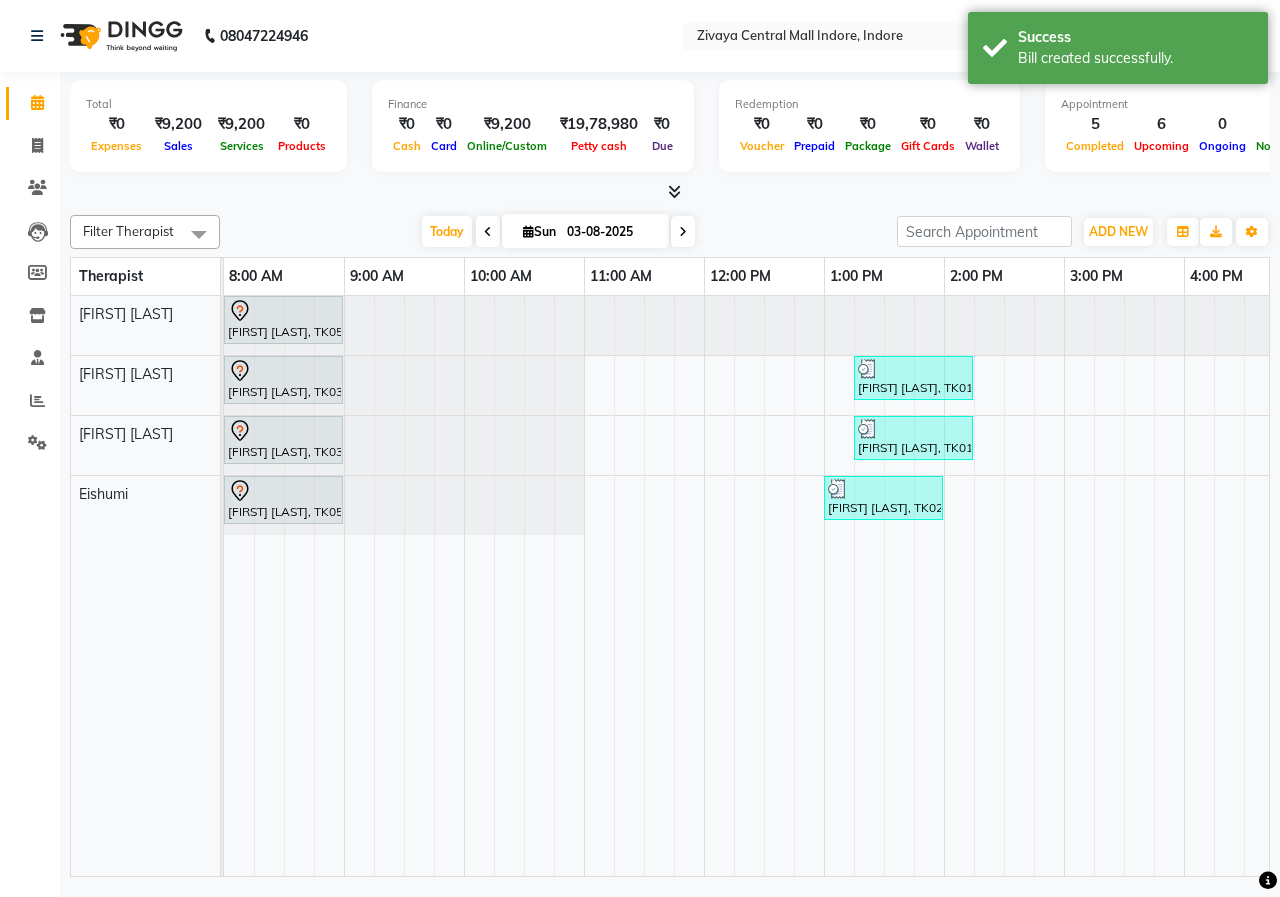 scroll, scrollTop: 0, scrollLeft: 234, axis: horizontal 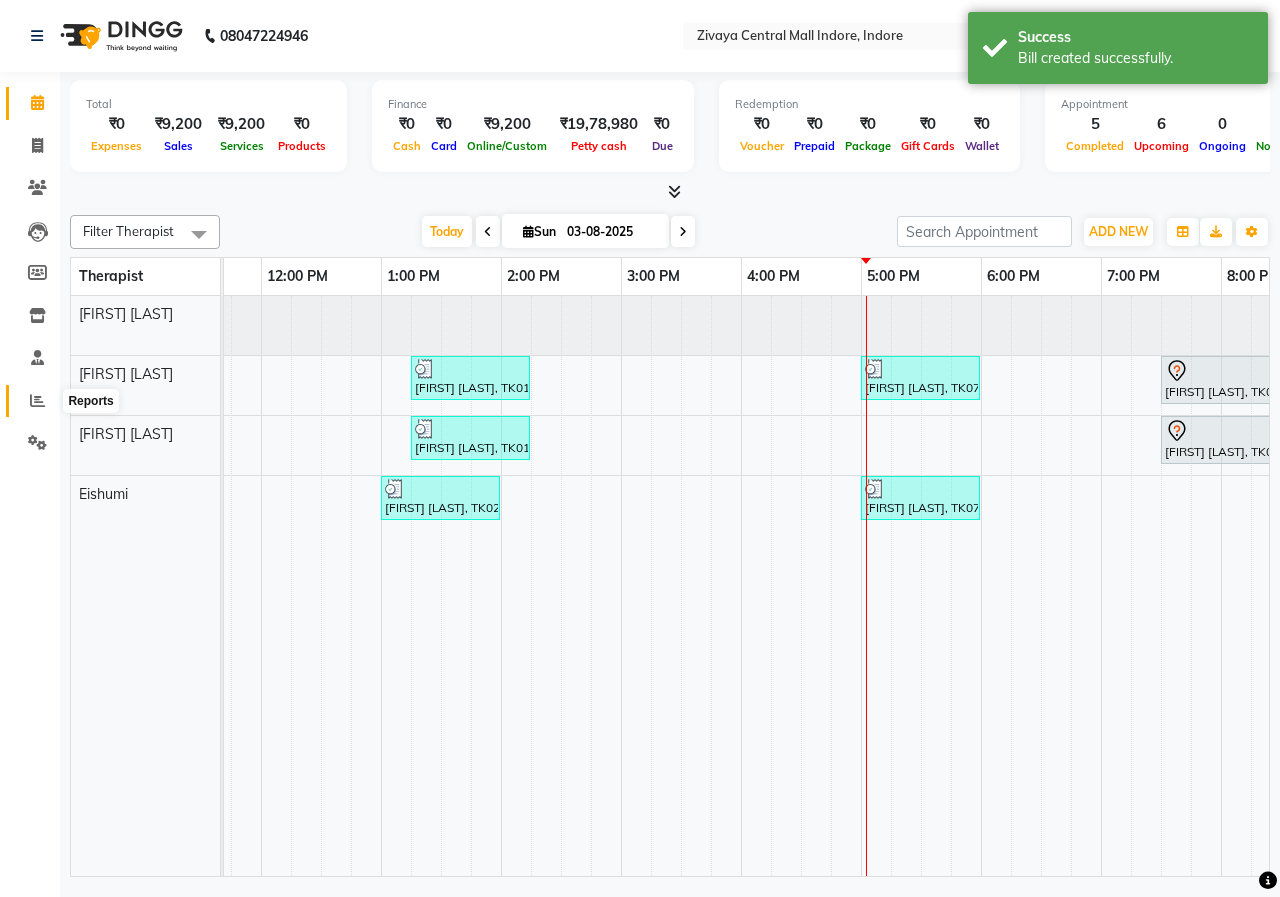 click 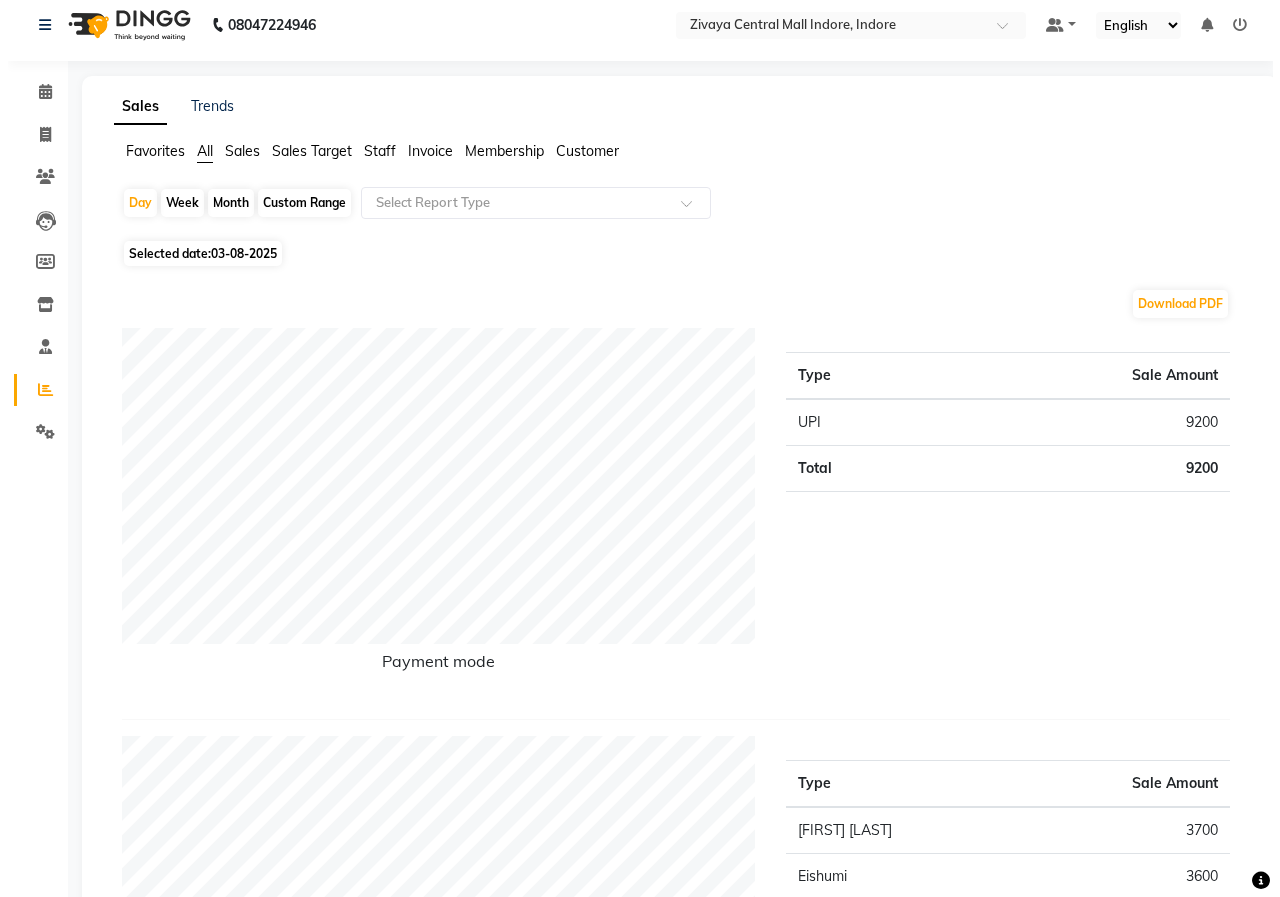 scroll, scrollTop: 0, scrollLeft: 0, axis: both 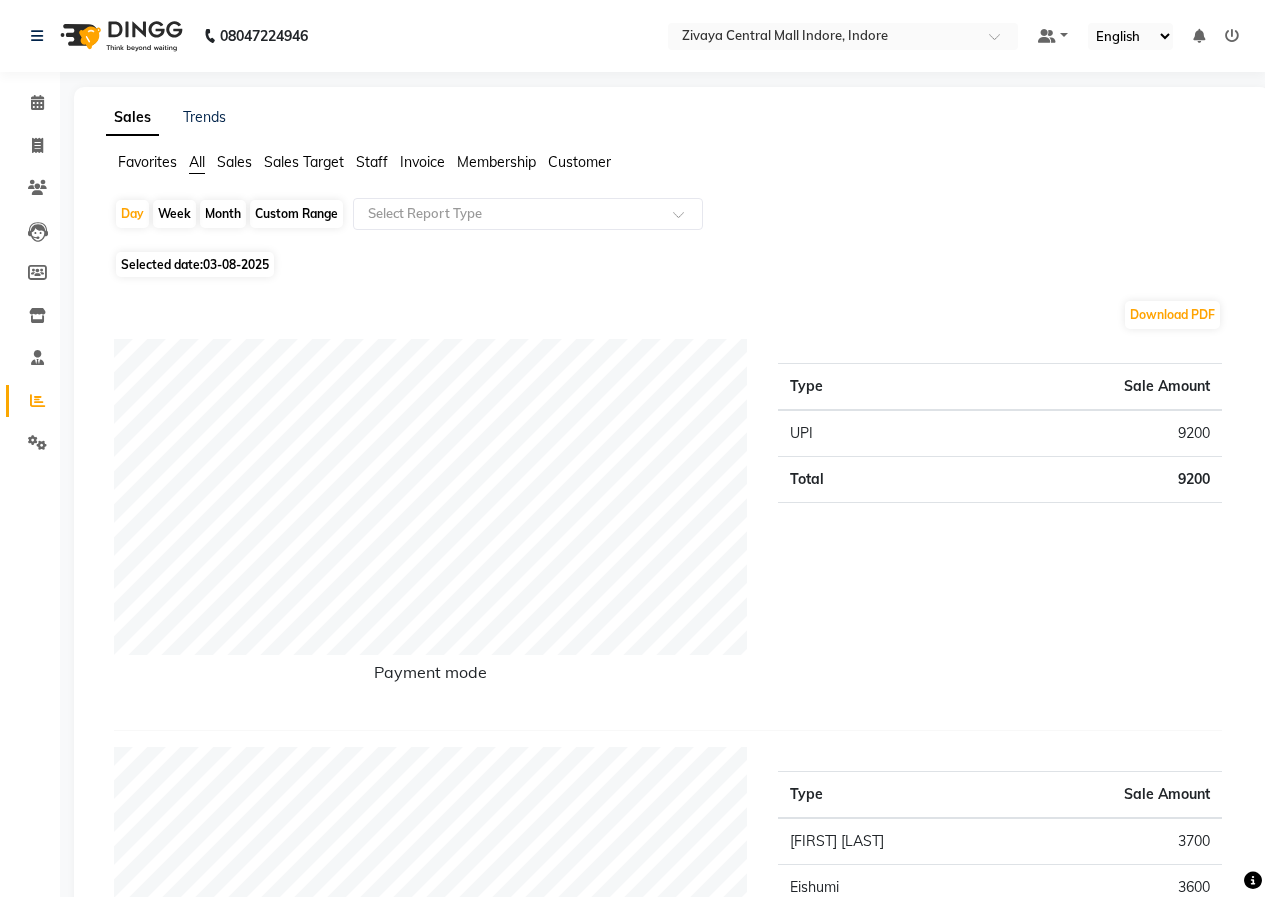 click 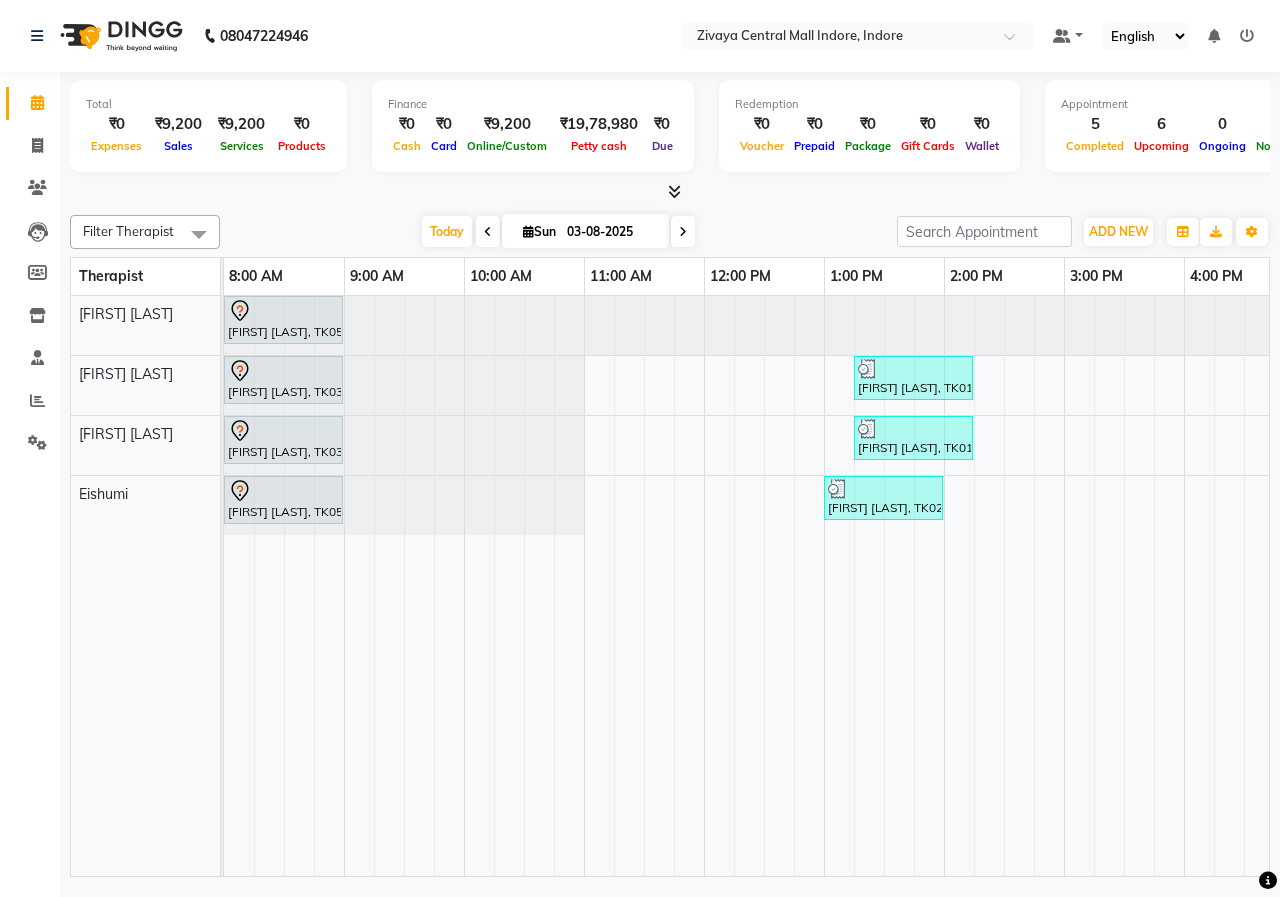 scroll, scrollTop: 0, scrollLeft: 360, axis: horizontal 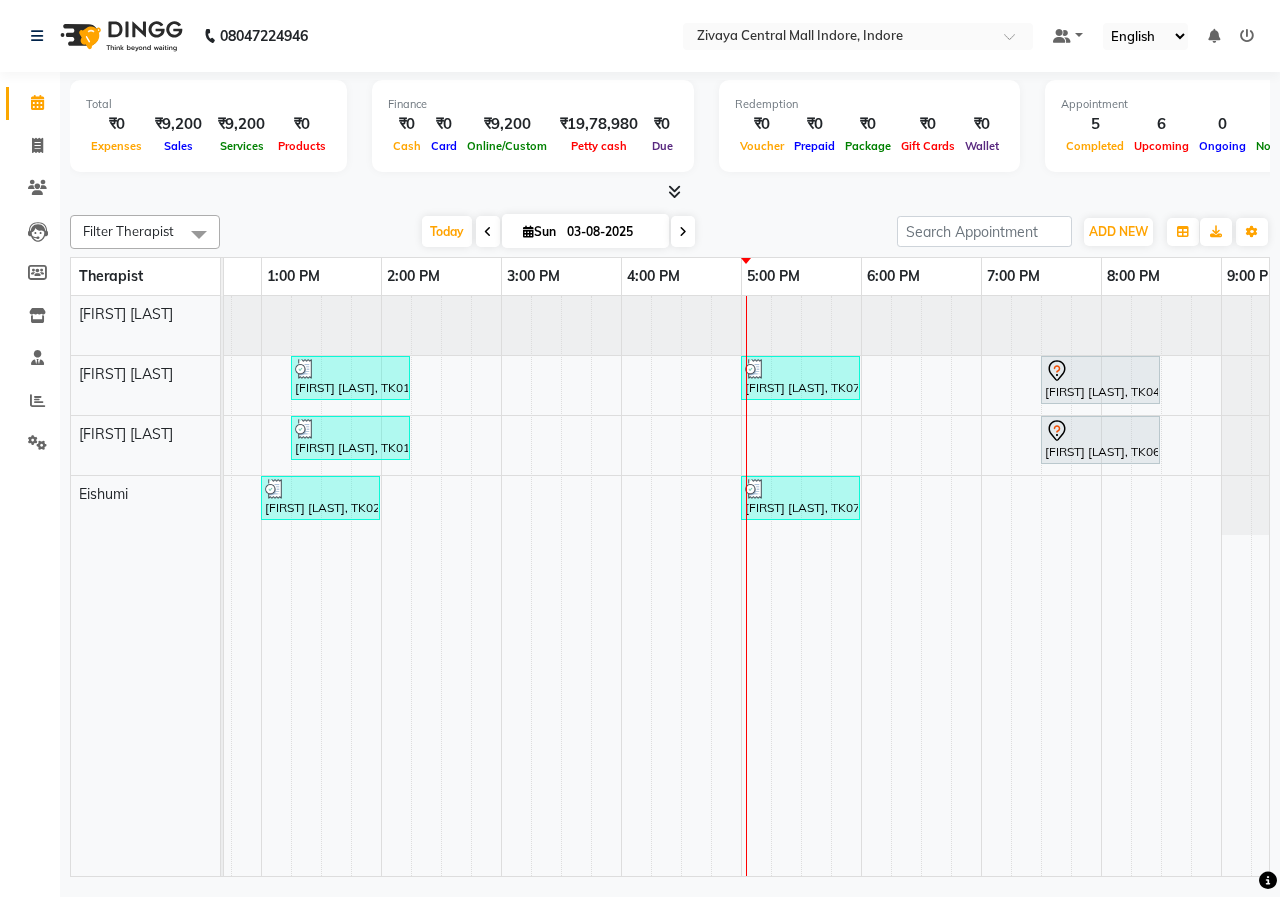 click on "03-08-2025" at bounding box center [611, 232] 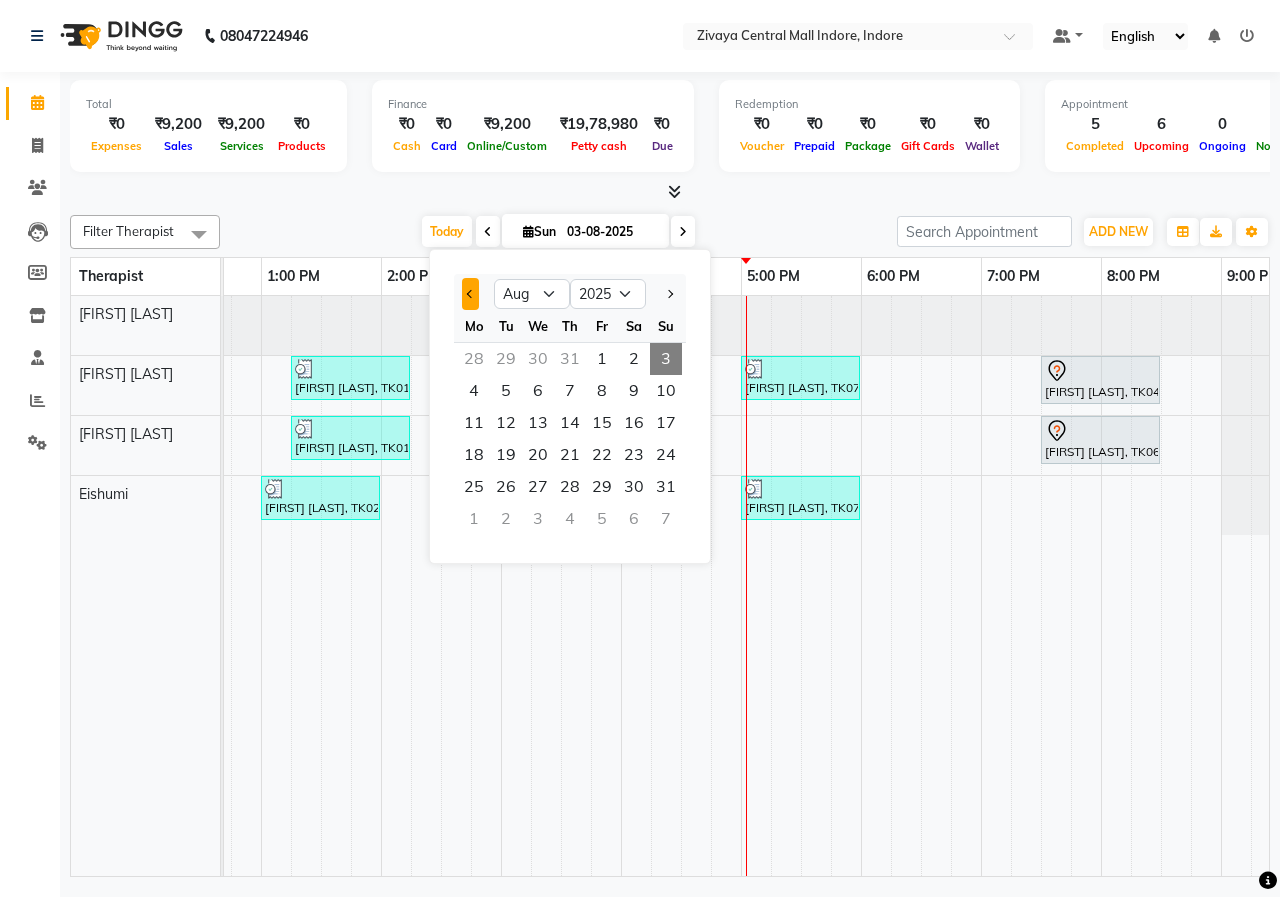 click at bounding box center (471, 294) 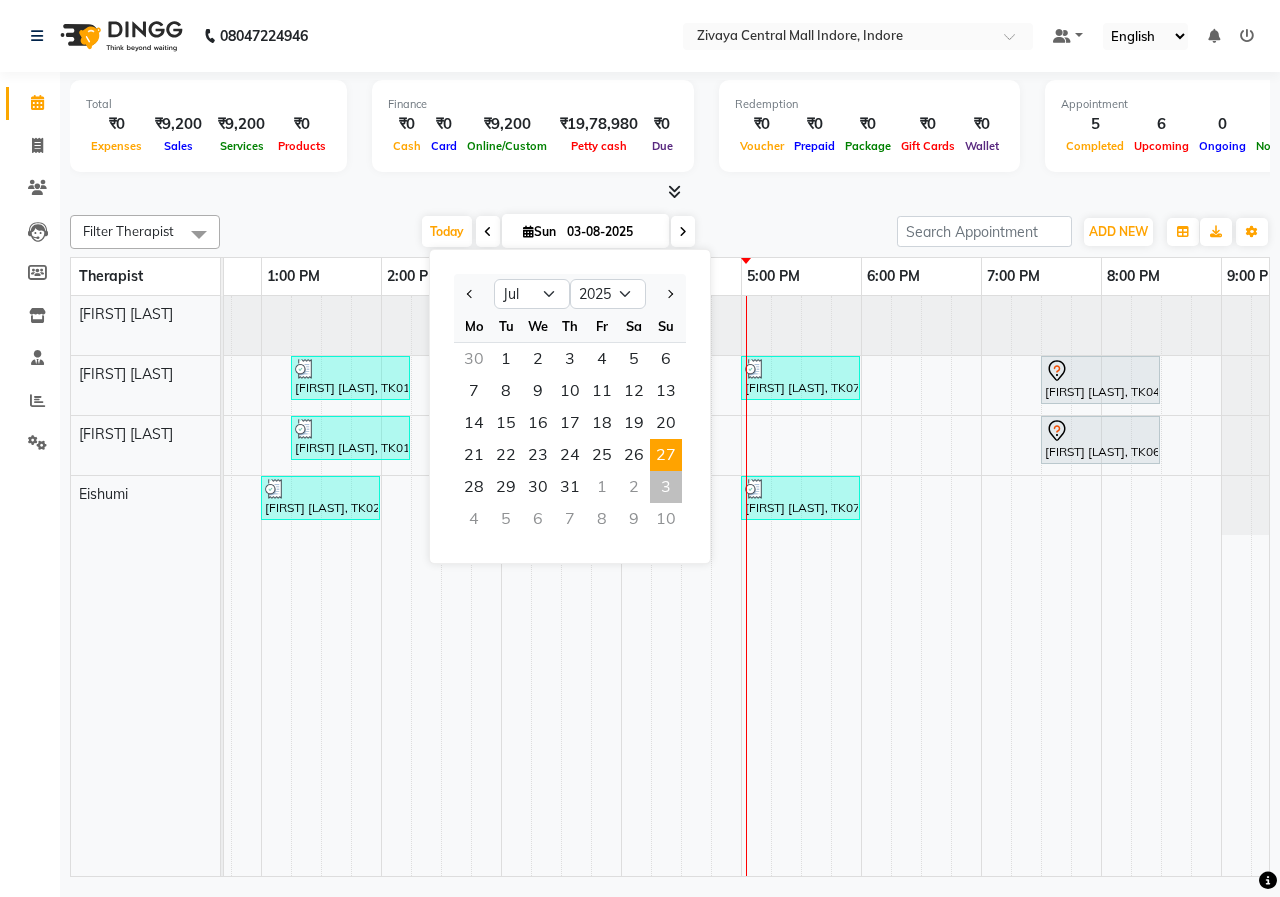 click on "27" at bounding box center (666, 455) 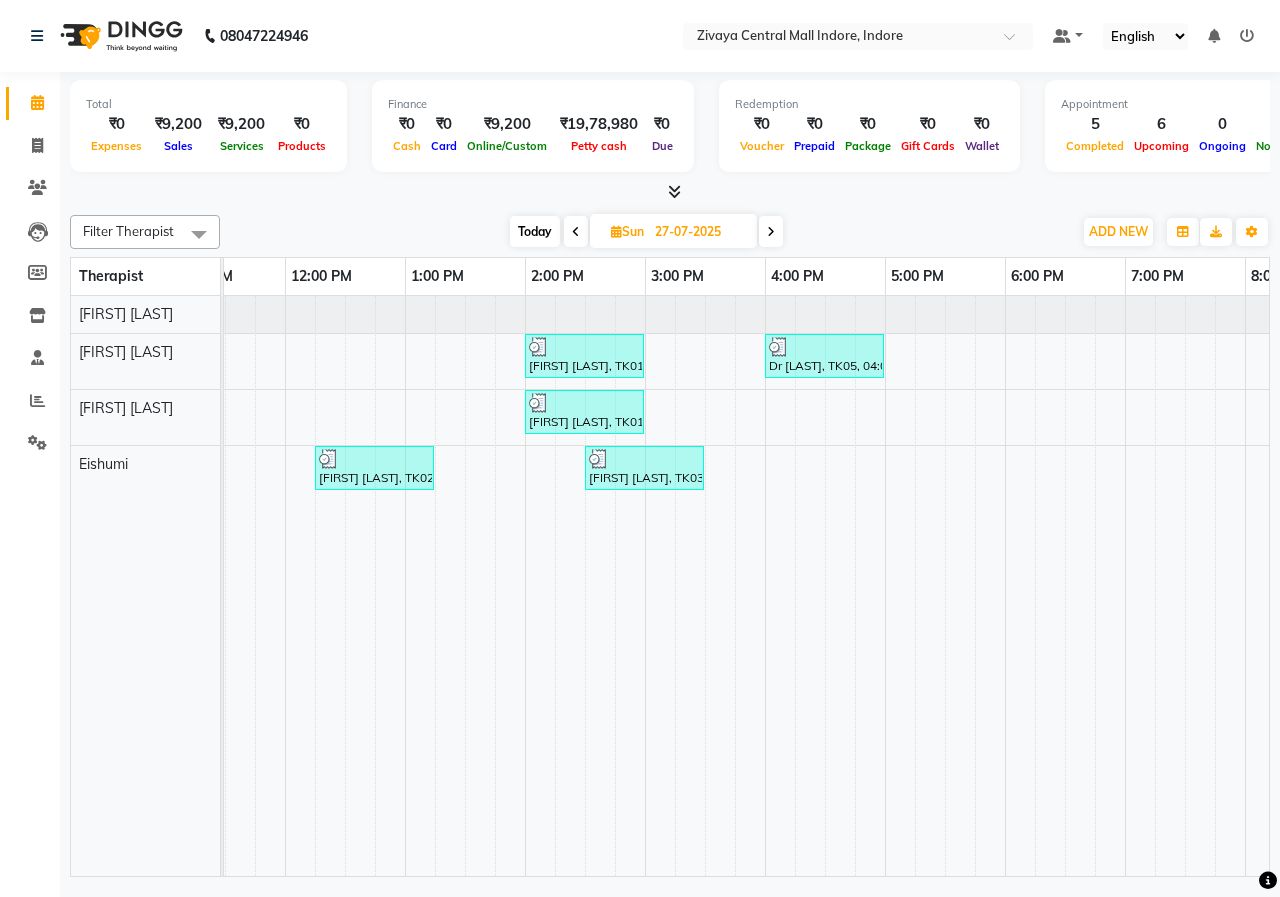 click on "Sun" at bounding box center (627, 231) 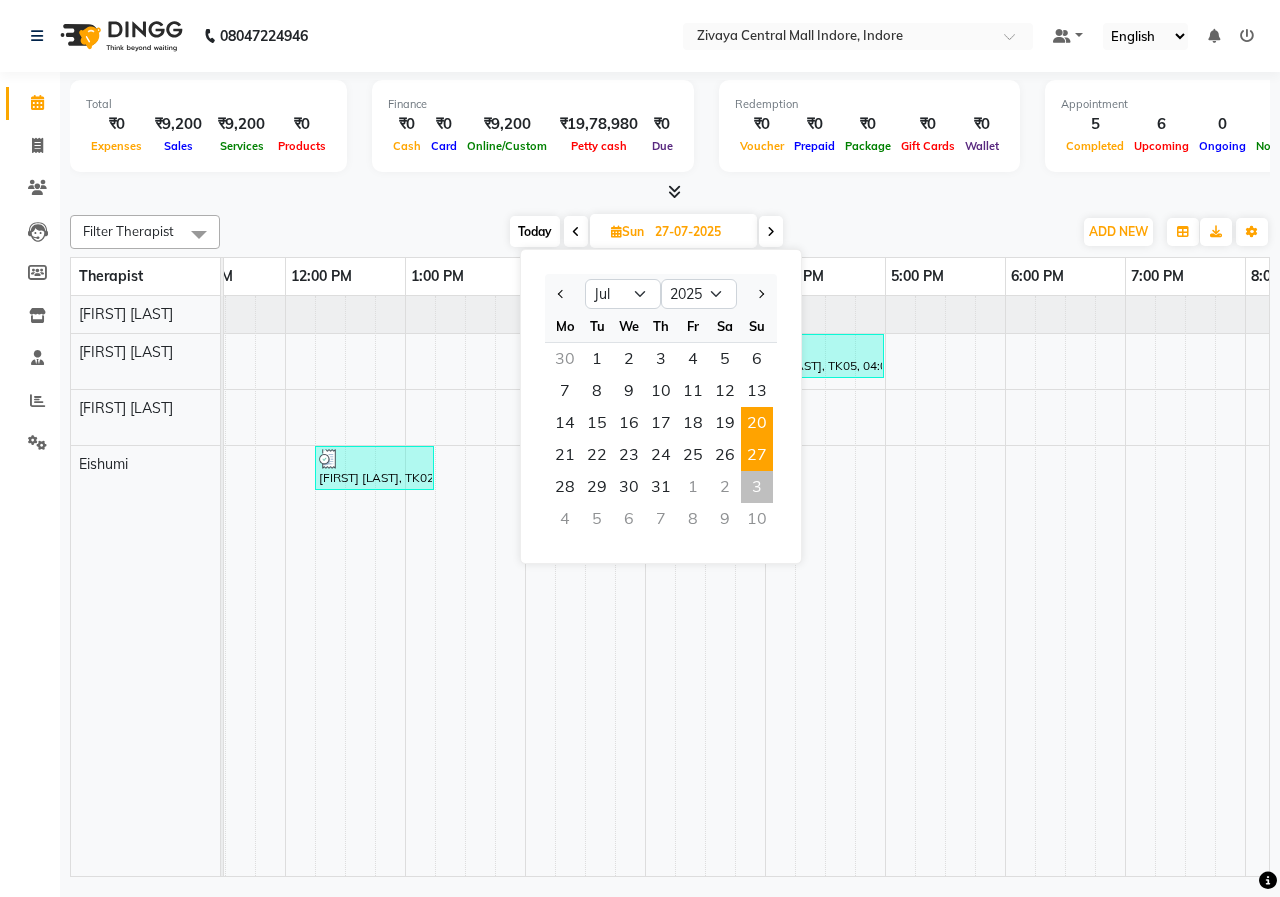 click on "20" at bounding box center [757, 423] 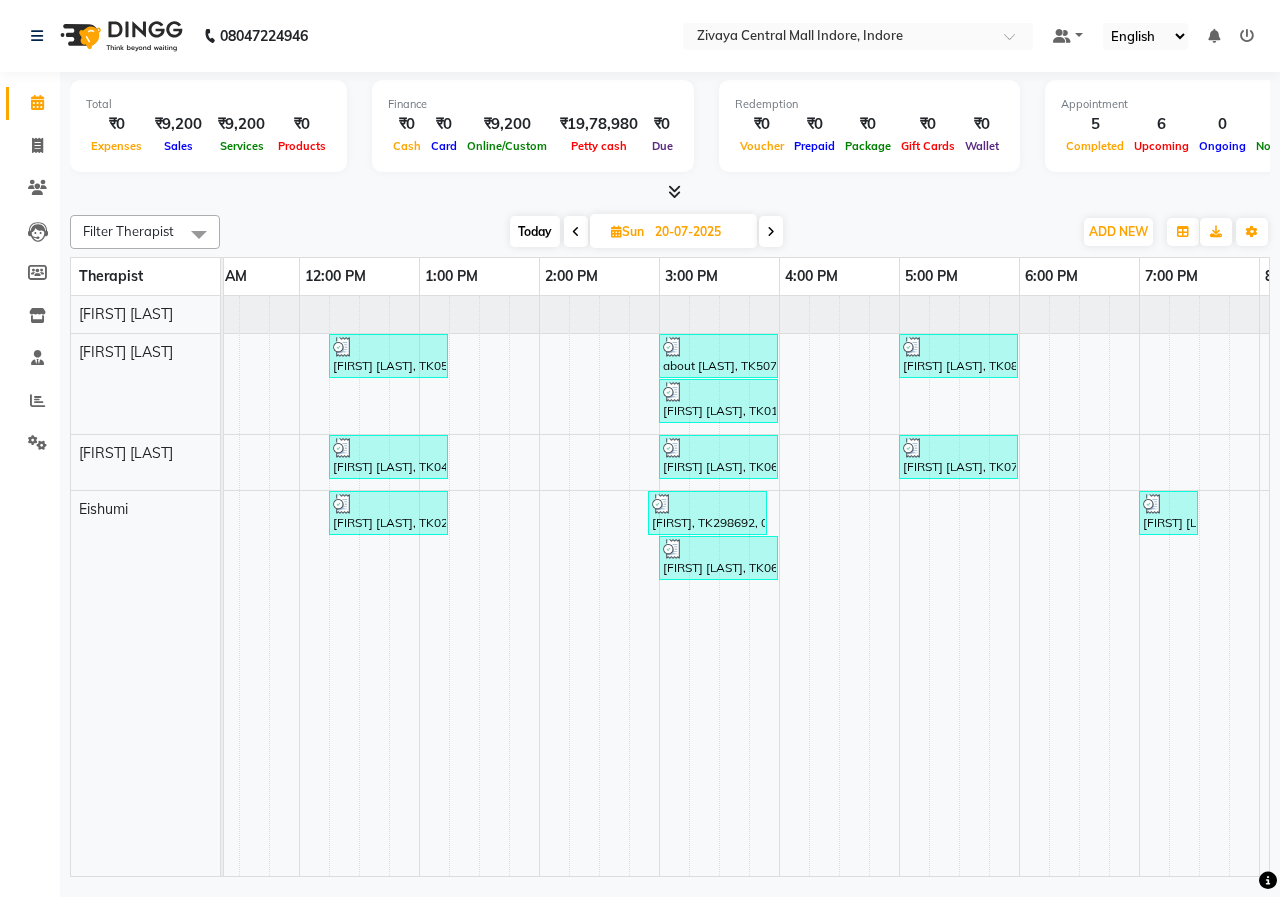 click on "20-07-2025" at bounding box center (699, 232) 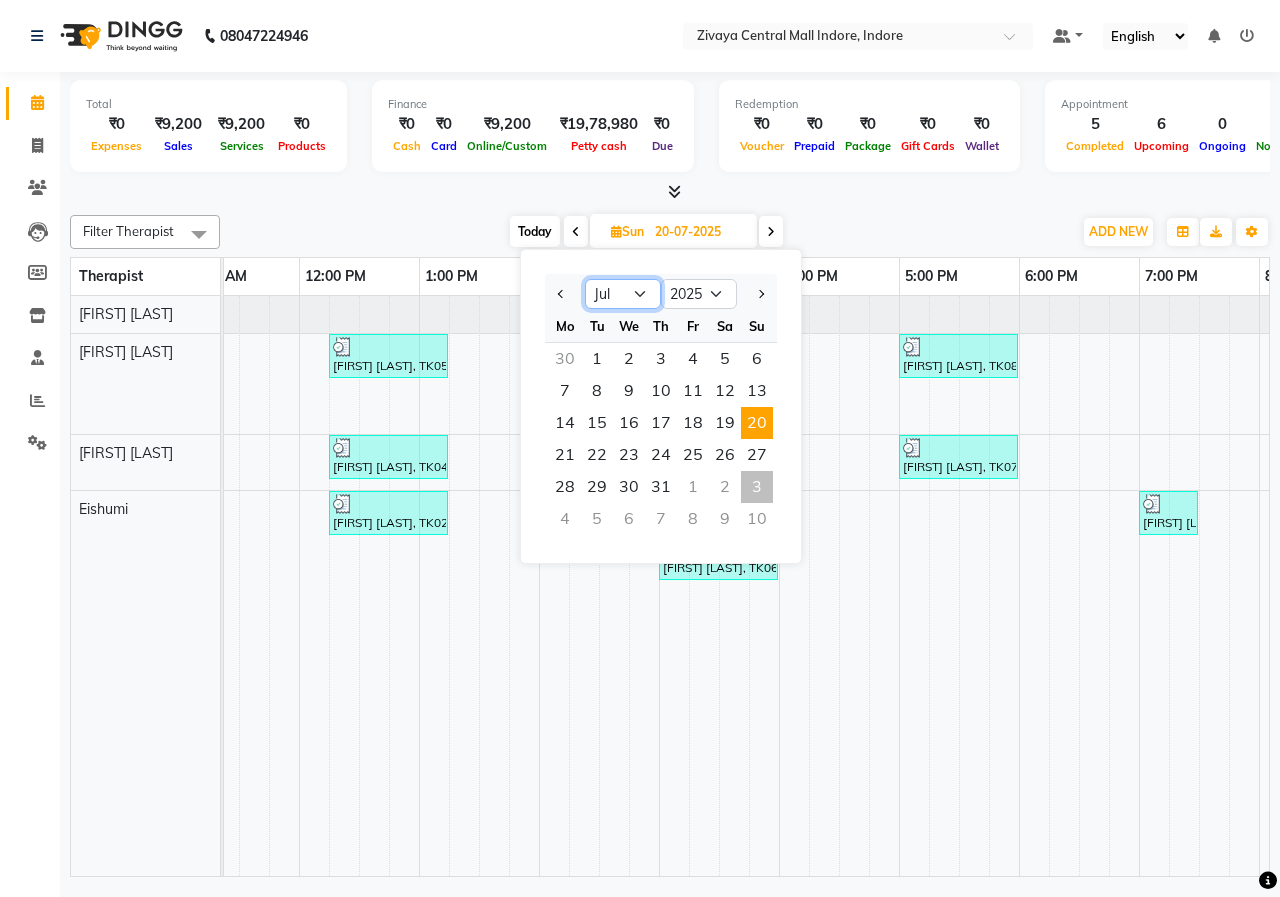 click on "Jan Feb Mar Apr May Jun Jul Aug Sep Oct Nov Dec" at bounding box center [623, 294] 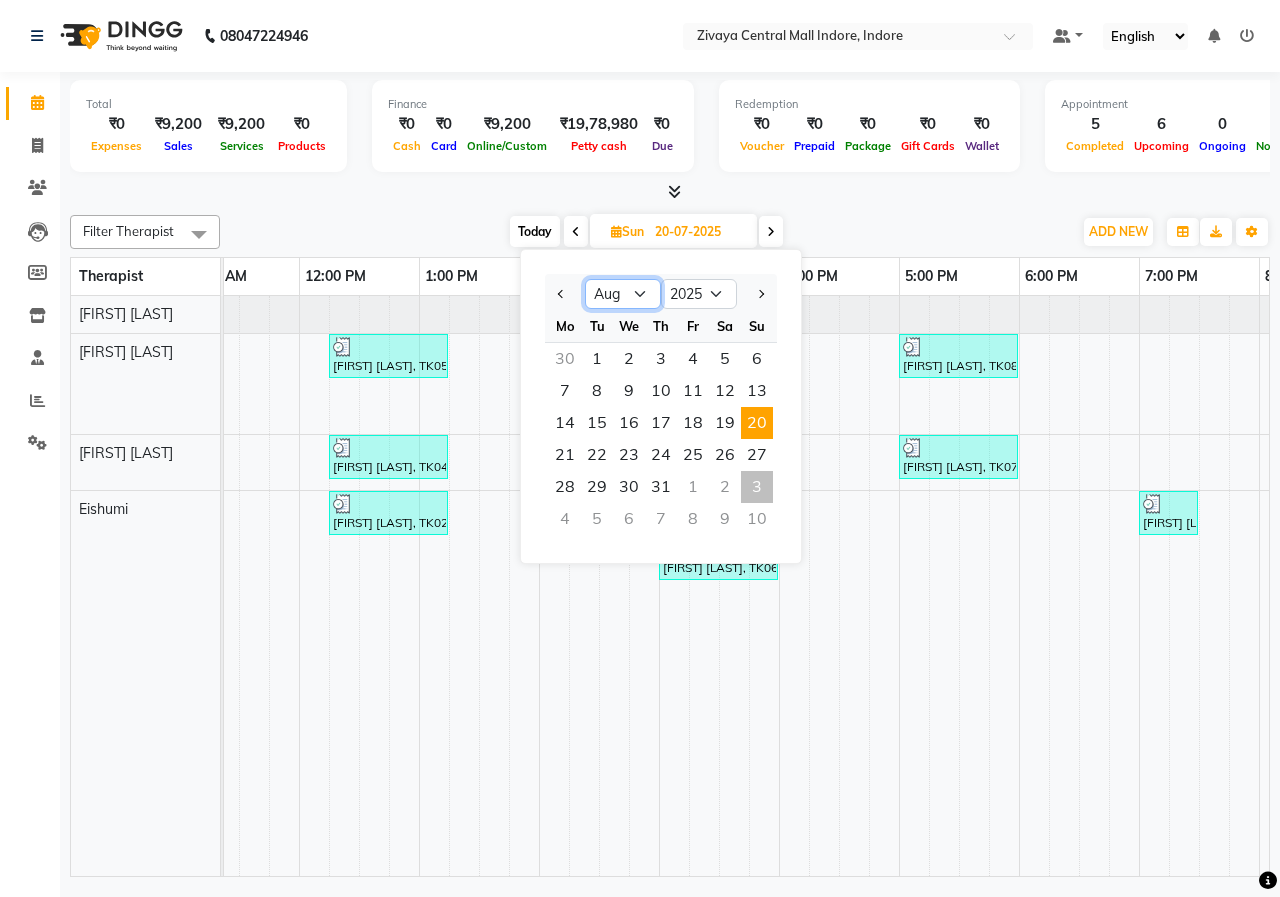click on "Jan Feb Mar Apr May Jun Jul Aug Sep Oct Nov Dec" at bounding box center (623, 294) 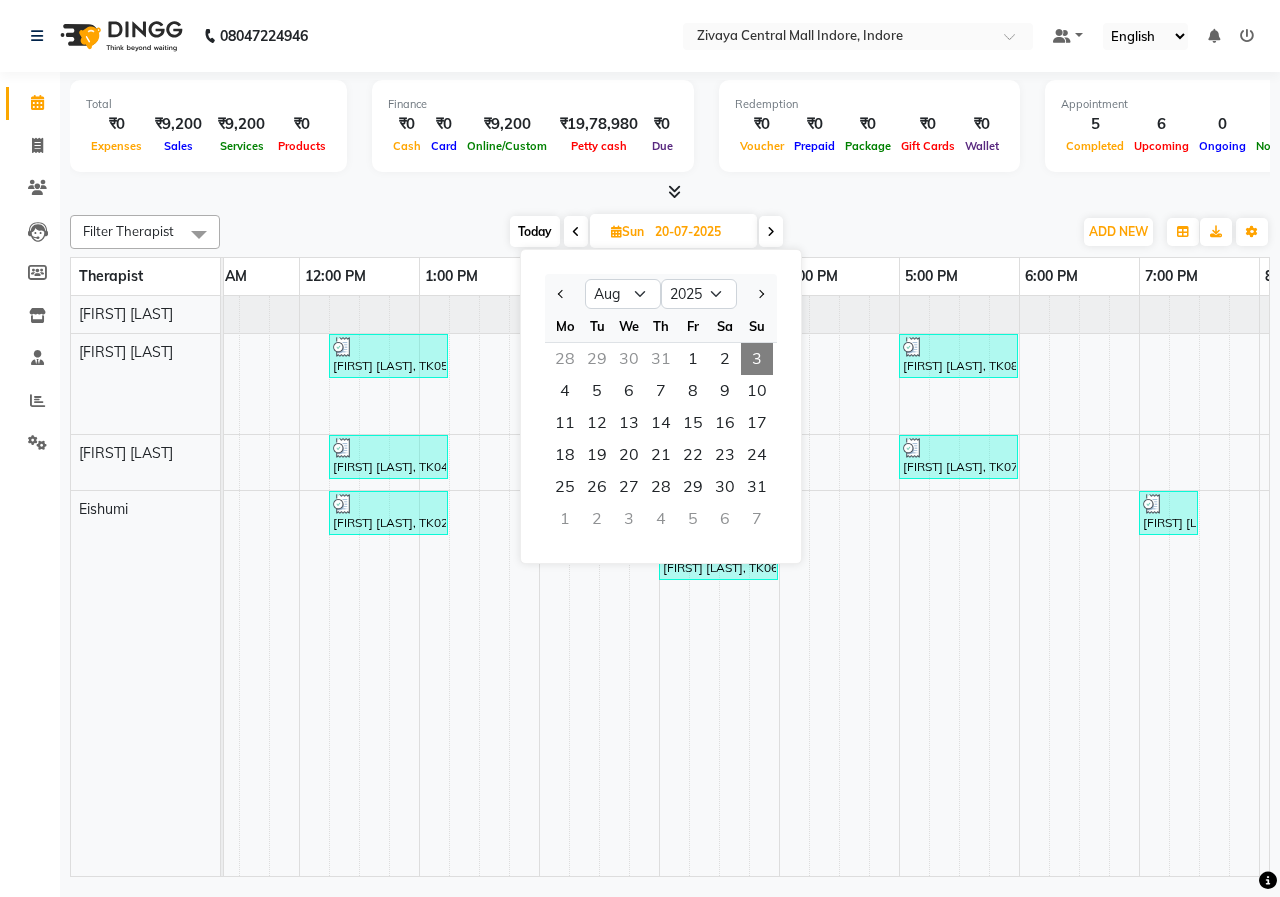 click on "3" at bounding box center [757, 359] 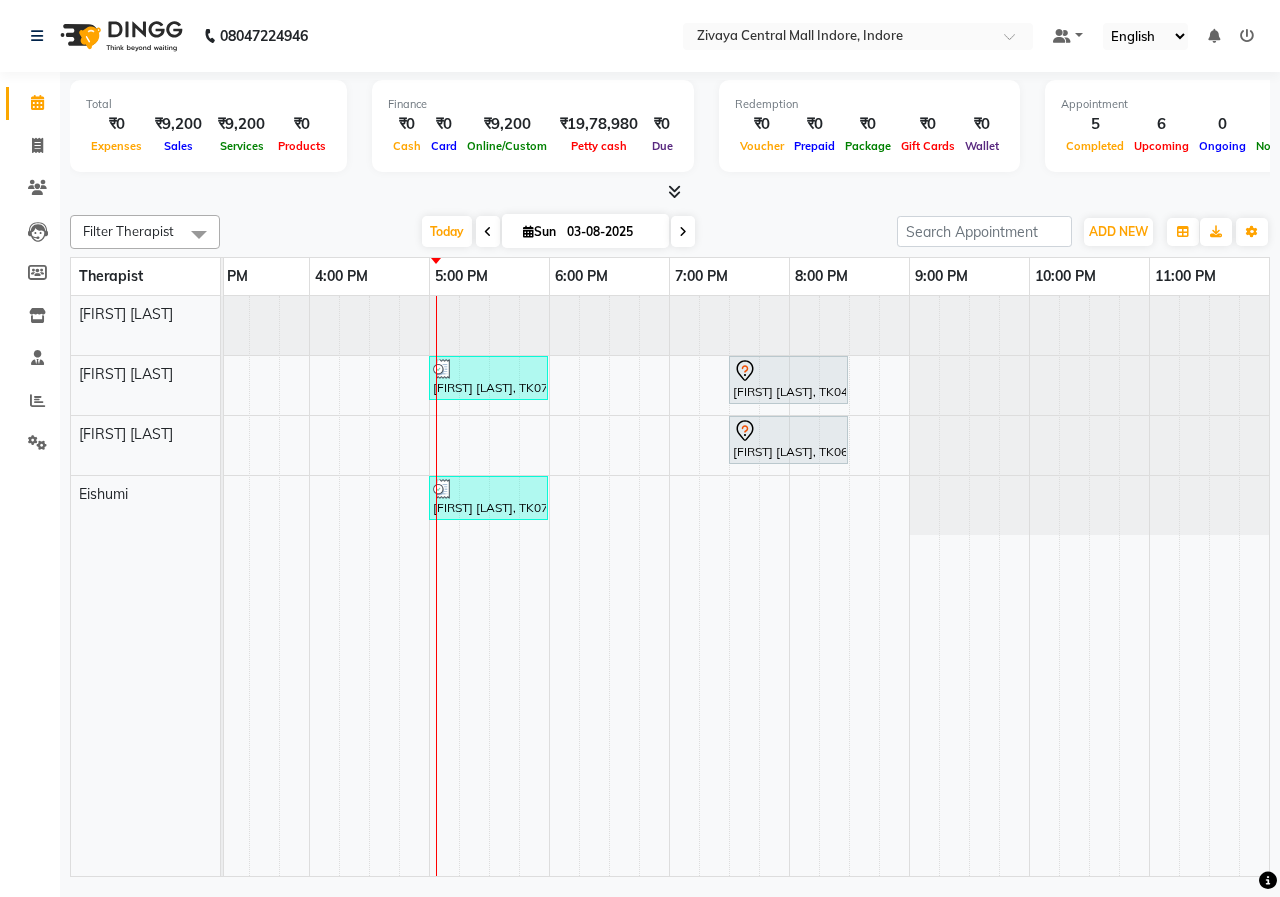 click at bounding box center [834, 586] 